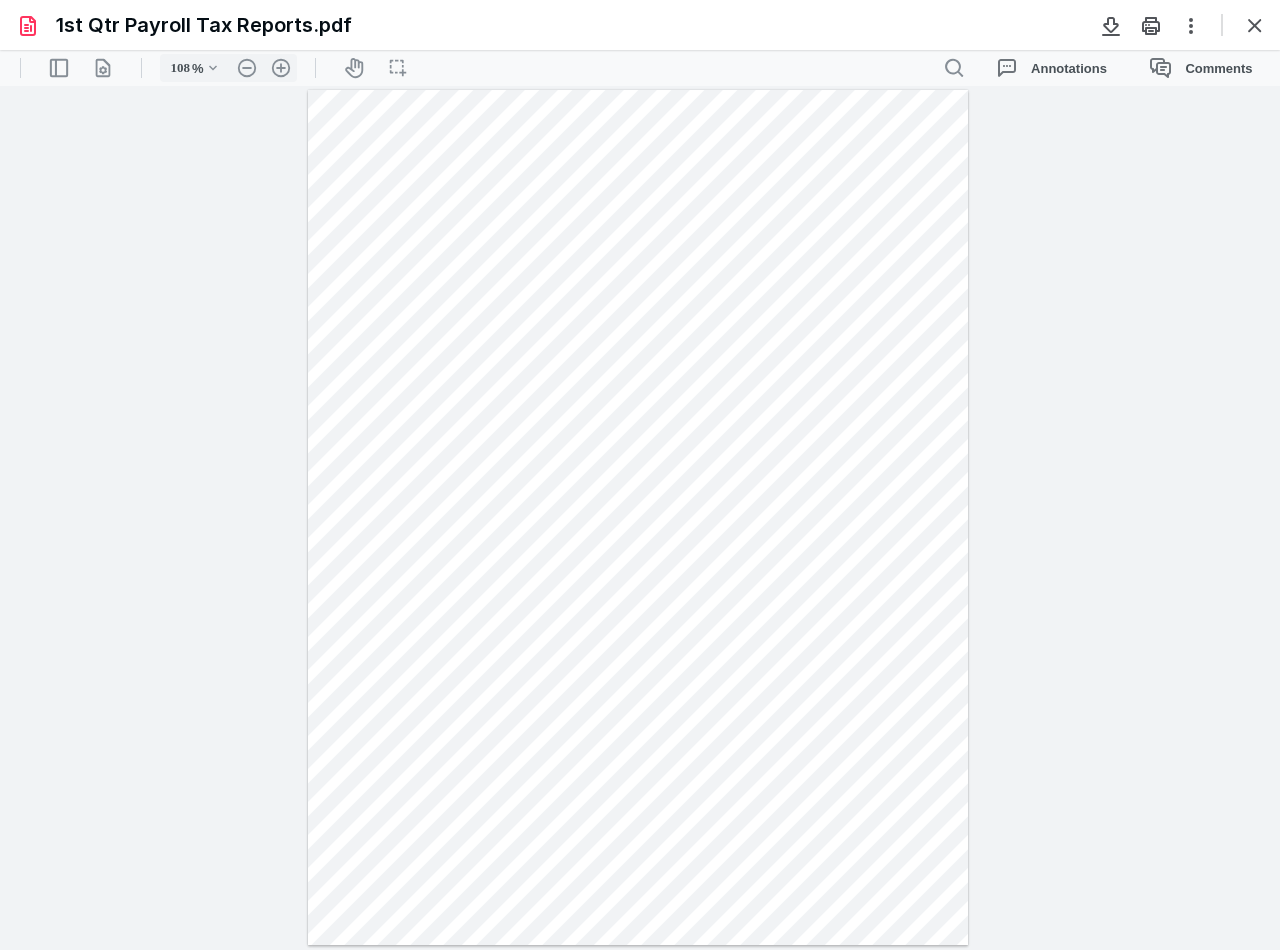 scroll, scrollTop: 0, scrollLeft: 0, axis: both 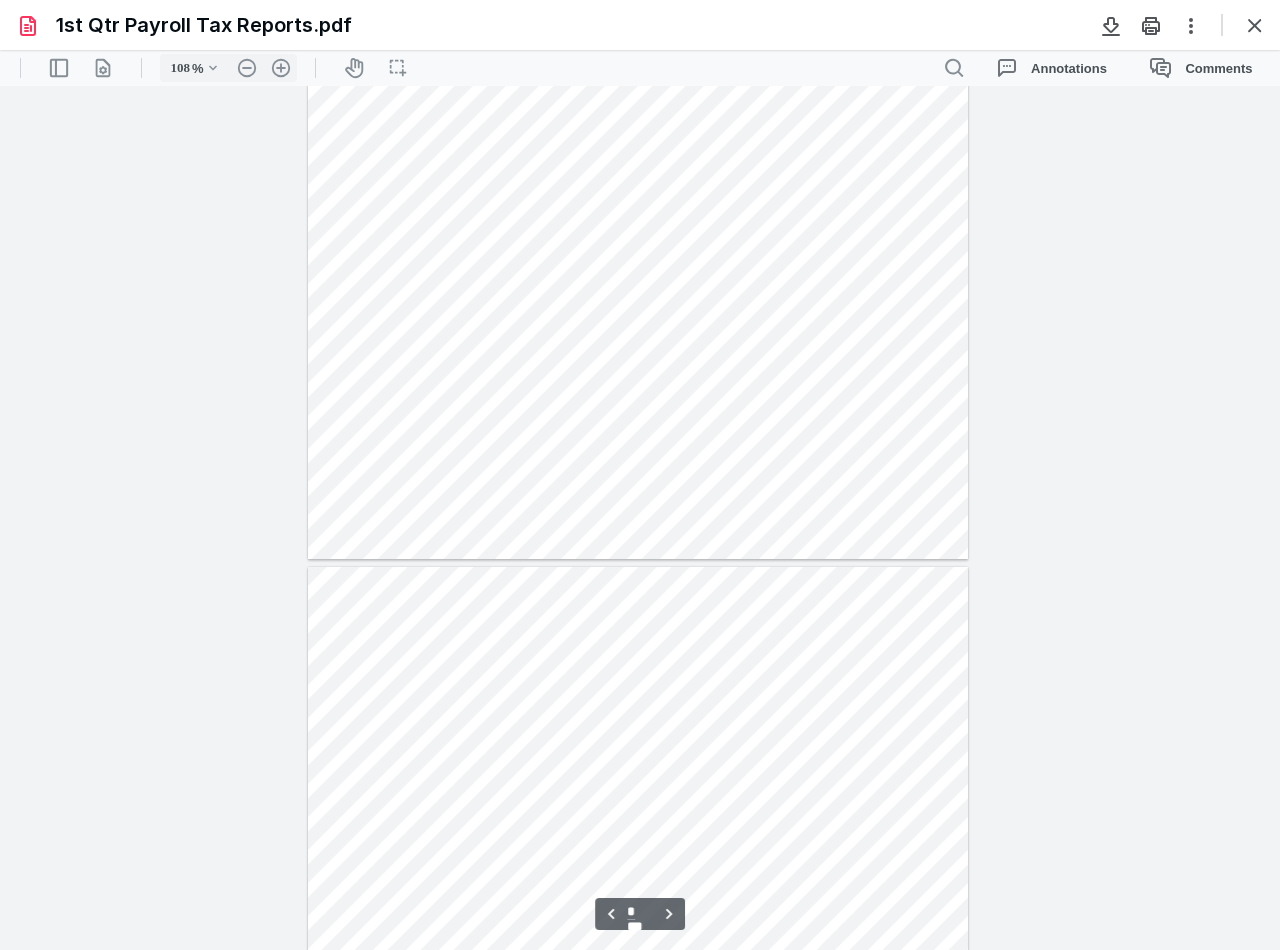 type on "*" 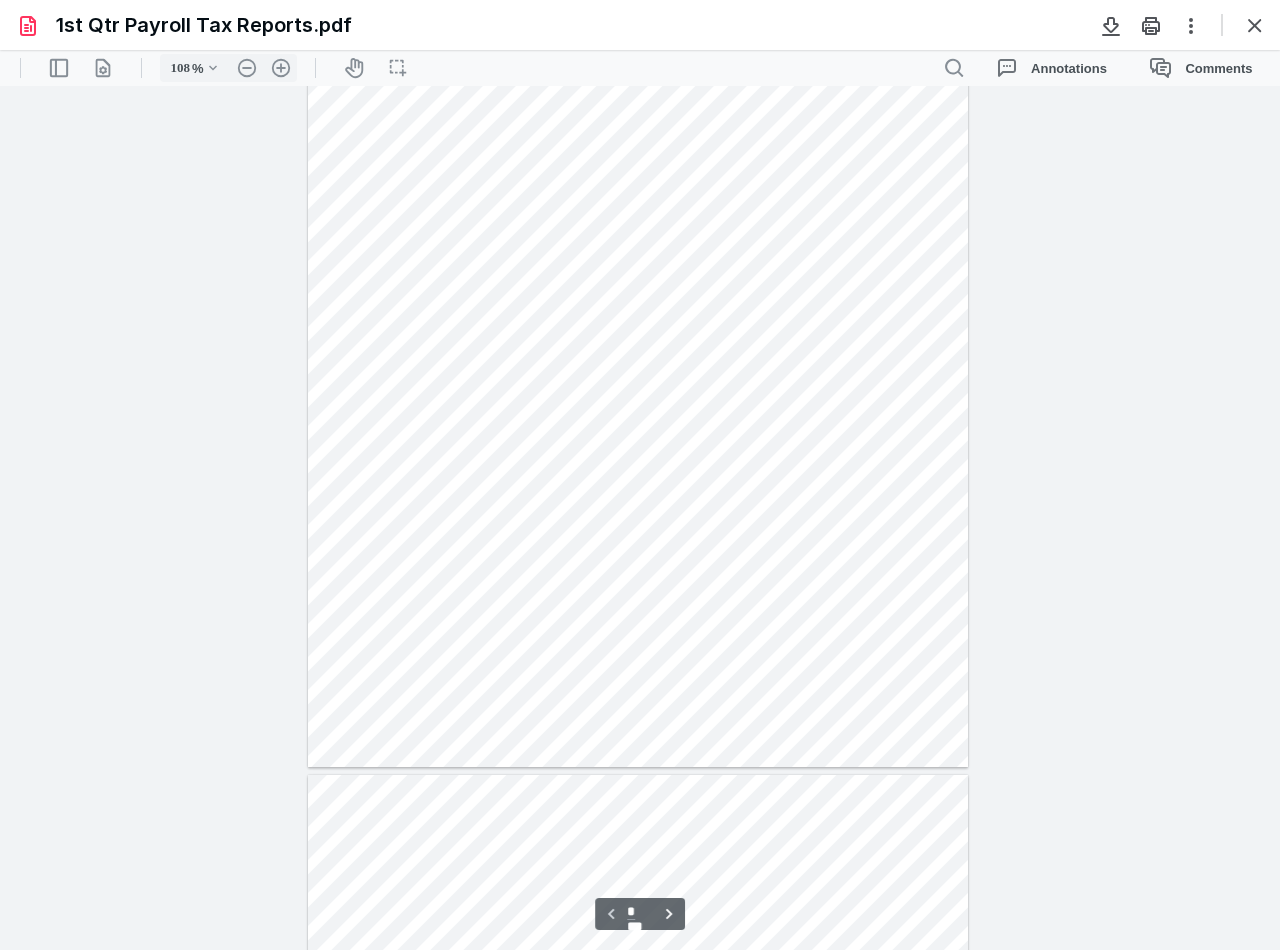 scroll, scrollTop: 0, scrollLeft: 0, axis: both 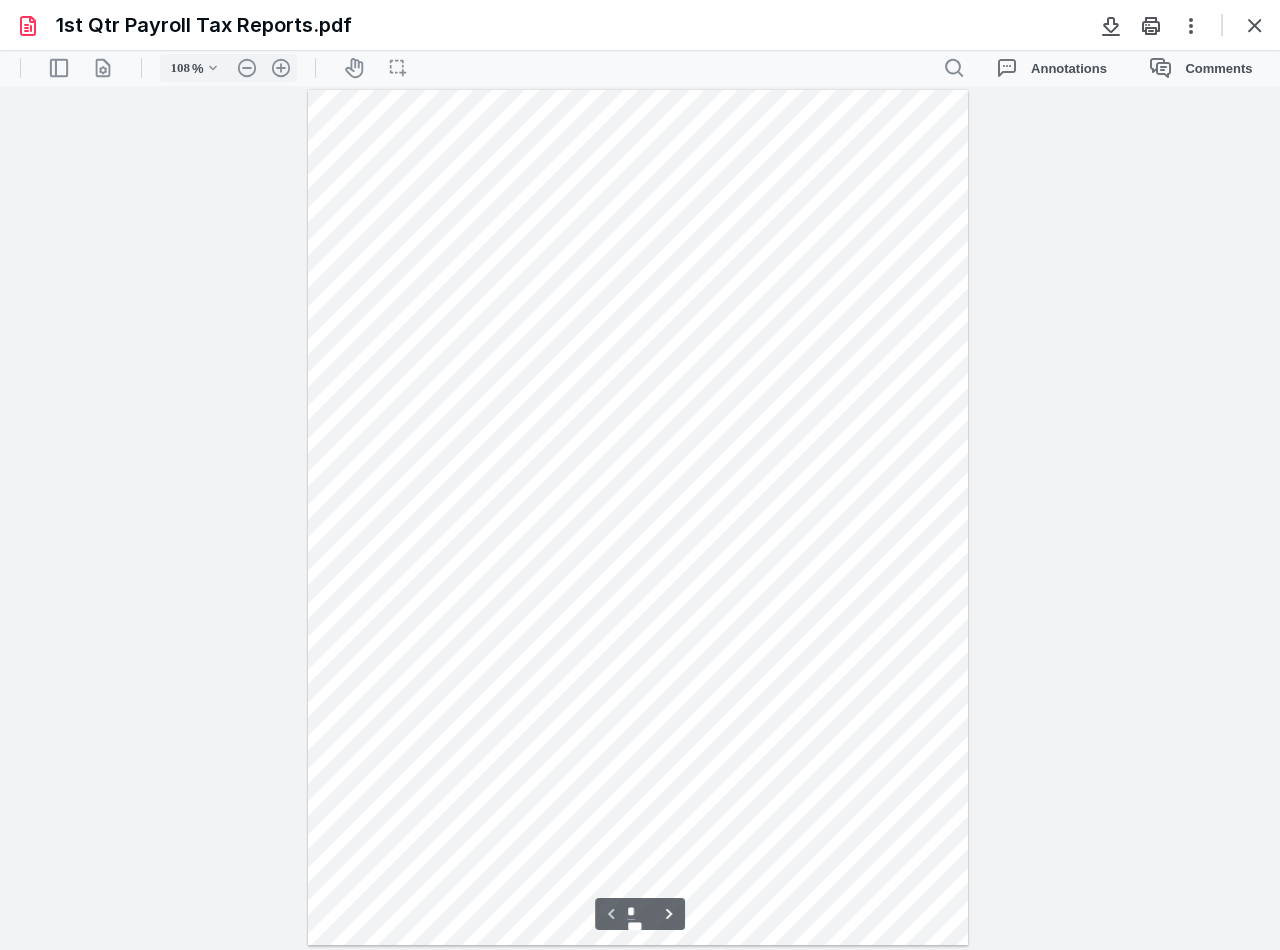click at bounding box center [1255, 25] 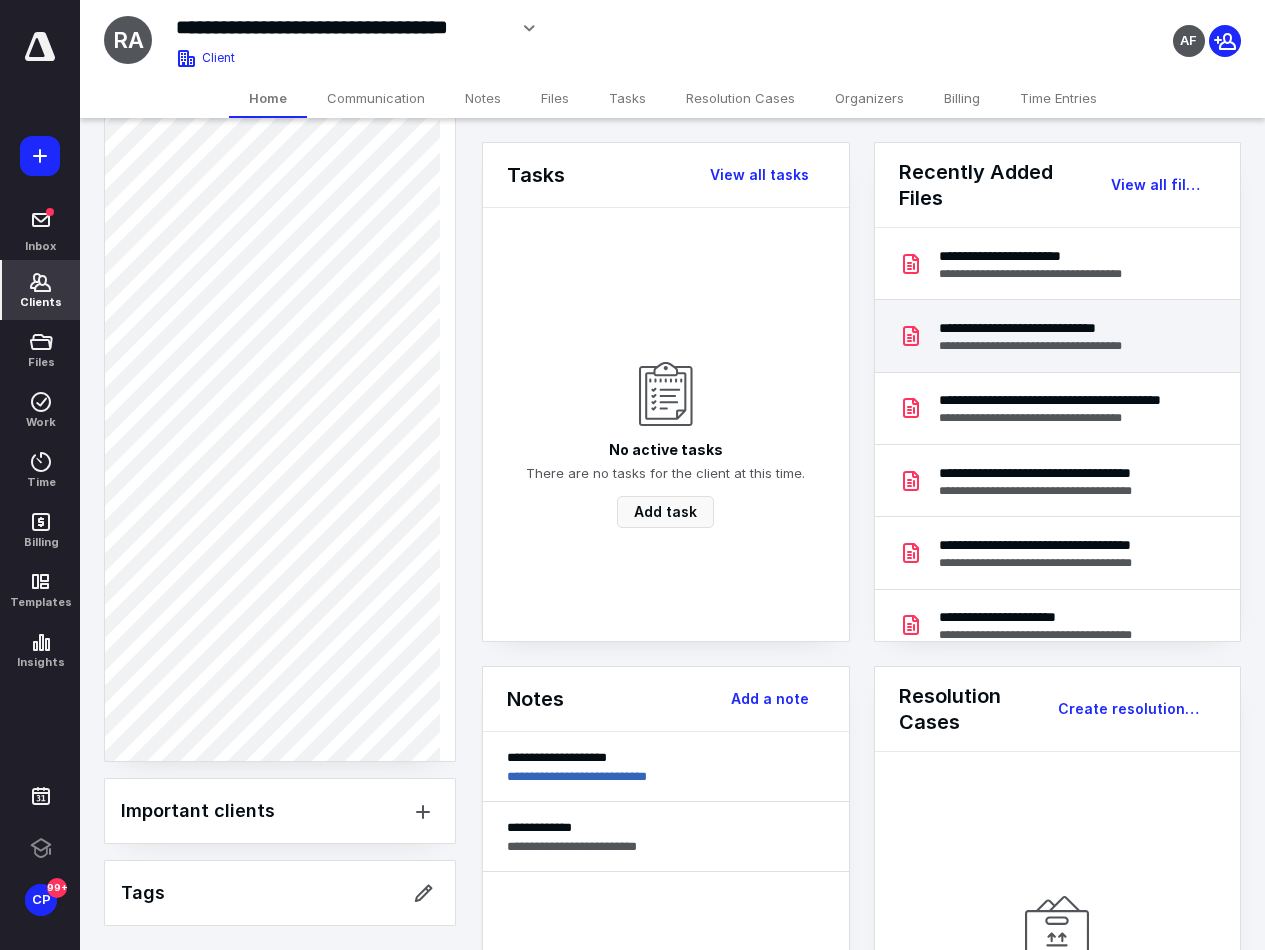 click on "**********" at bounding box center [1058, 336] 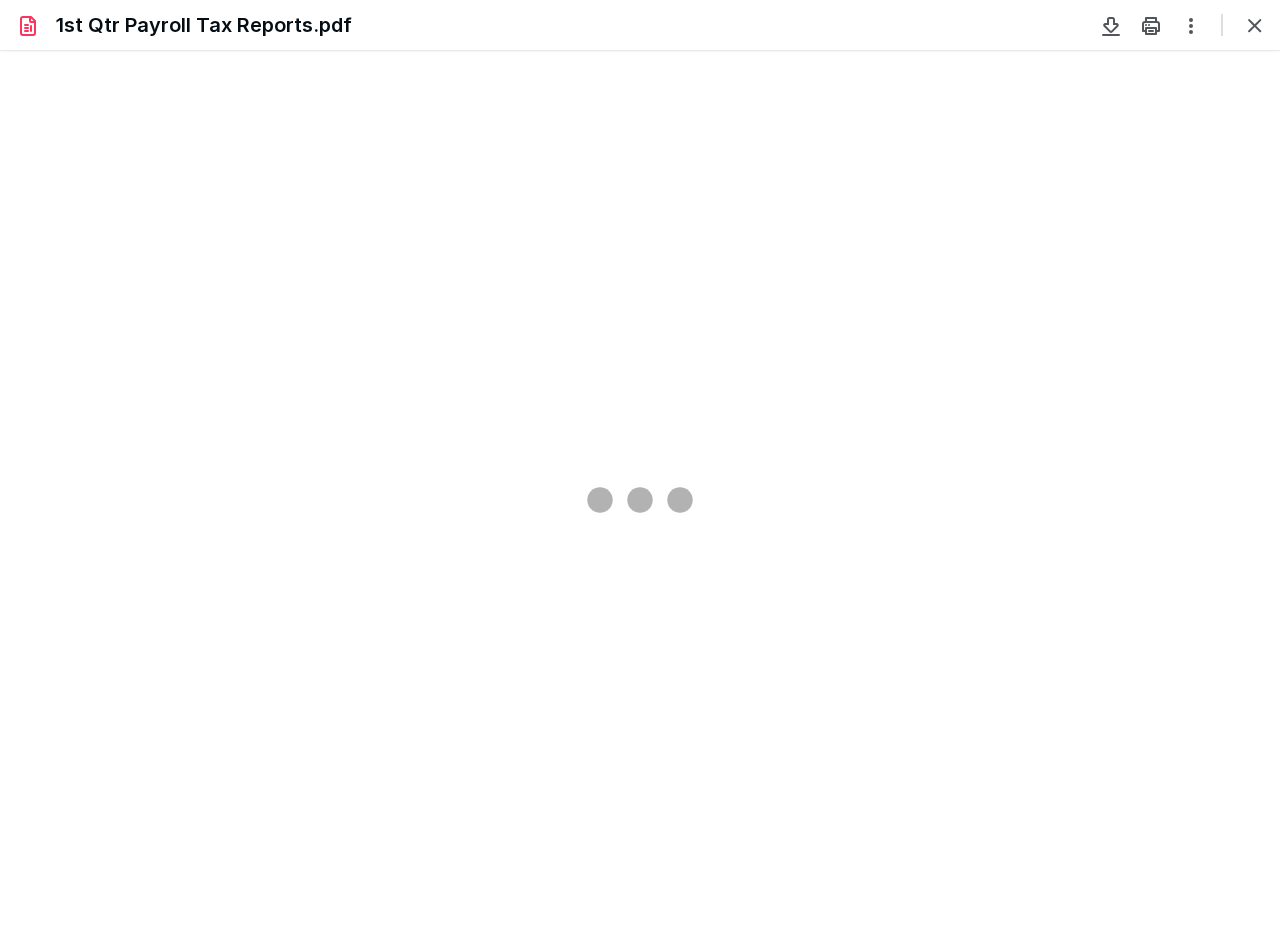 scroll, scrollTop: 0, scrollLeft: 0, axis: both 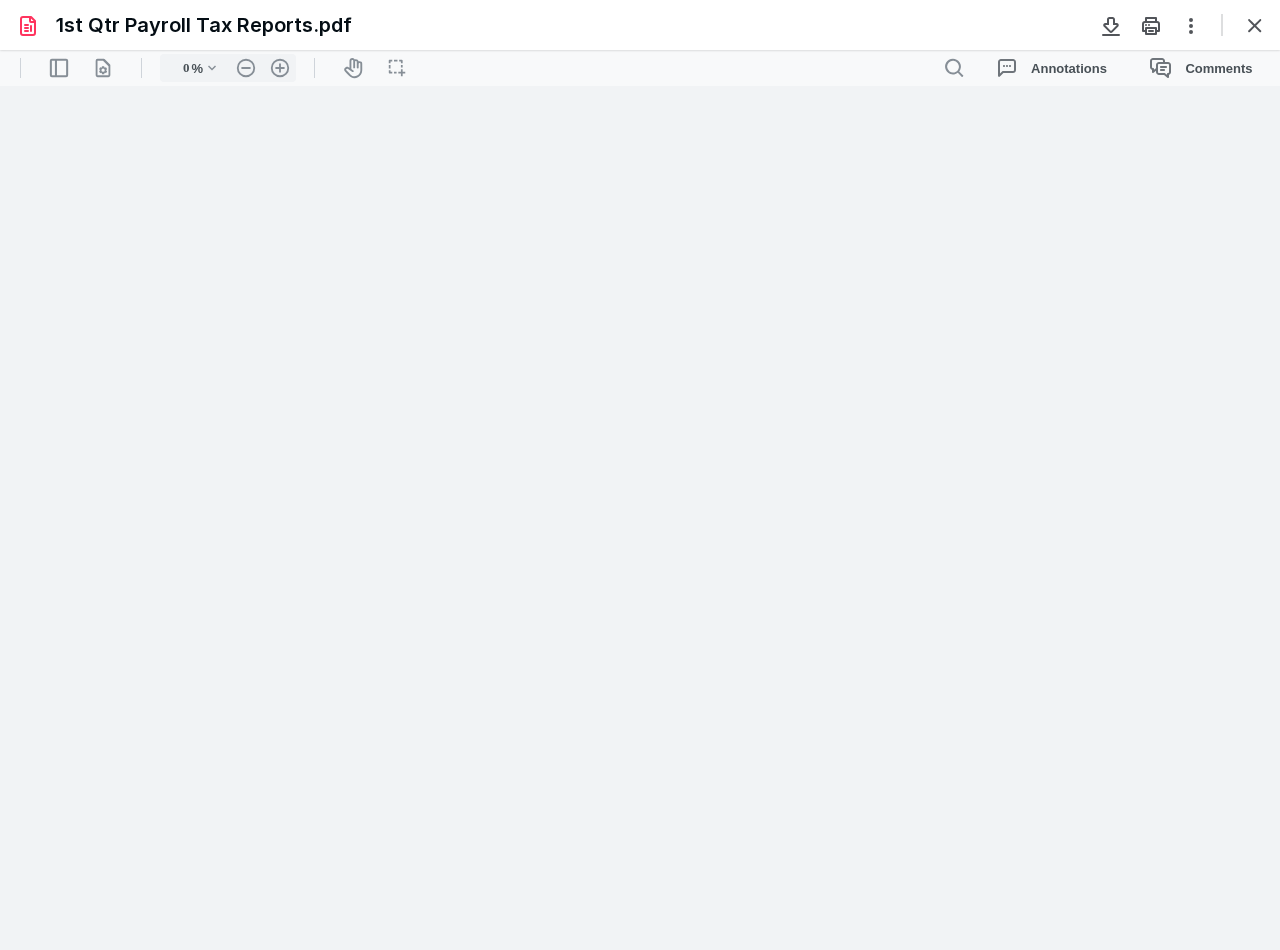 type on "108" 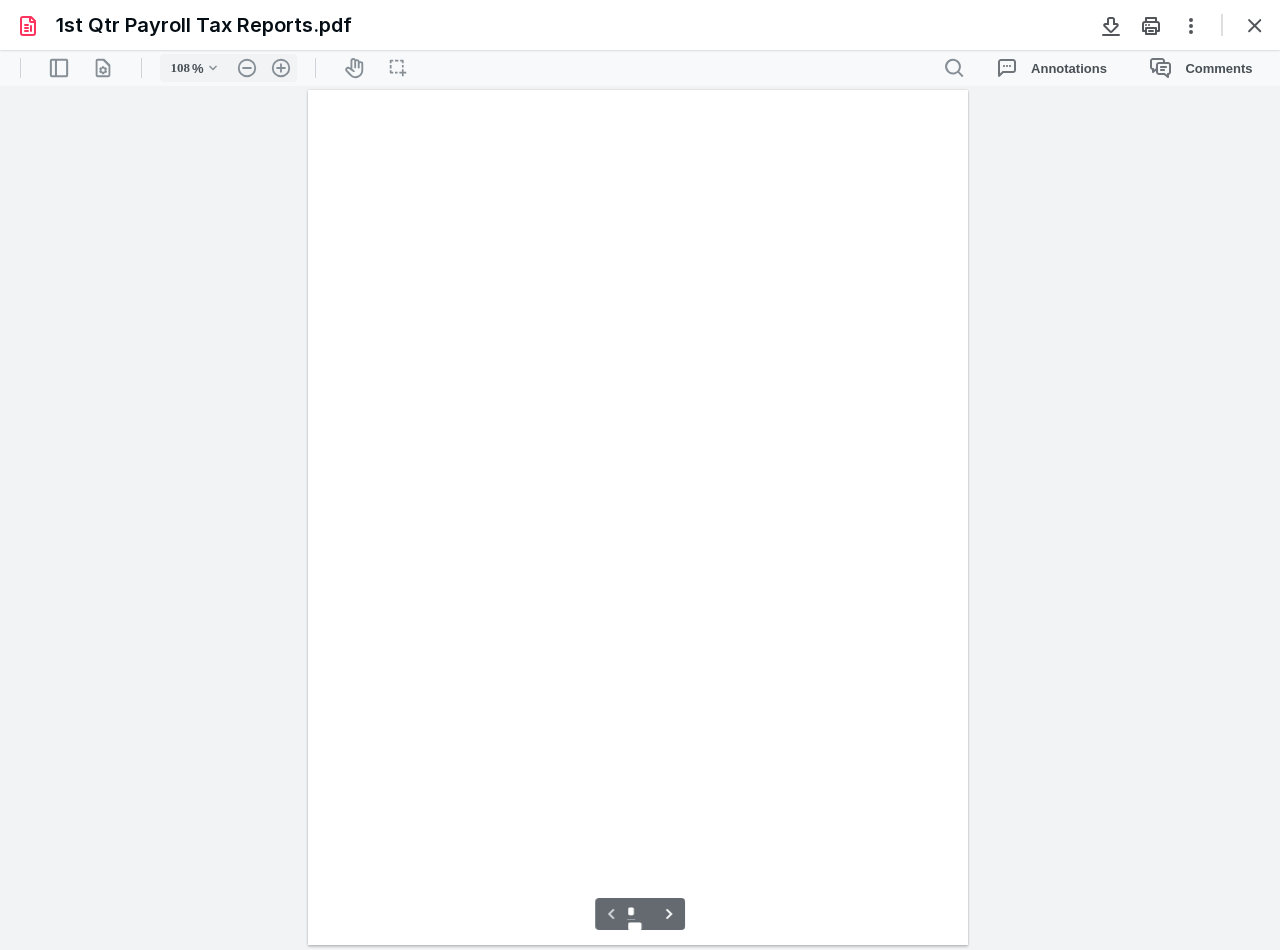 scroll, scrollTop: 40, scrollLeft: 0, axis: vertical 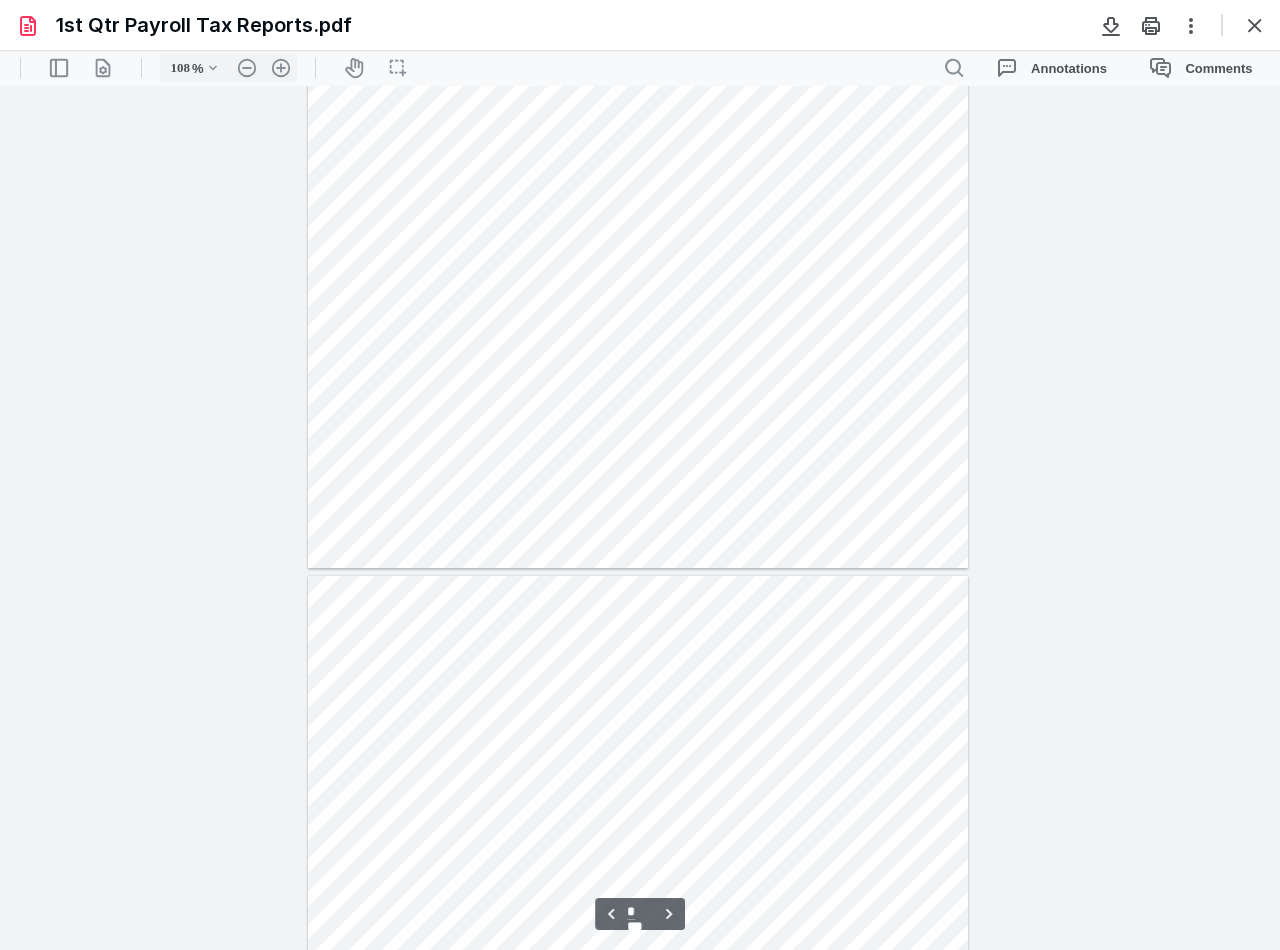 type on "*" 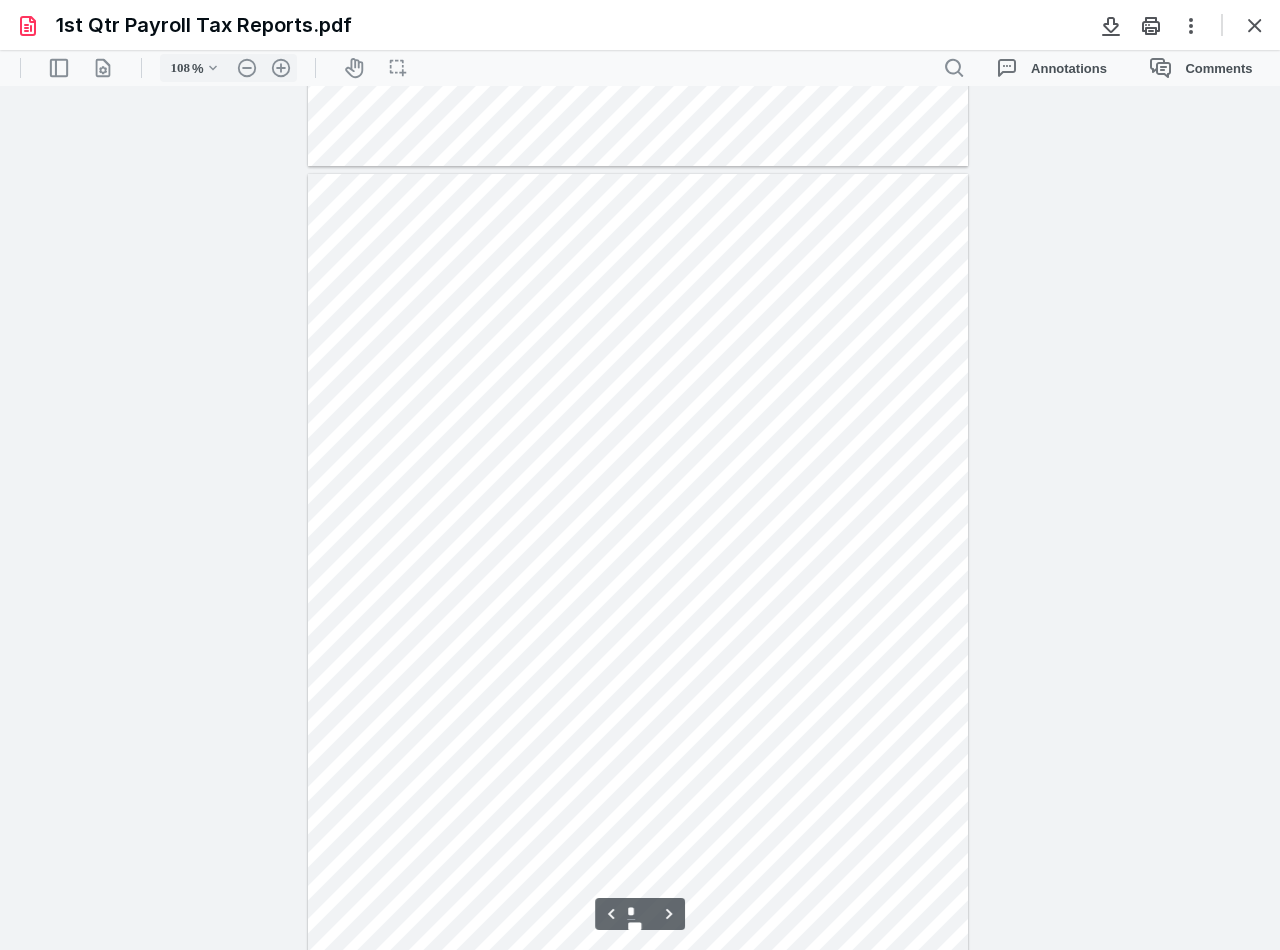 scroll, scrollTop: 1740, scrollLeft: 0, axis: vertical 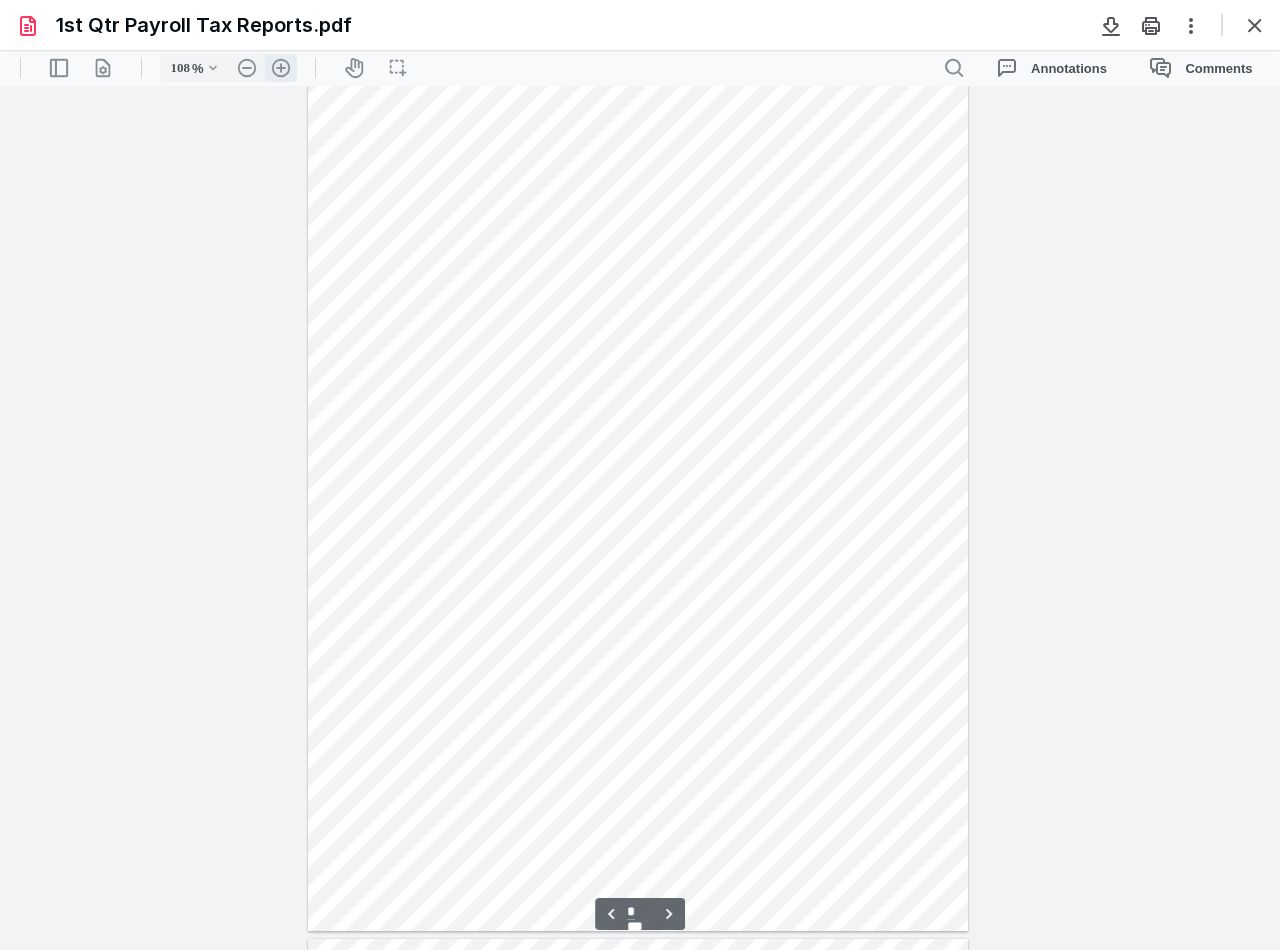 click on ".cls-1{fill:#abb0c4;} icon - header - zoom - in - line" at bounding box center [281, 68] 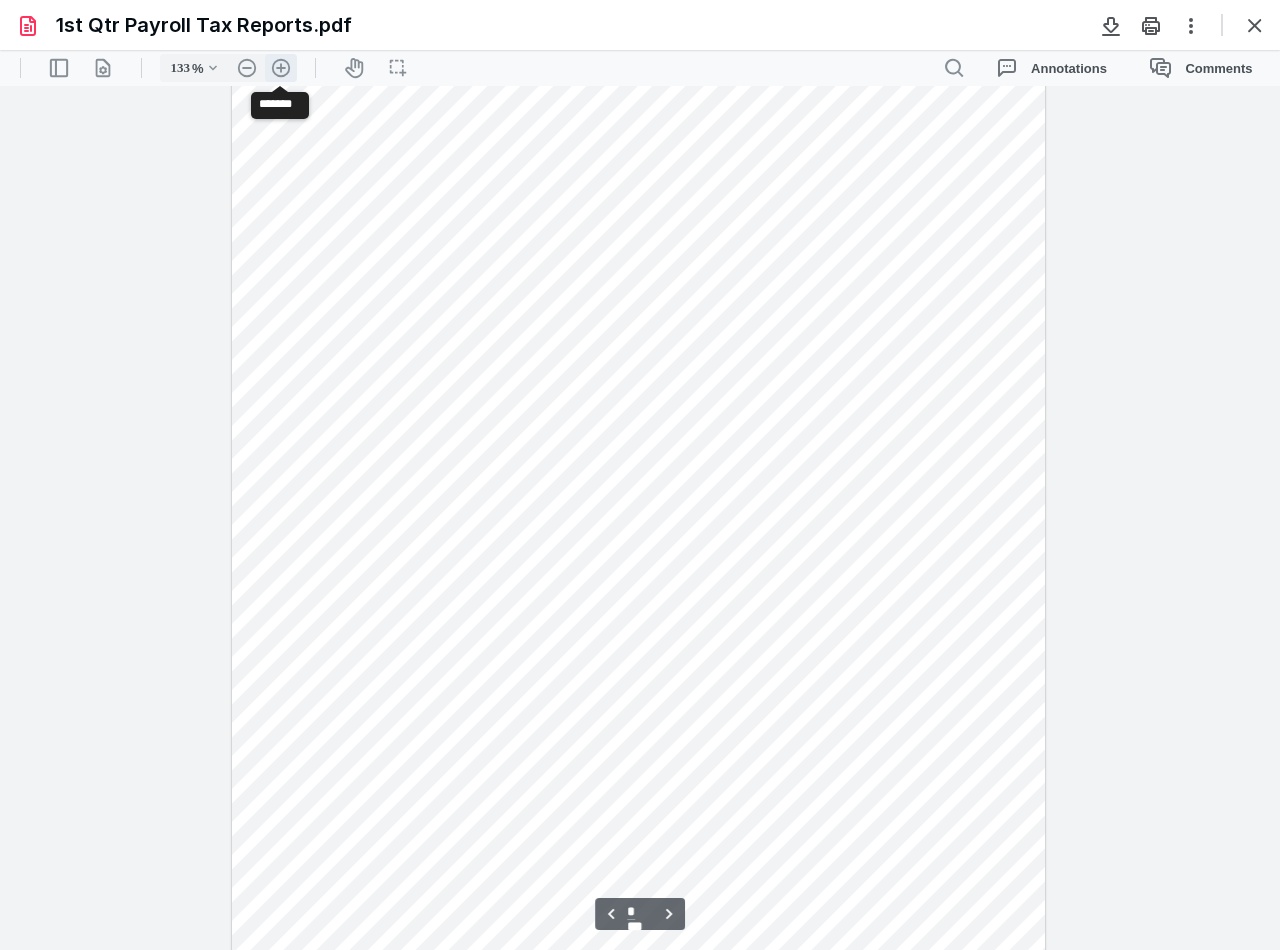 click on ".cls-1{fill:#abb0c4;} icon - header - zoom - in - line" at bounding box center (281, 68) 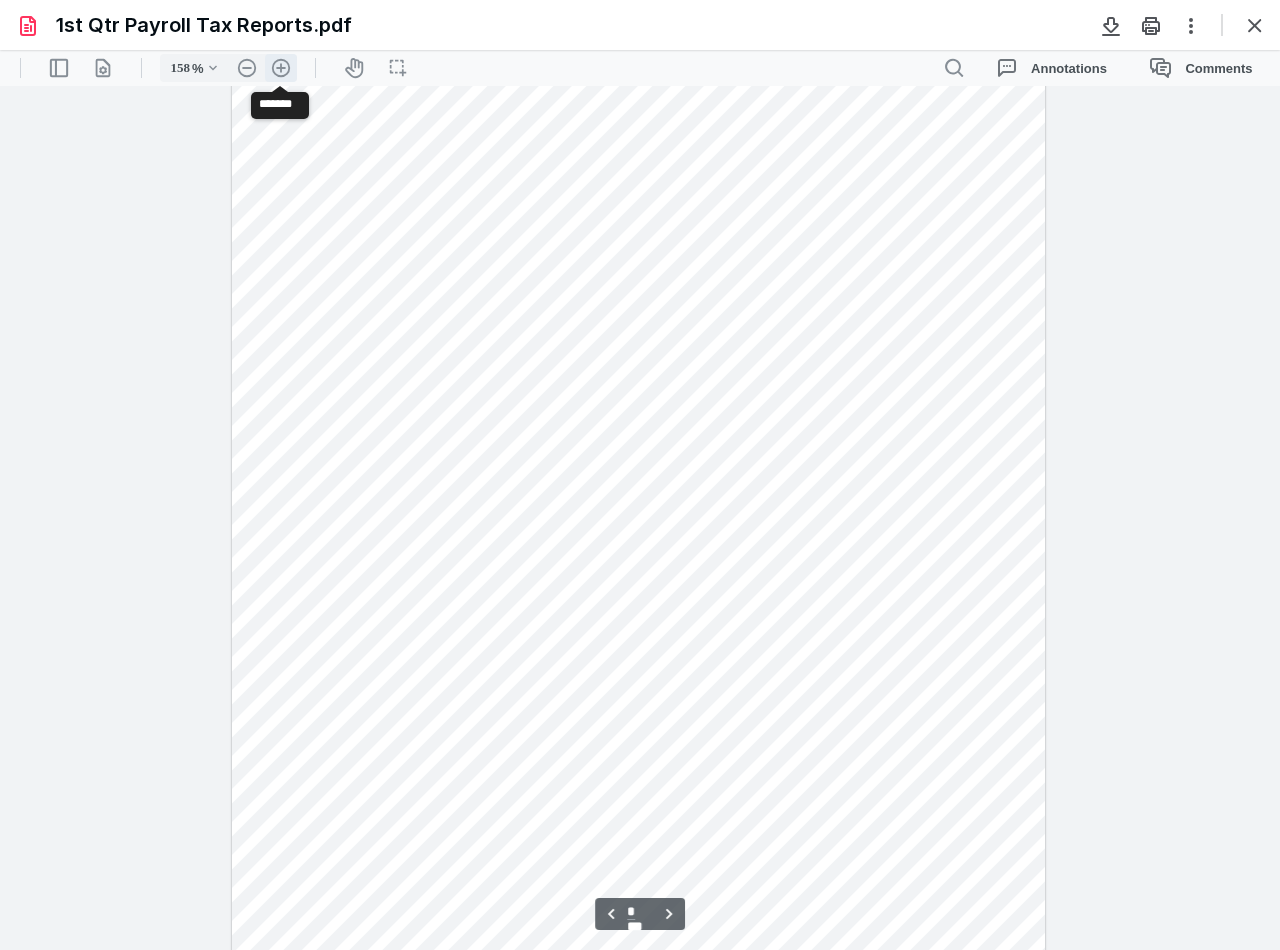scroll, scrollTop: 2738, scrollLeft: 0, axis: vertical 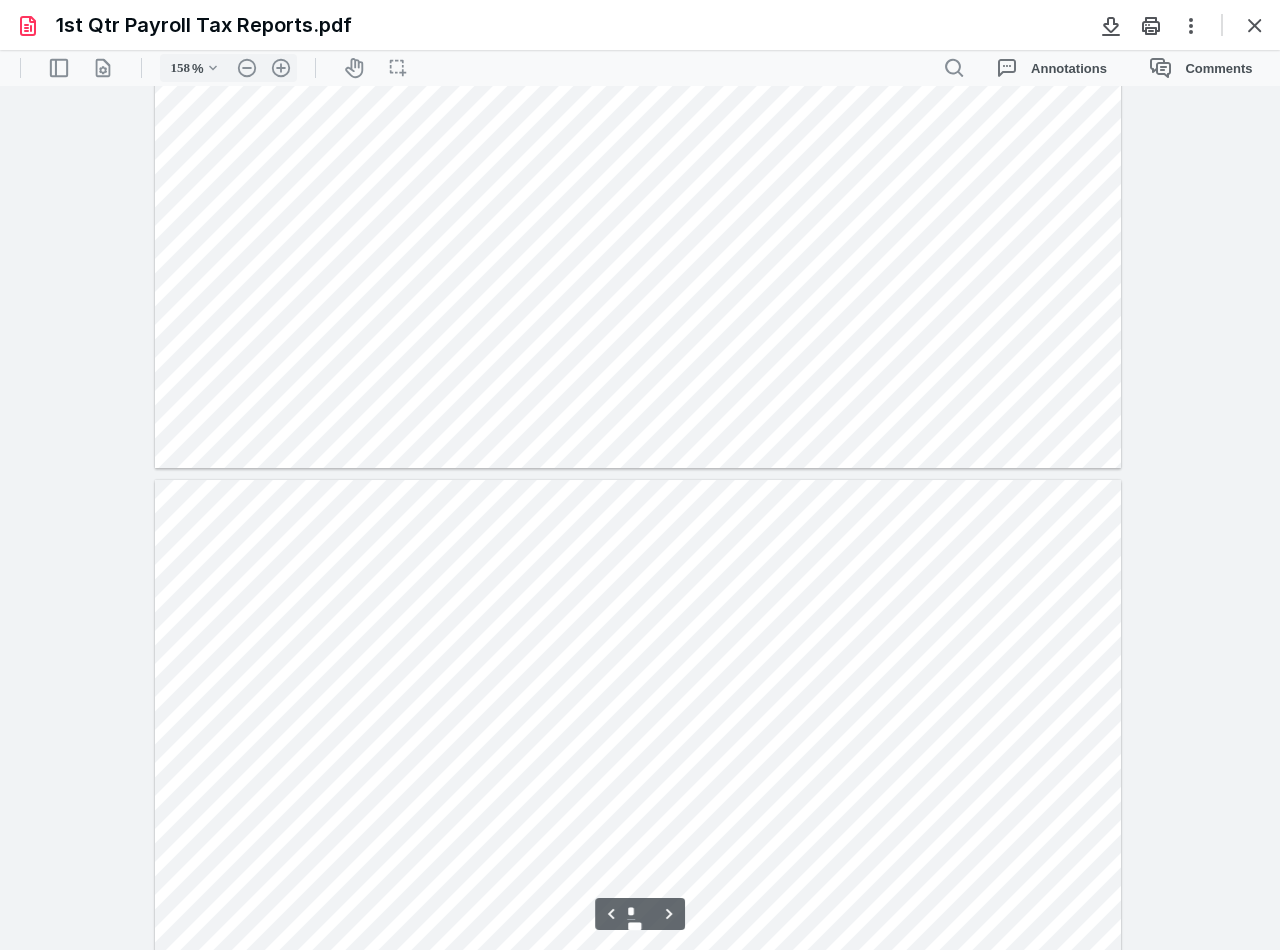 type on "*" 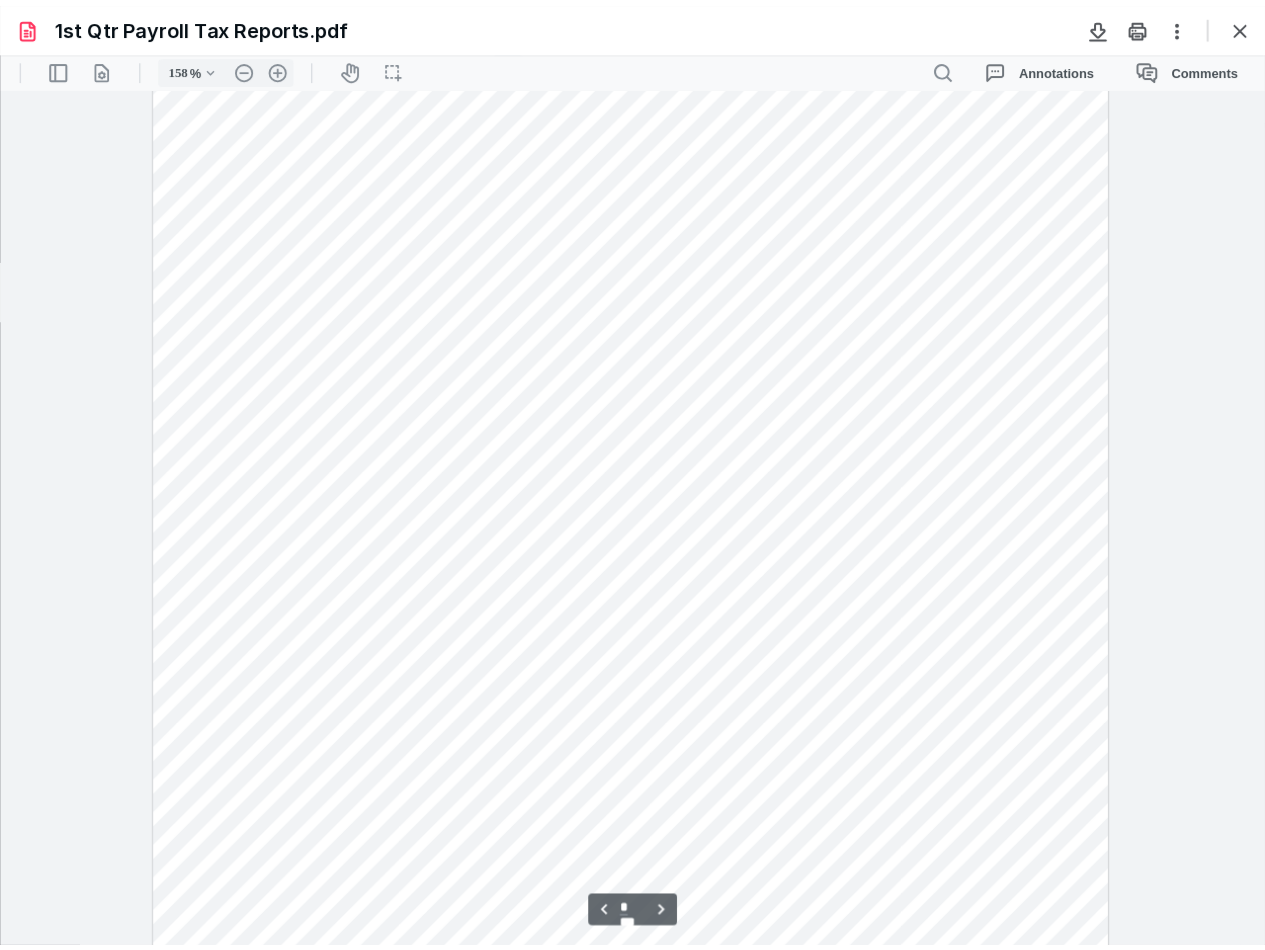scroll, scrollTop: 1638, scrollLeft: 0, axis: vertical 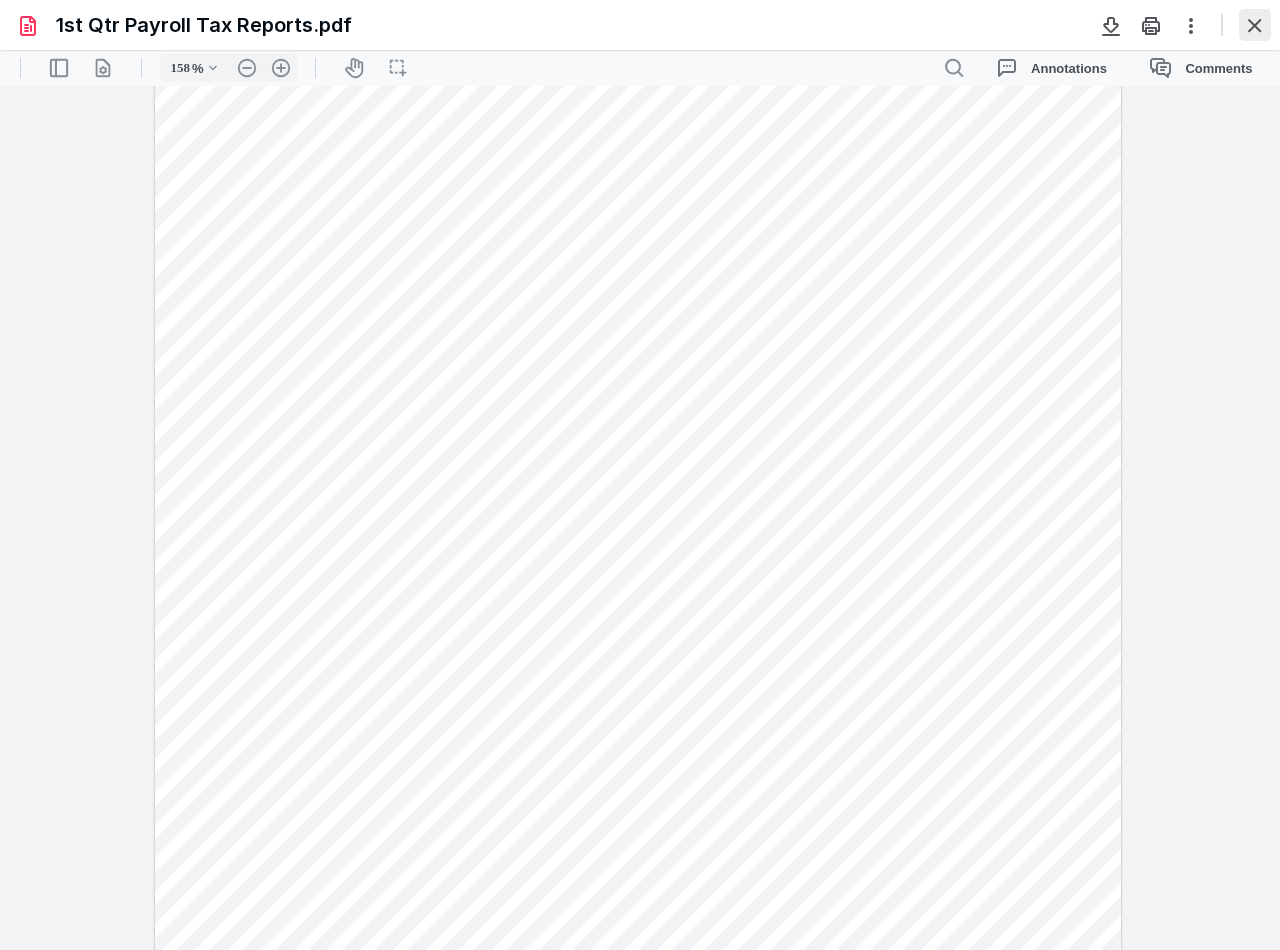 click at bounding box center [1255, 25] 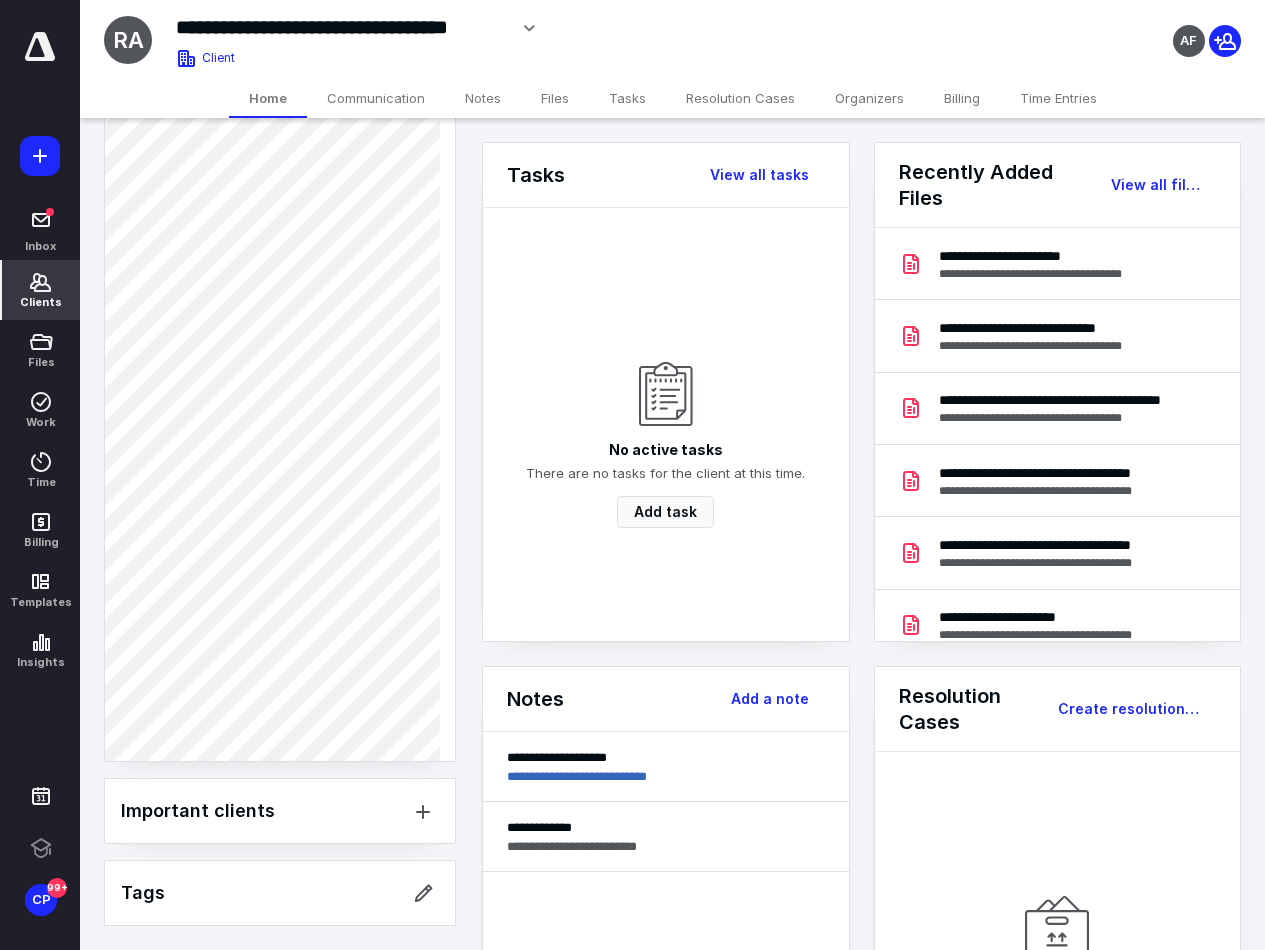 click on "Clients" at bounding box center (41, 302) 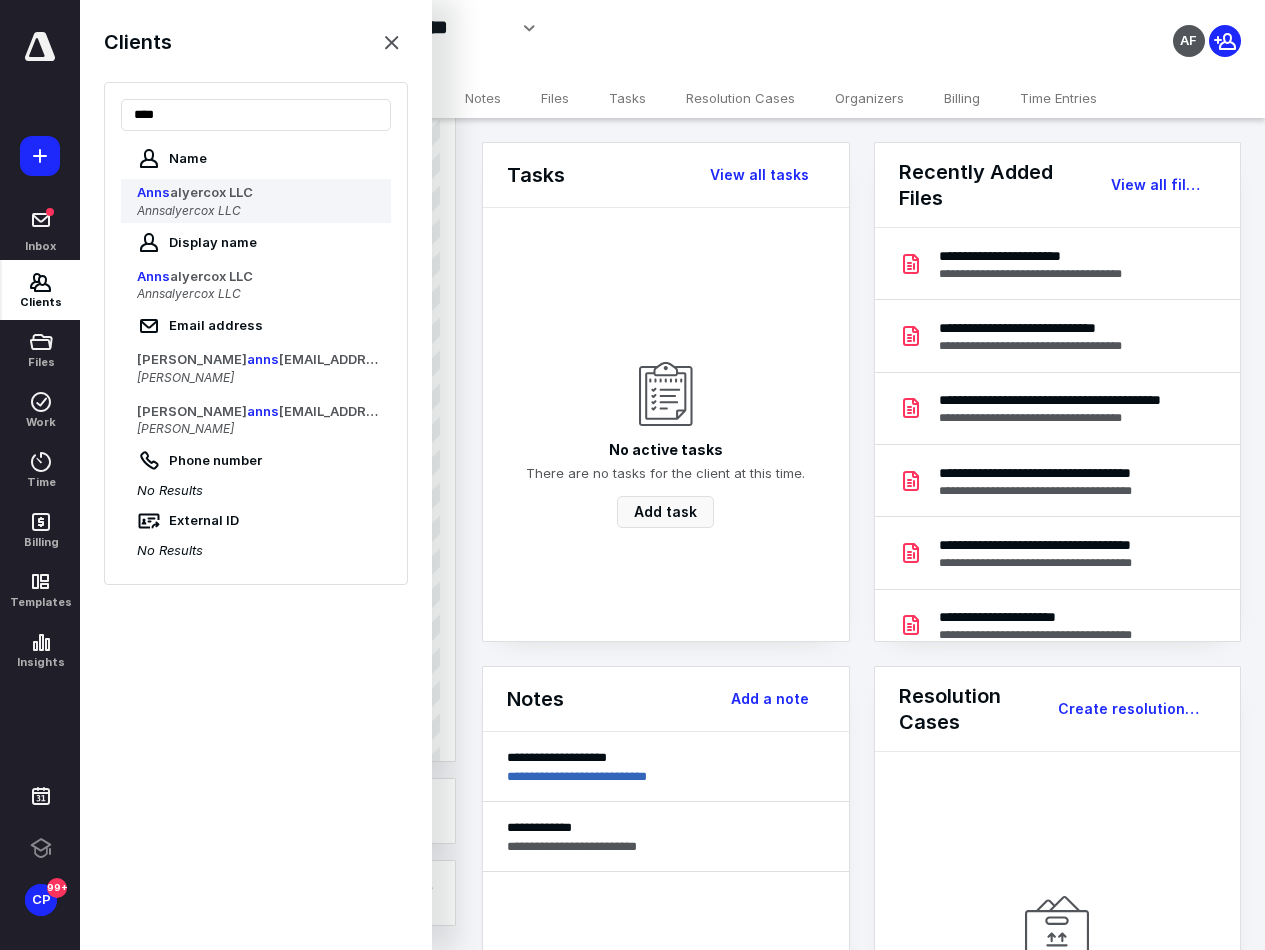 type on "****" 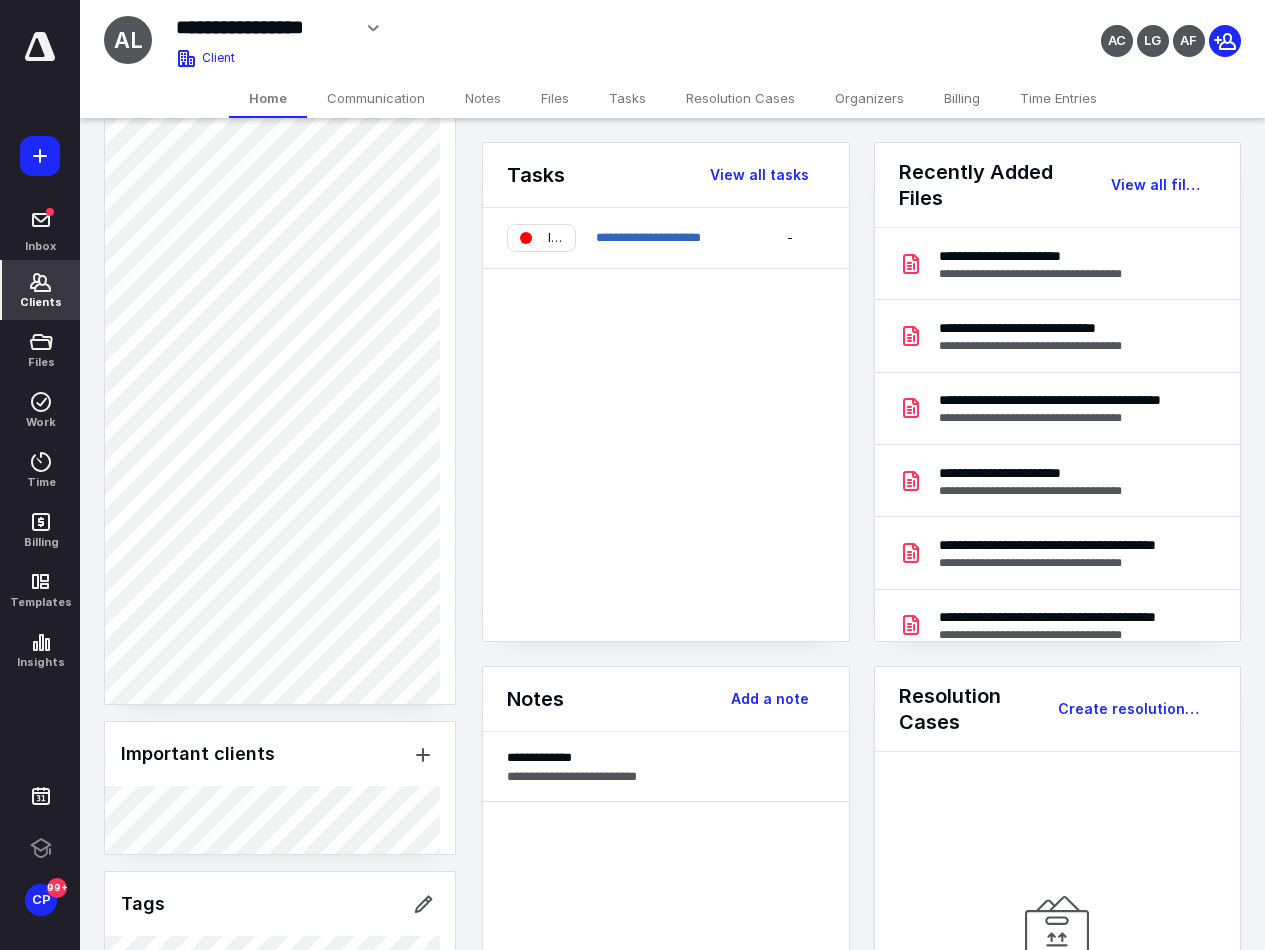 scroll, scrollTop: 1200, scrollLeft: 0, axis: vertical 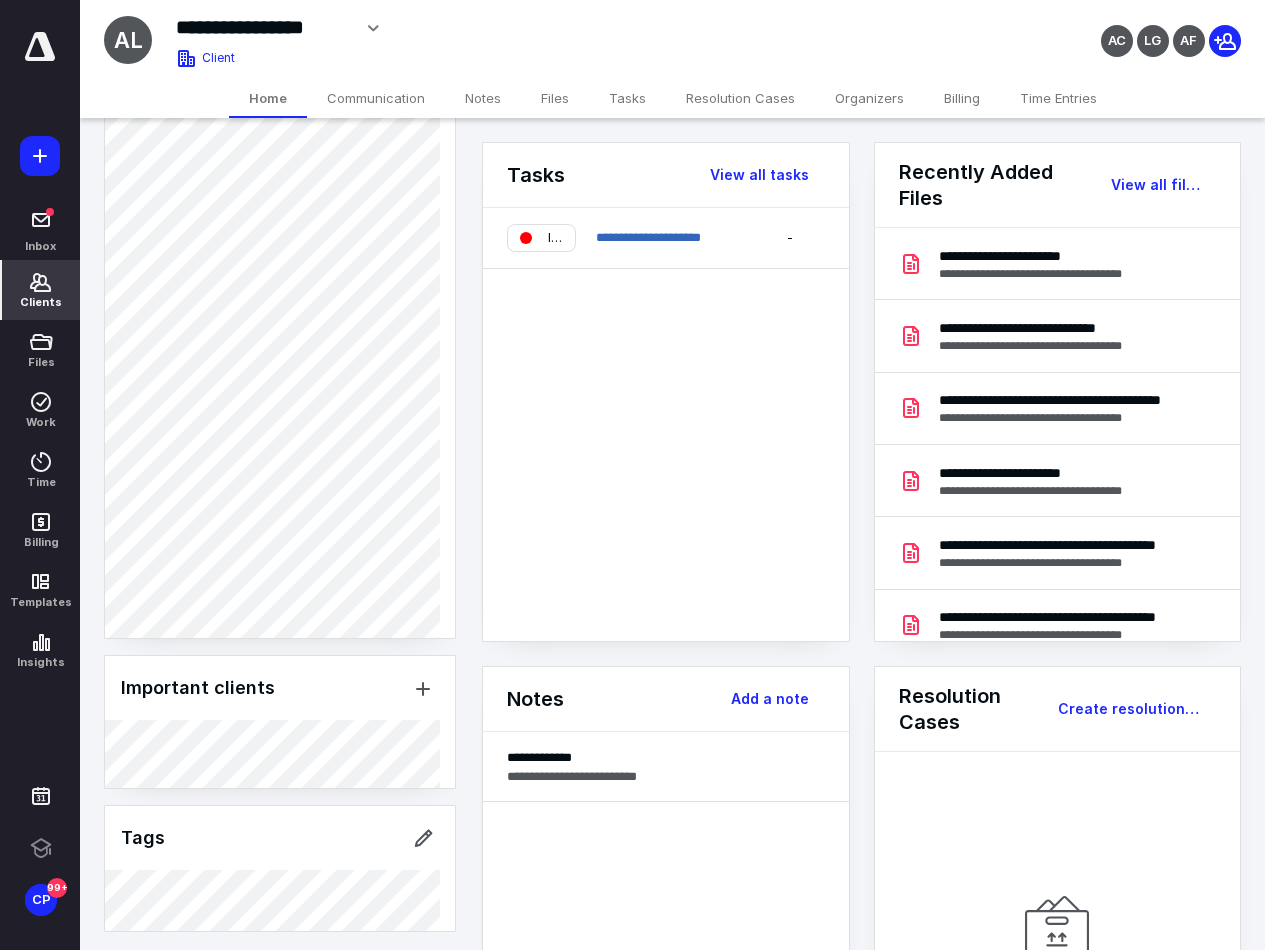 click on "Clients" at bounding box center [41, 302] 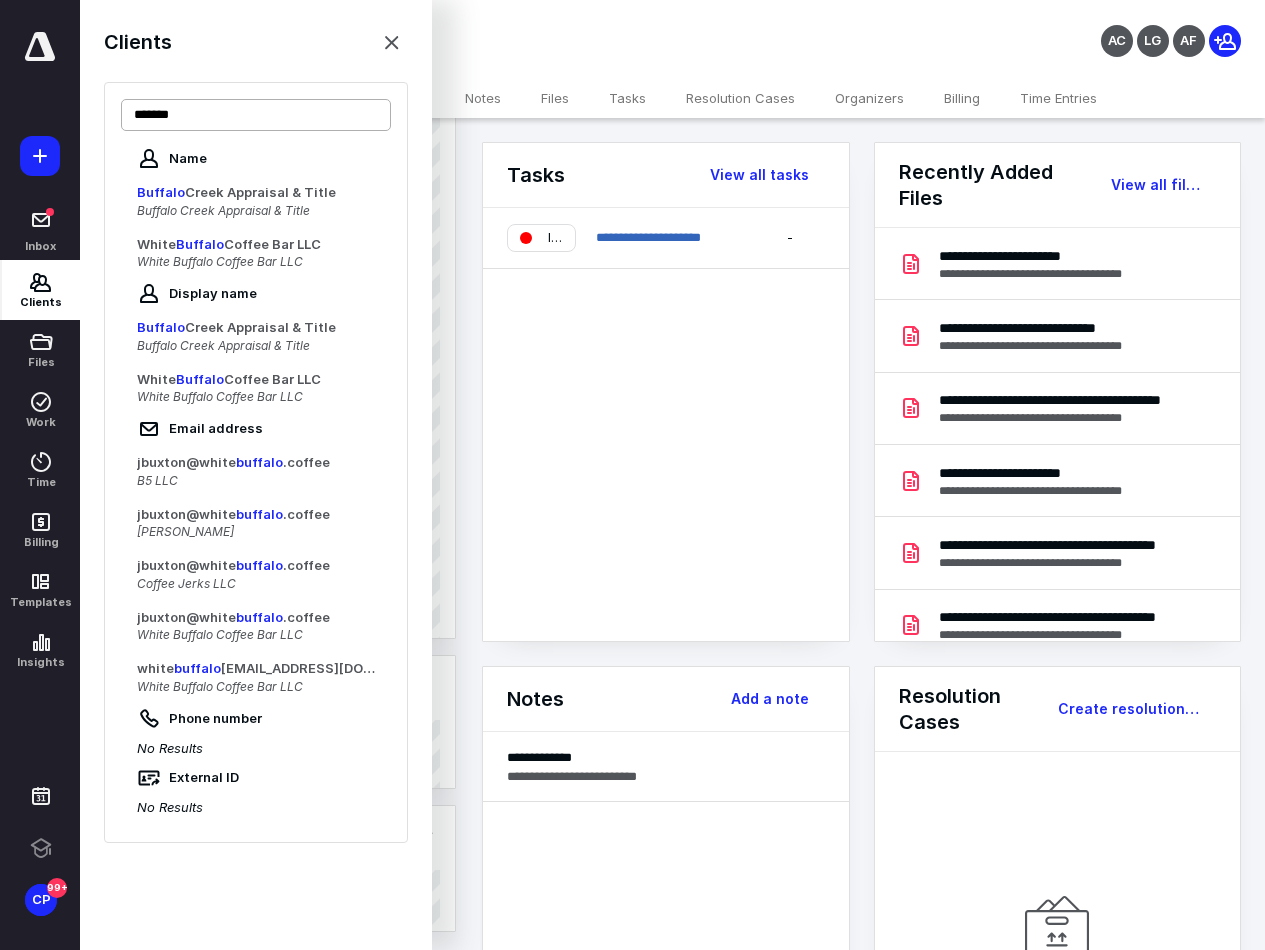 type on "*******" 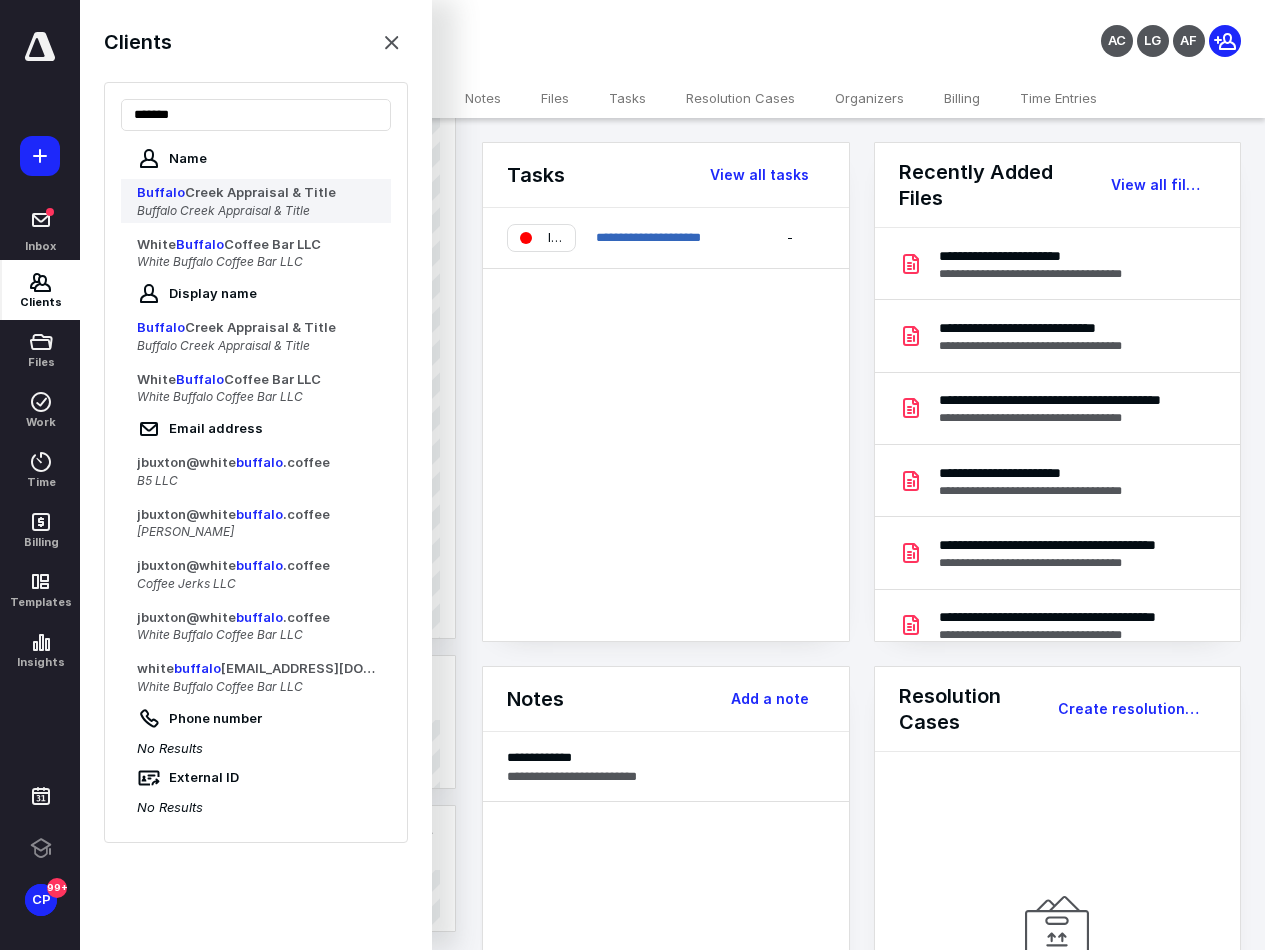 click on "Buffalo  Creek Appraisal & Title" at bounding box center [258, 193] 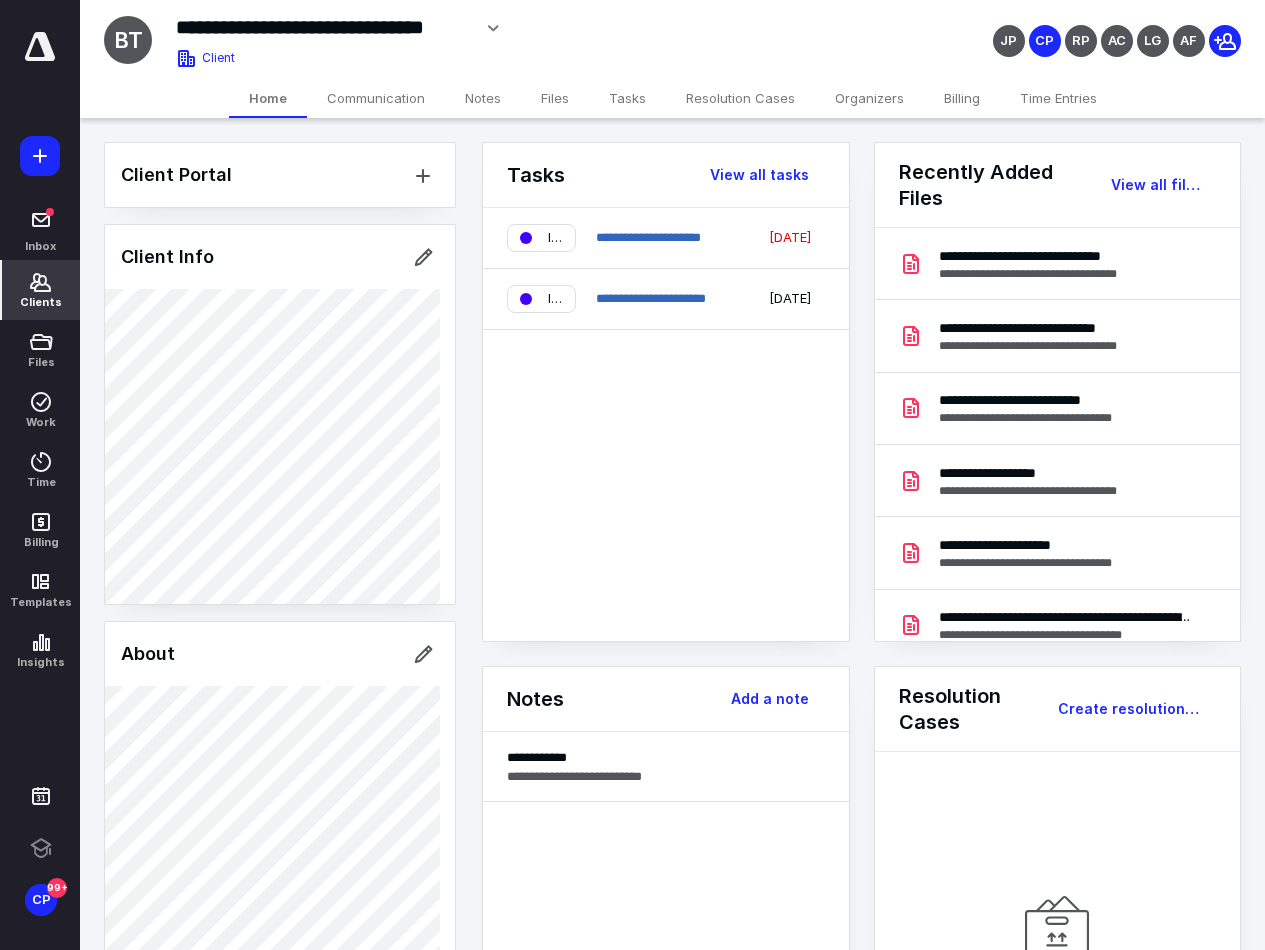 scroll, scrollTop: 600, scrollLeft: 0, axis: vertical 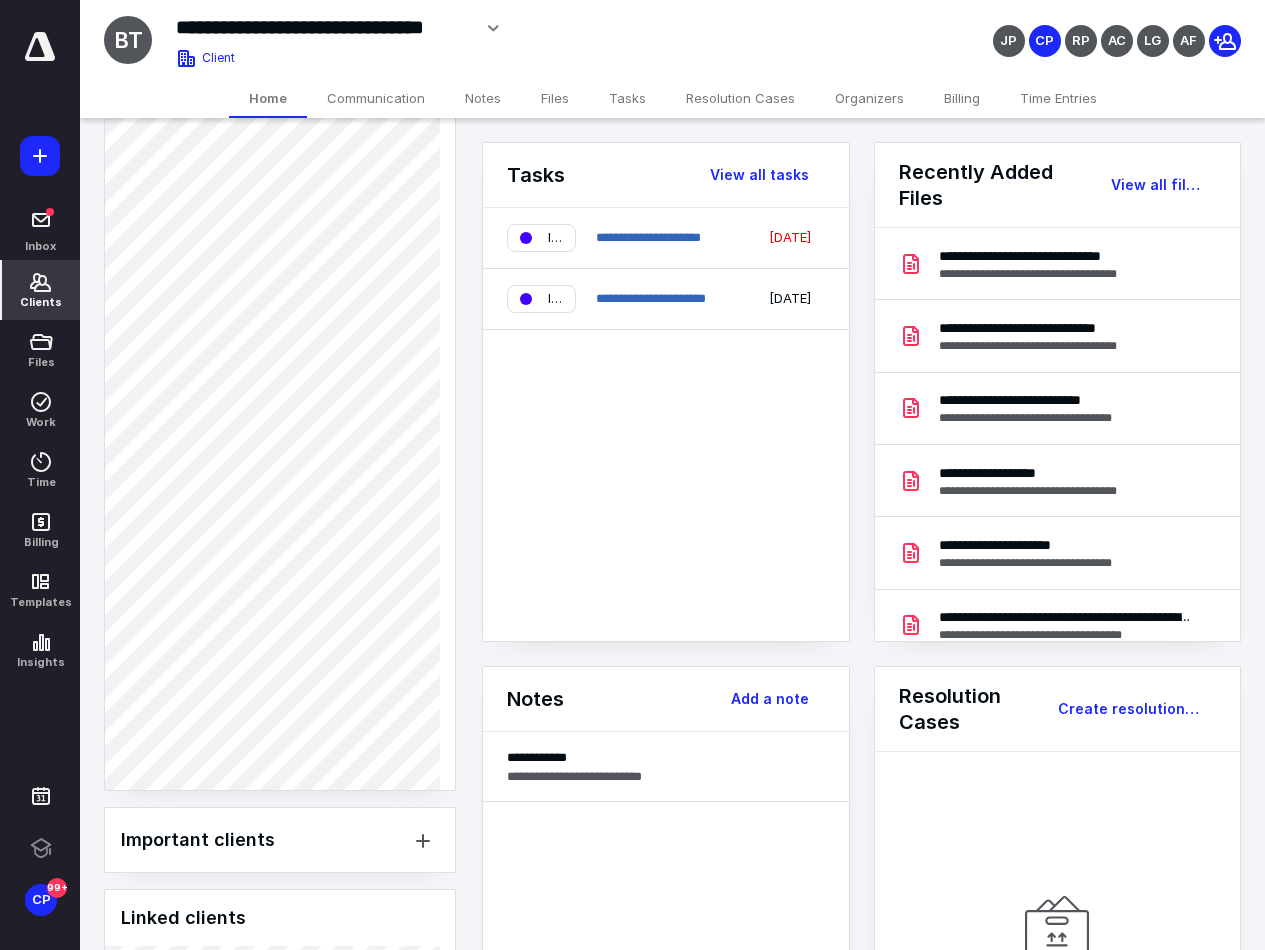 click on "Clients" at bounding box center (41, 302) 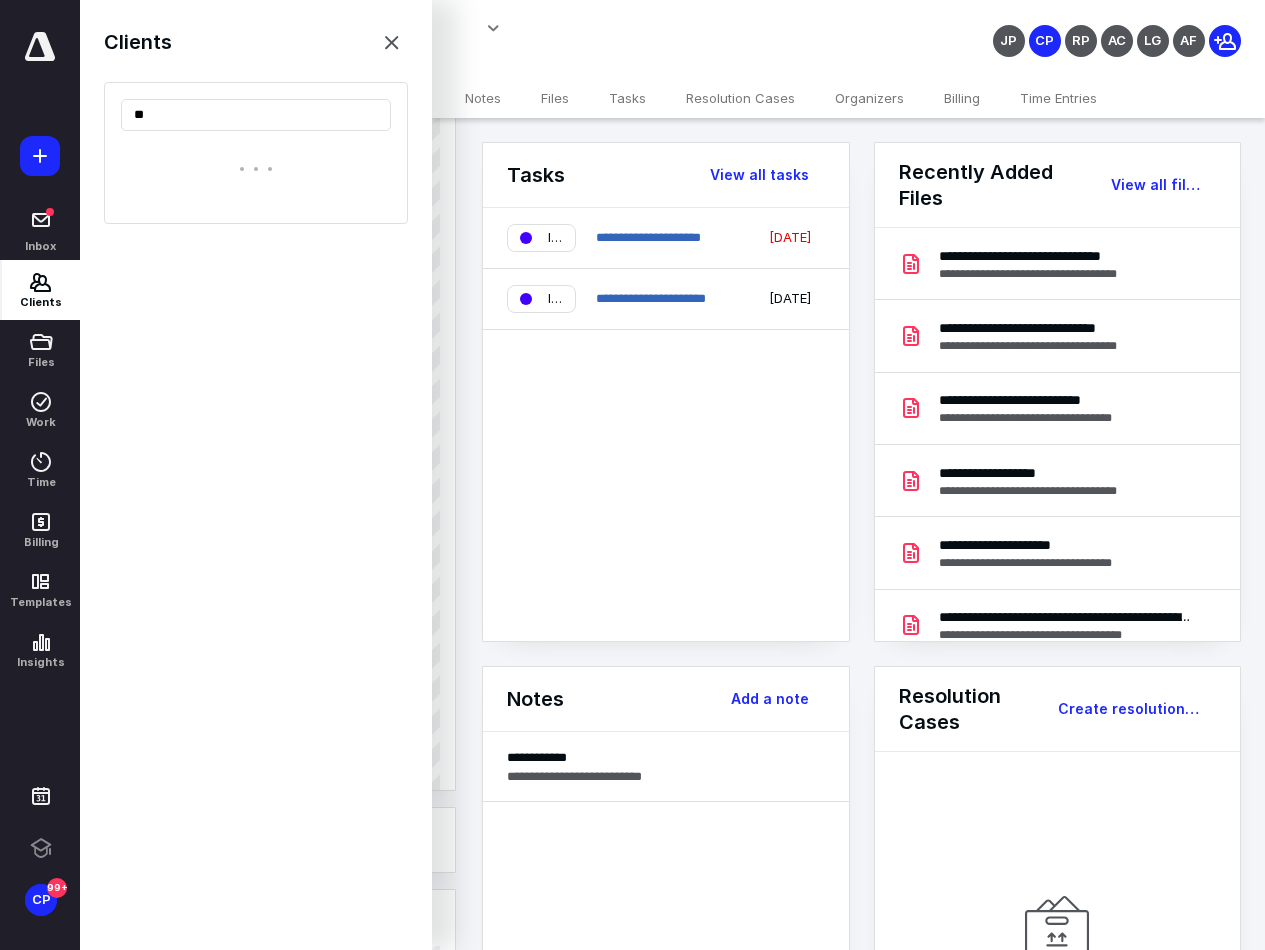 type on "*" 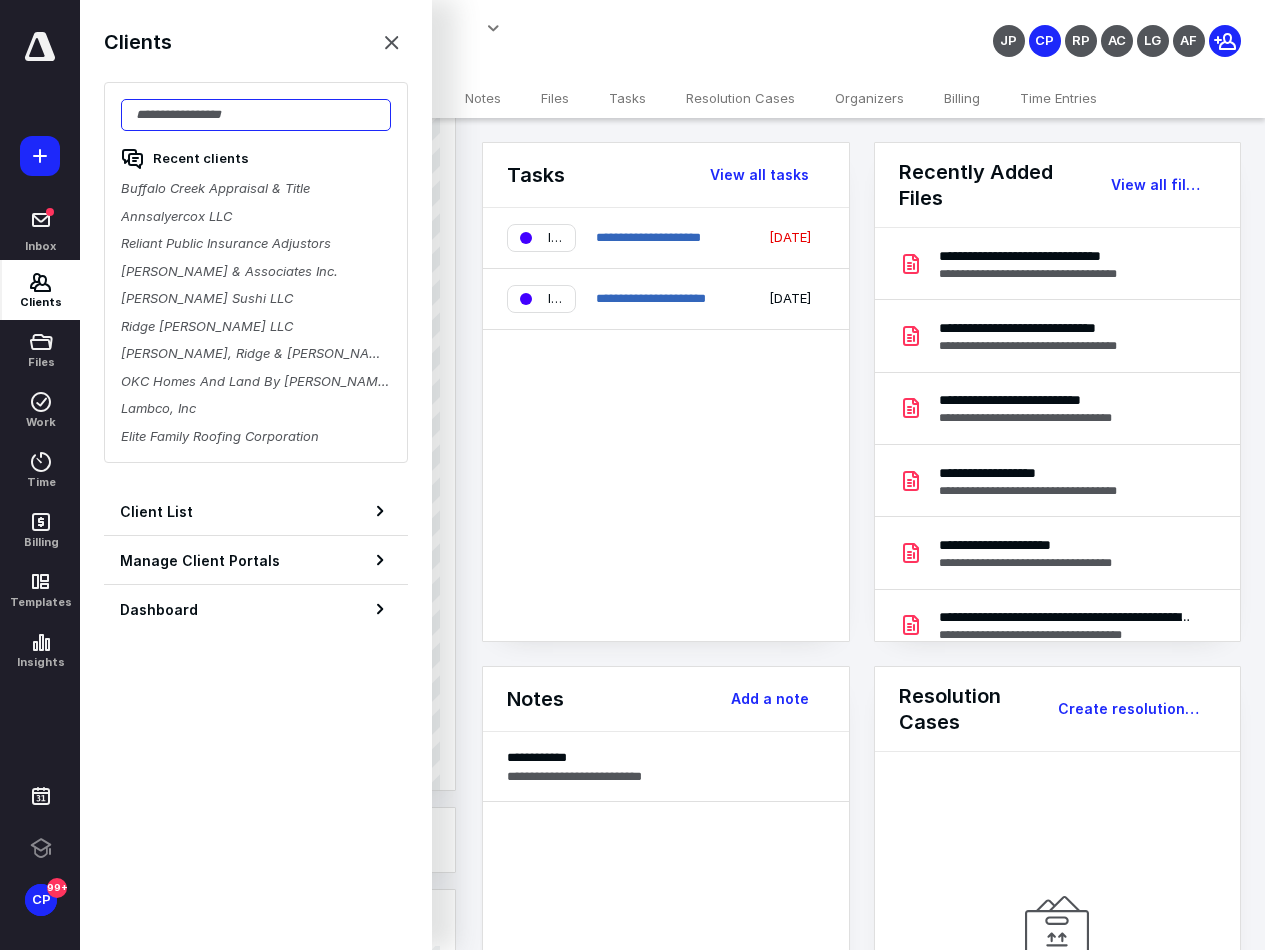 click at bounding box center [256, 115] 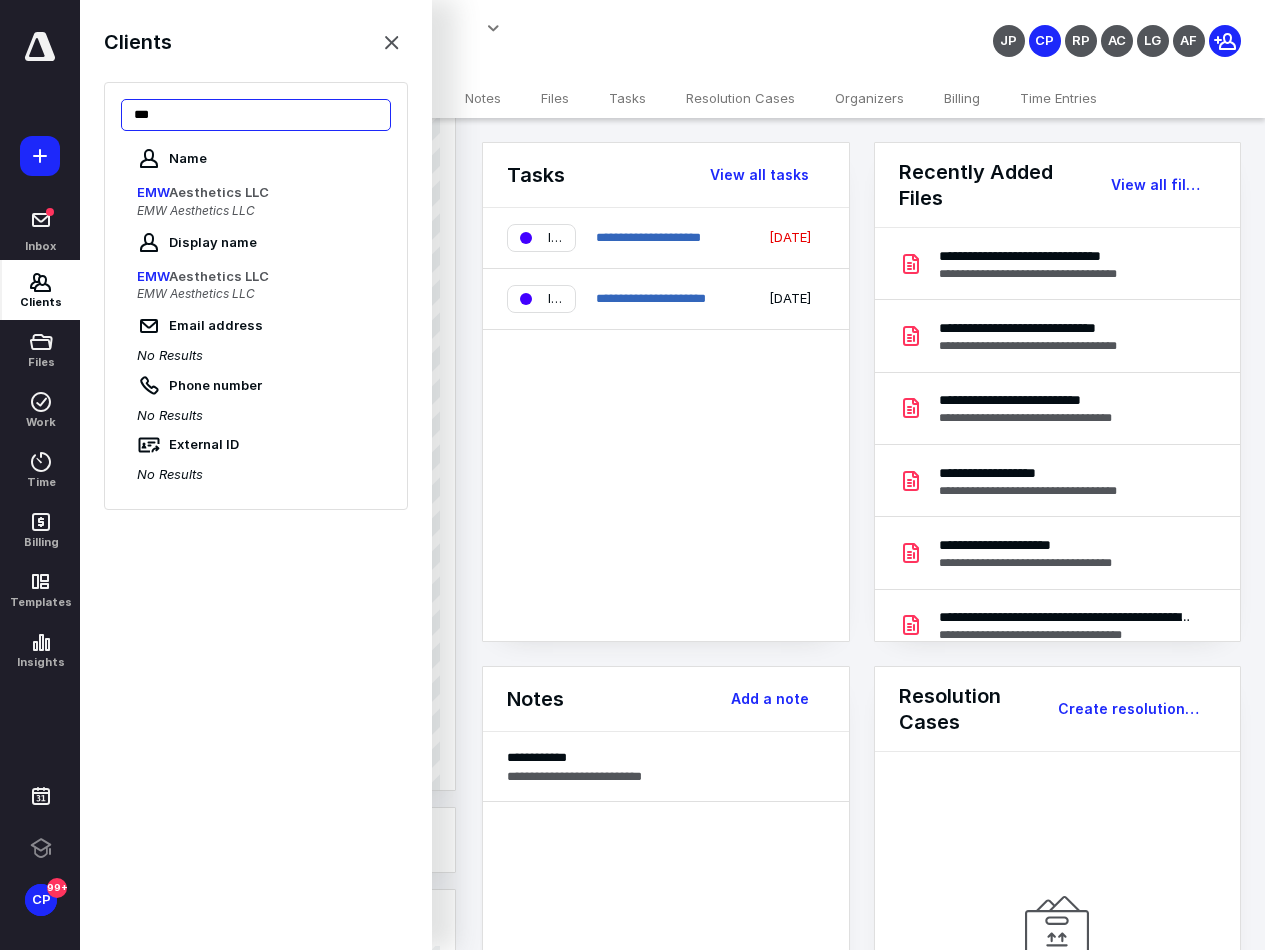 type on "***" 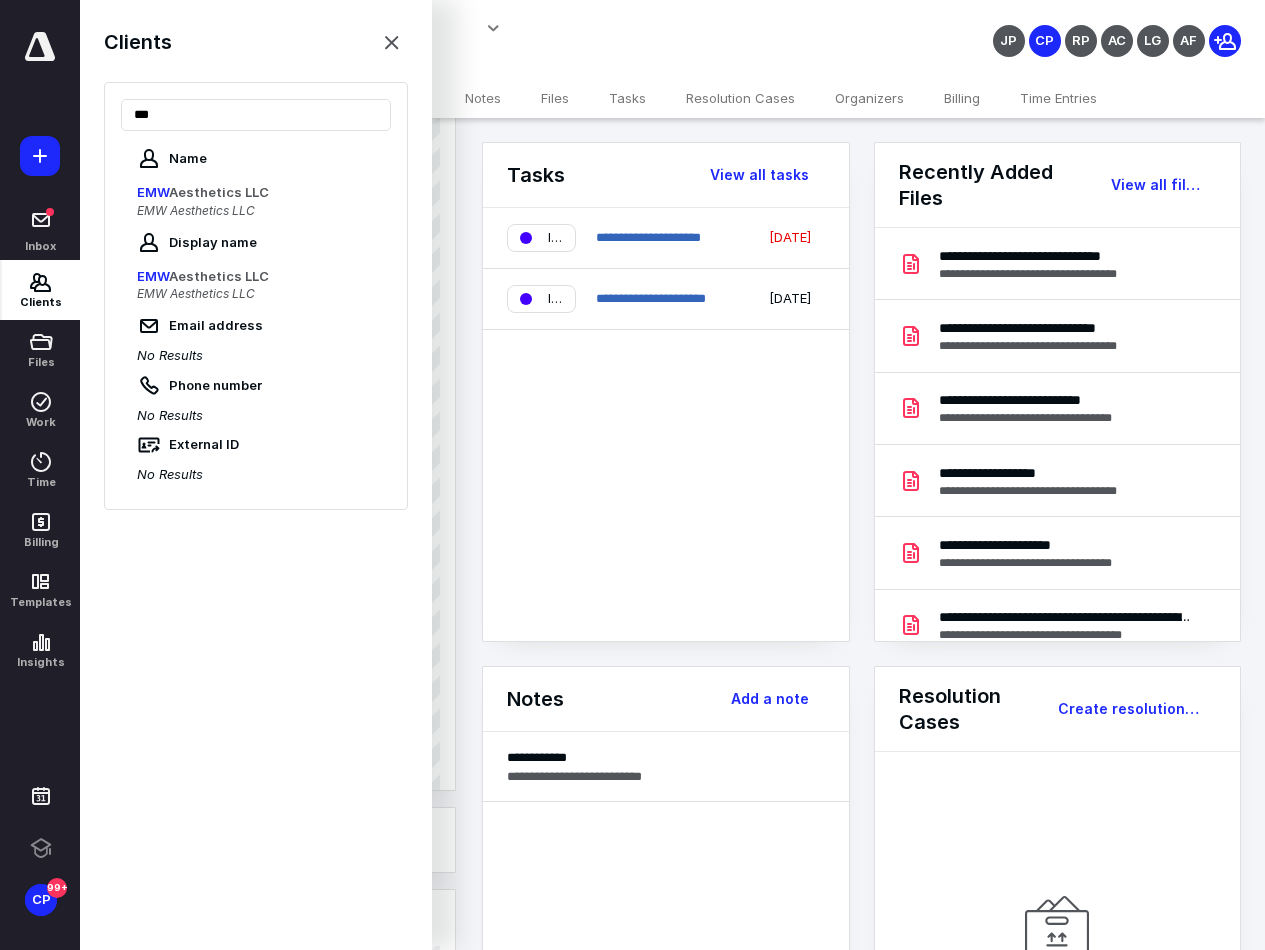 click on "Aesthetics LLC" at bounding box center [219, 192] 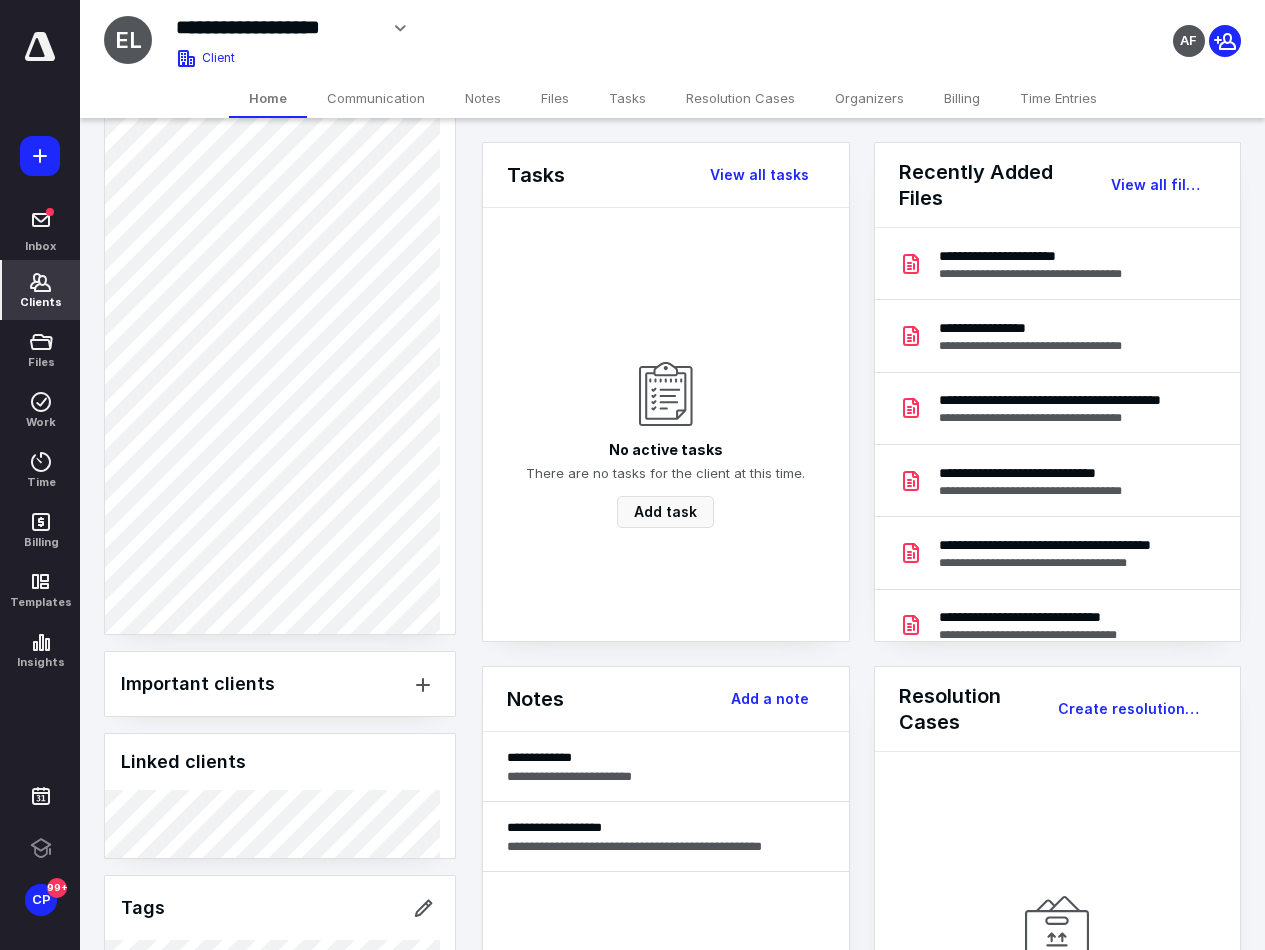 scroll, scrollTop: 1100, scrollLeft: 0, axis: vertical 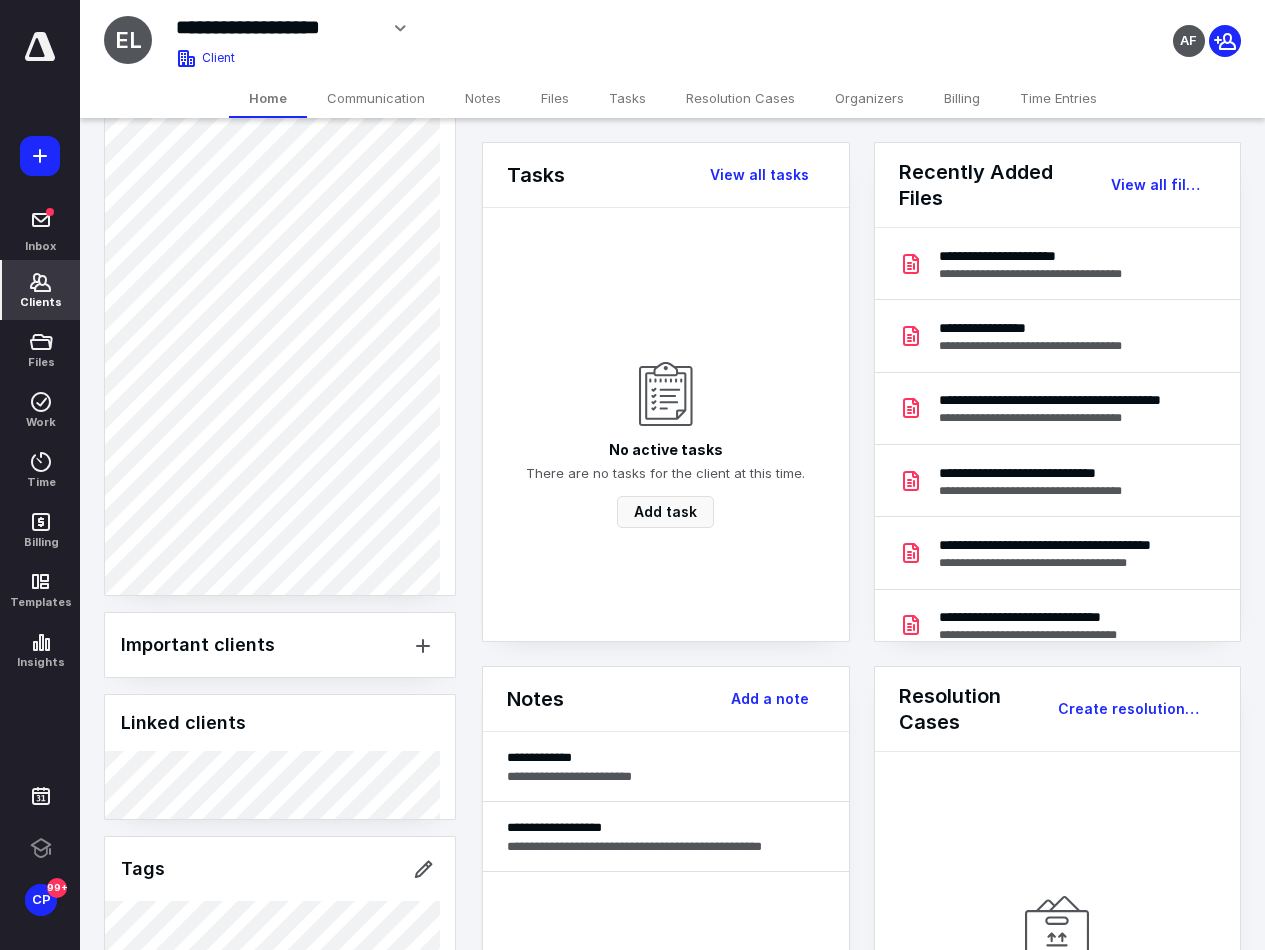 click on "Clients" at bounding box center (41, 290) 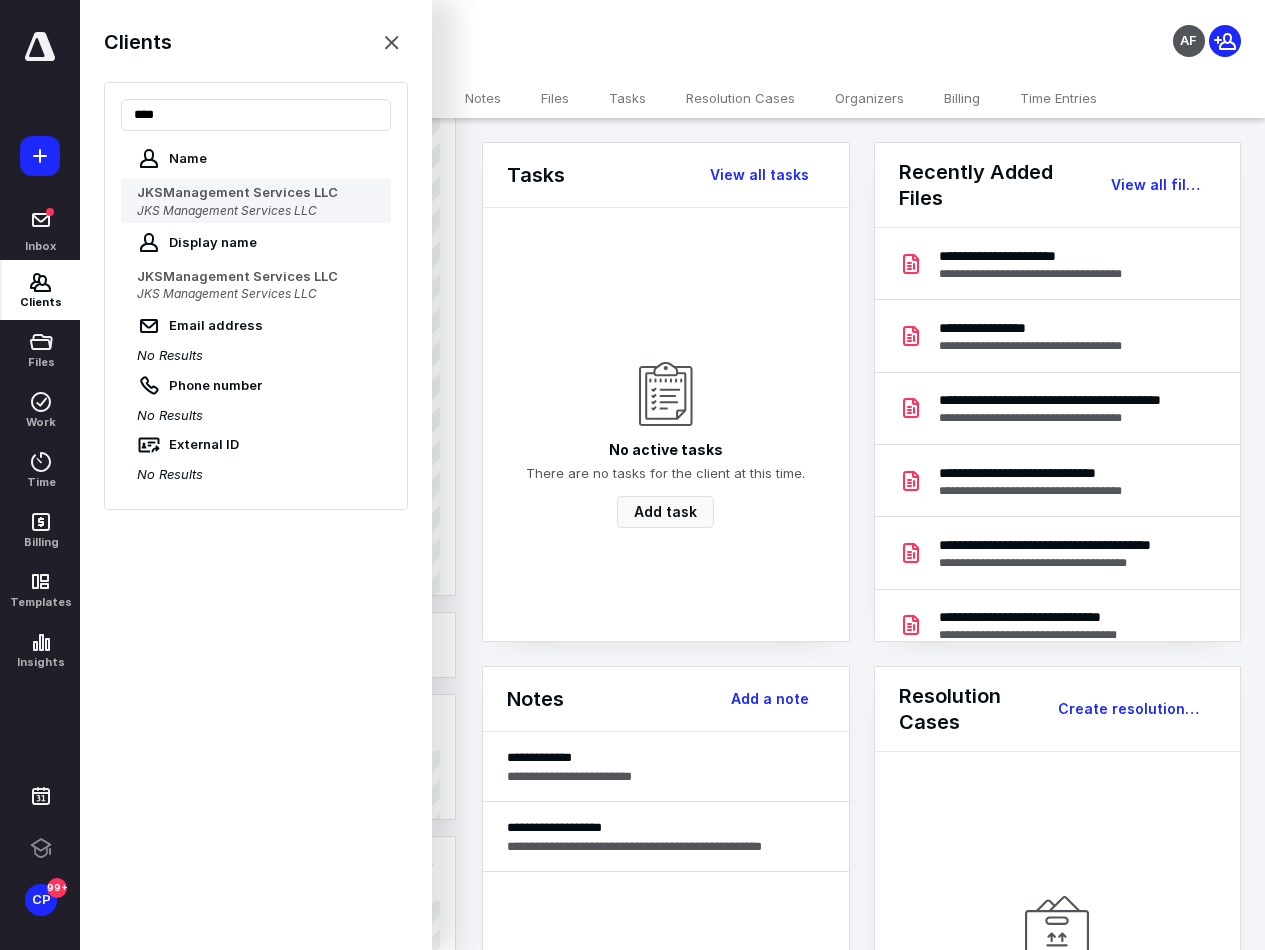 type on "***" 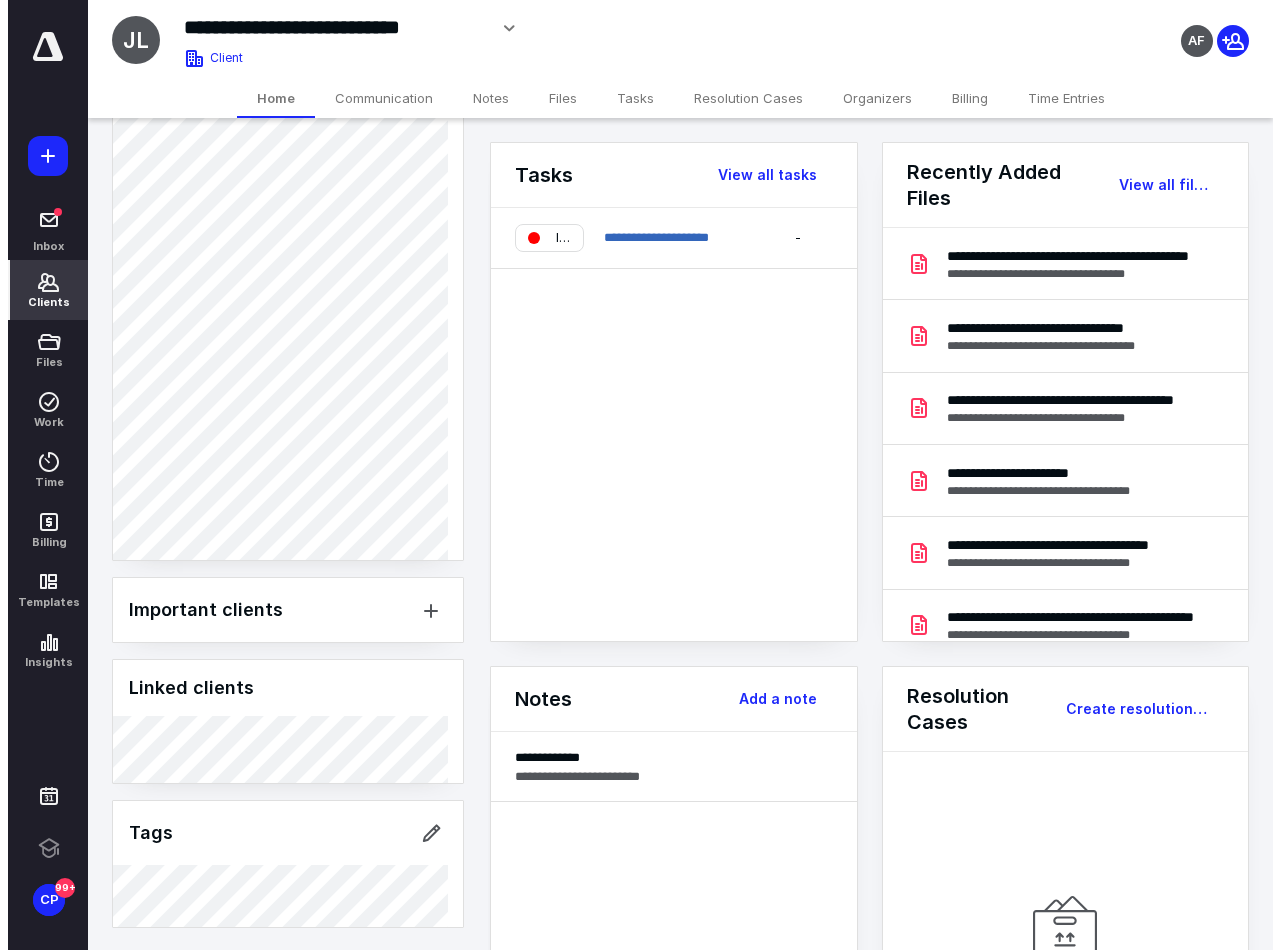 scroll, scrollTop: 1157, scrollLeft: 0, axis: vertical 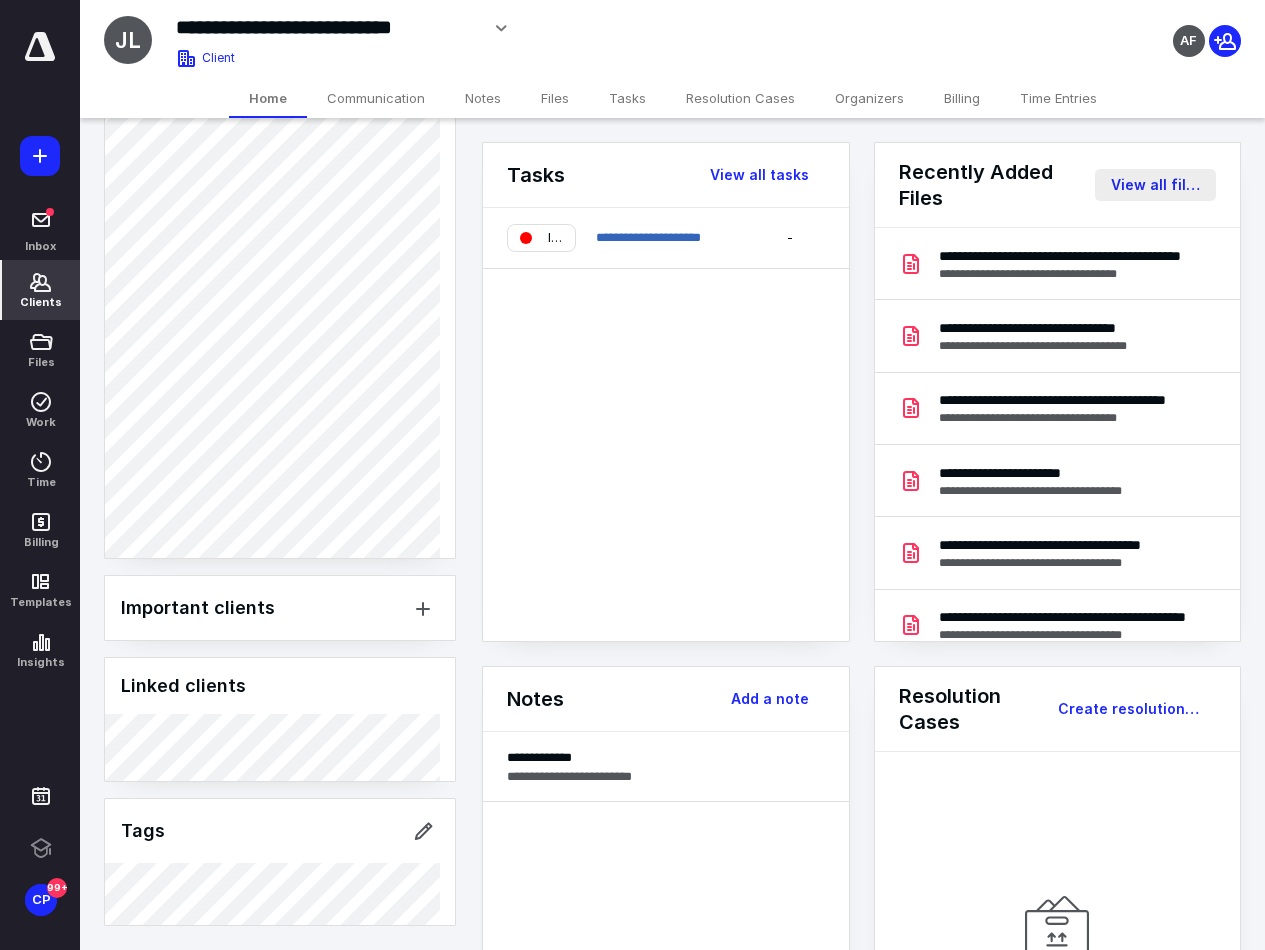 click on "View all files" at bounding box center [1155, 185] 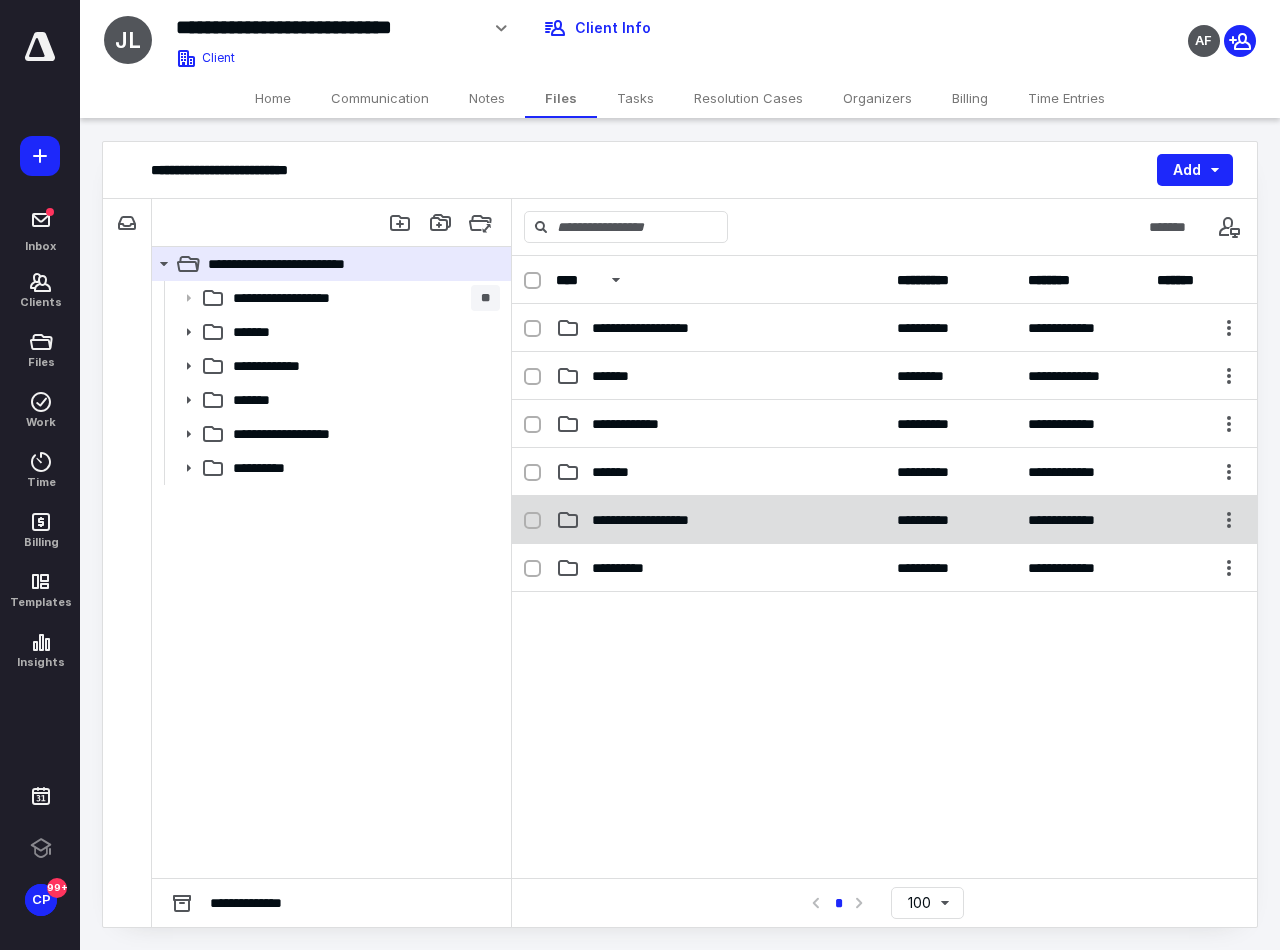 click on "**********" at bounding box center (655, 520) 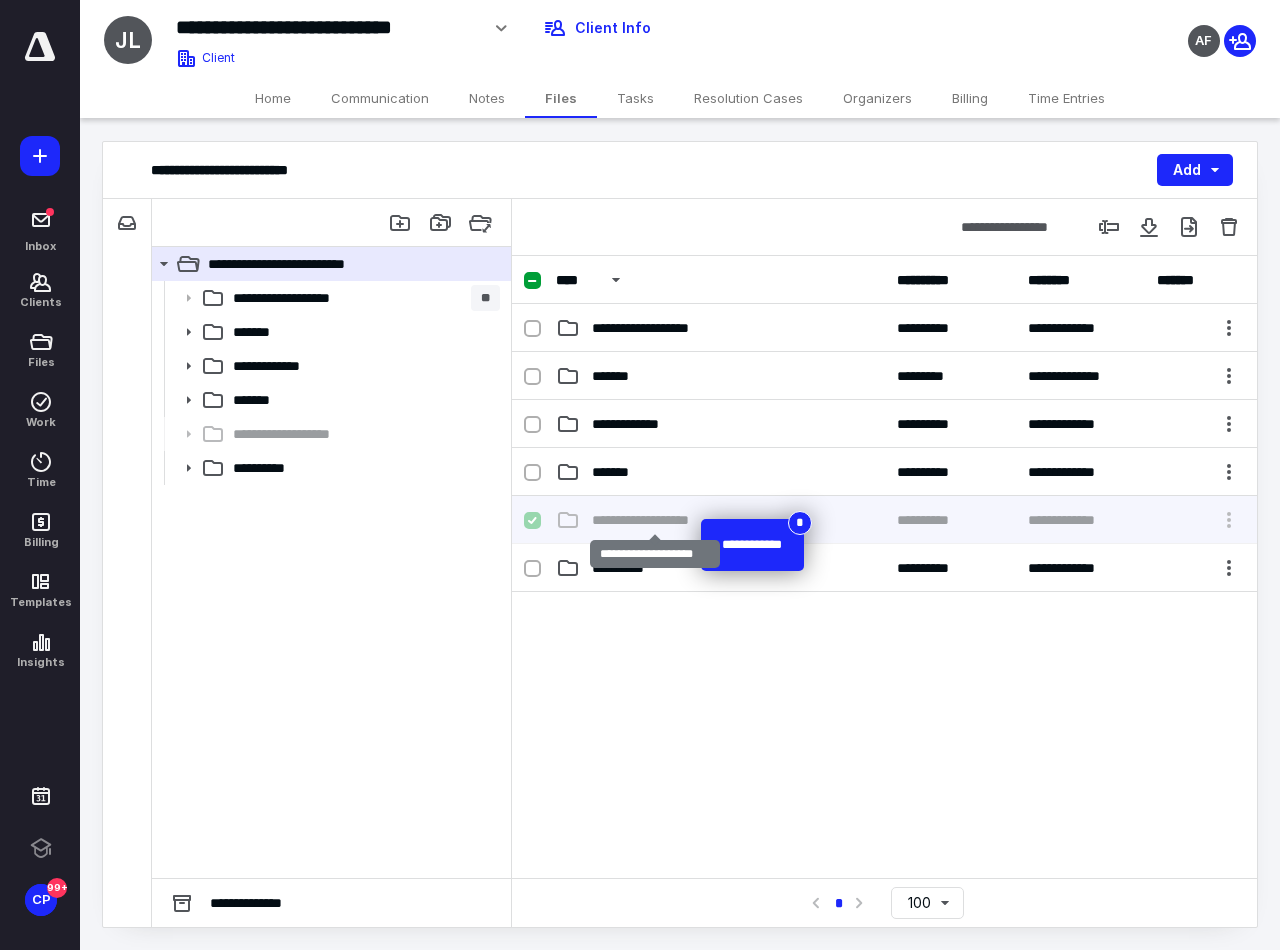 click on "**********" at bounding box center (655, 520) 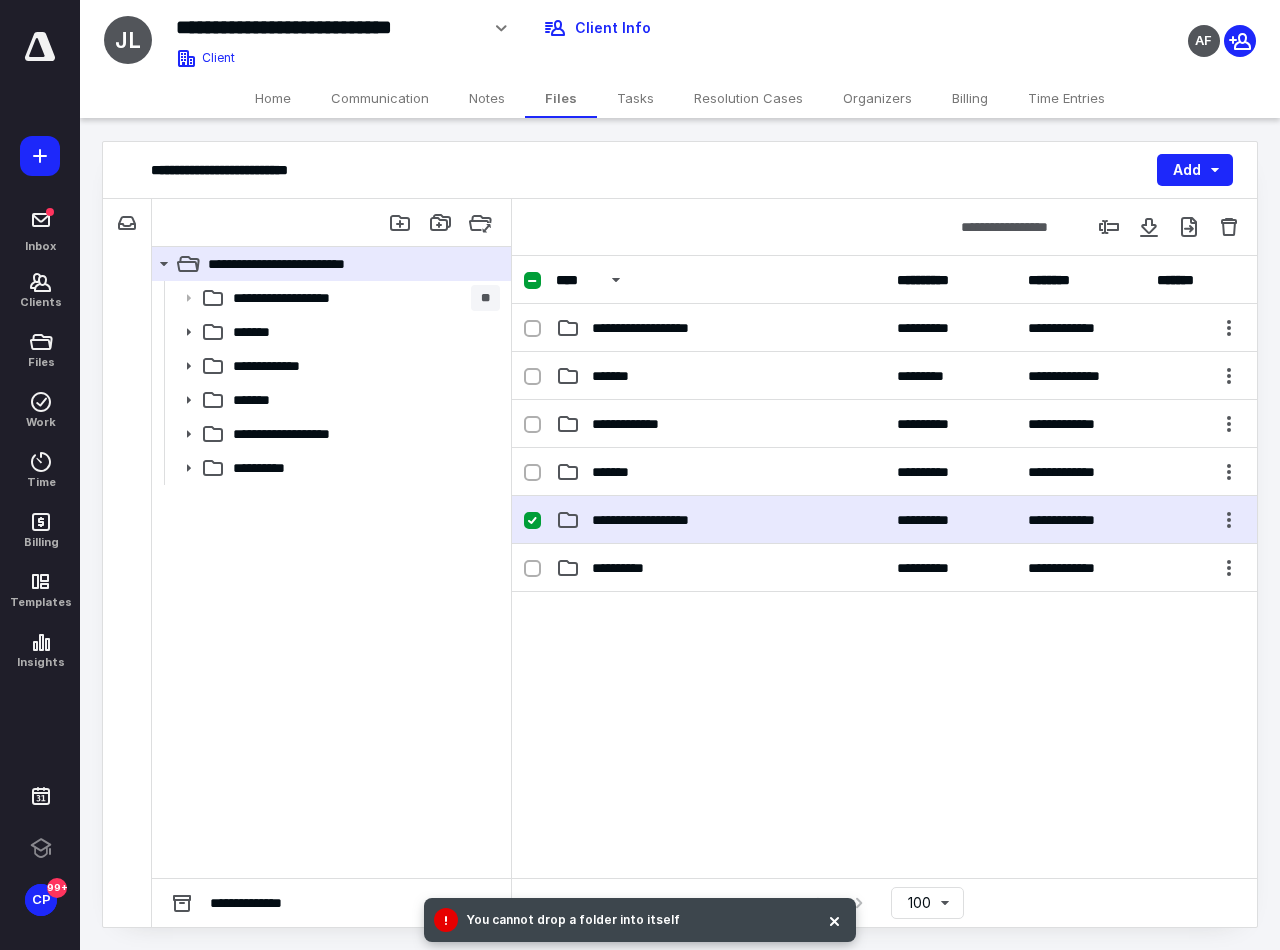 click on "**********" at bounding box center (655, 520) 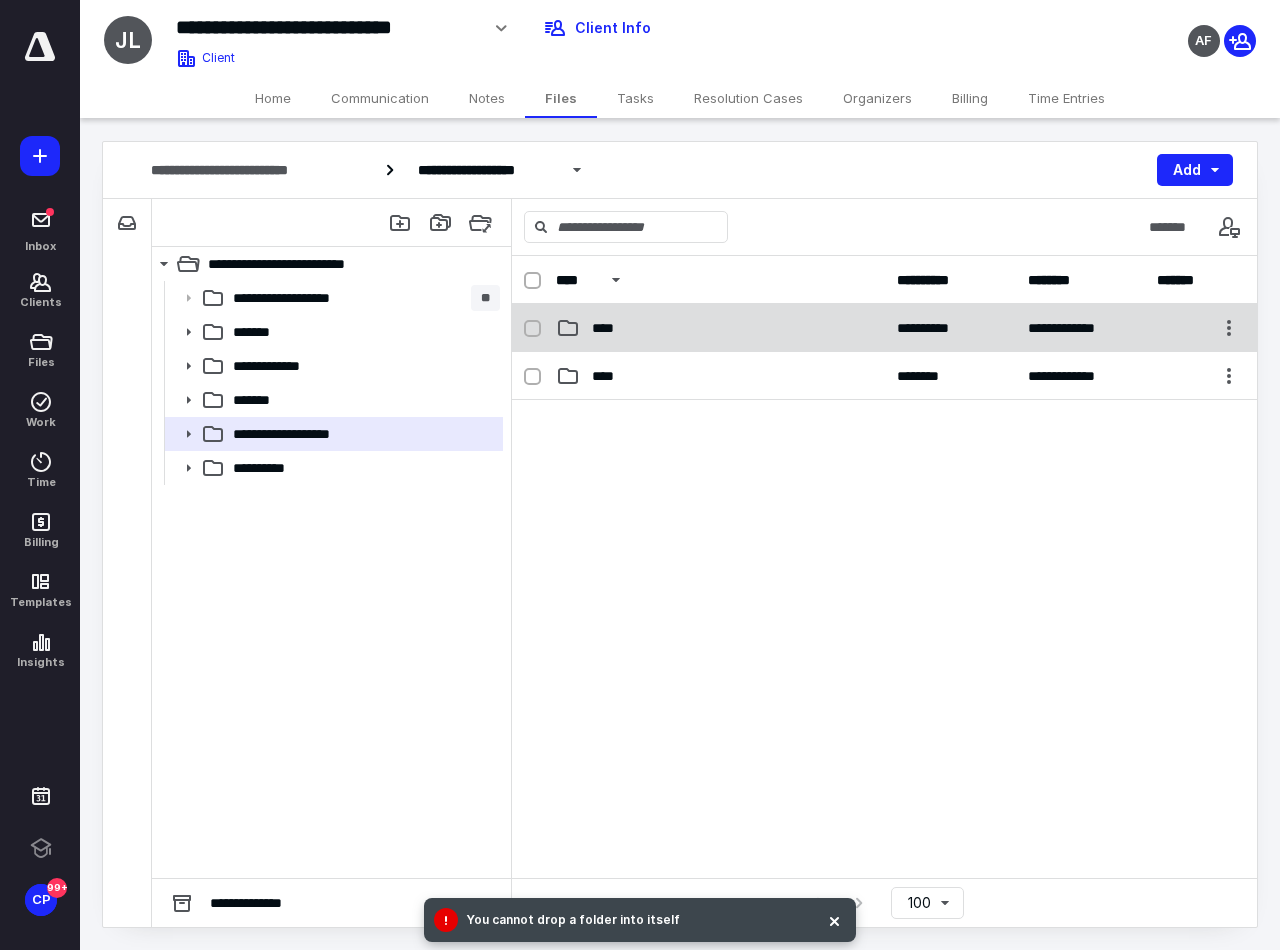 click on "****" at bounding box center [609, 328] 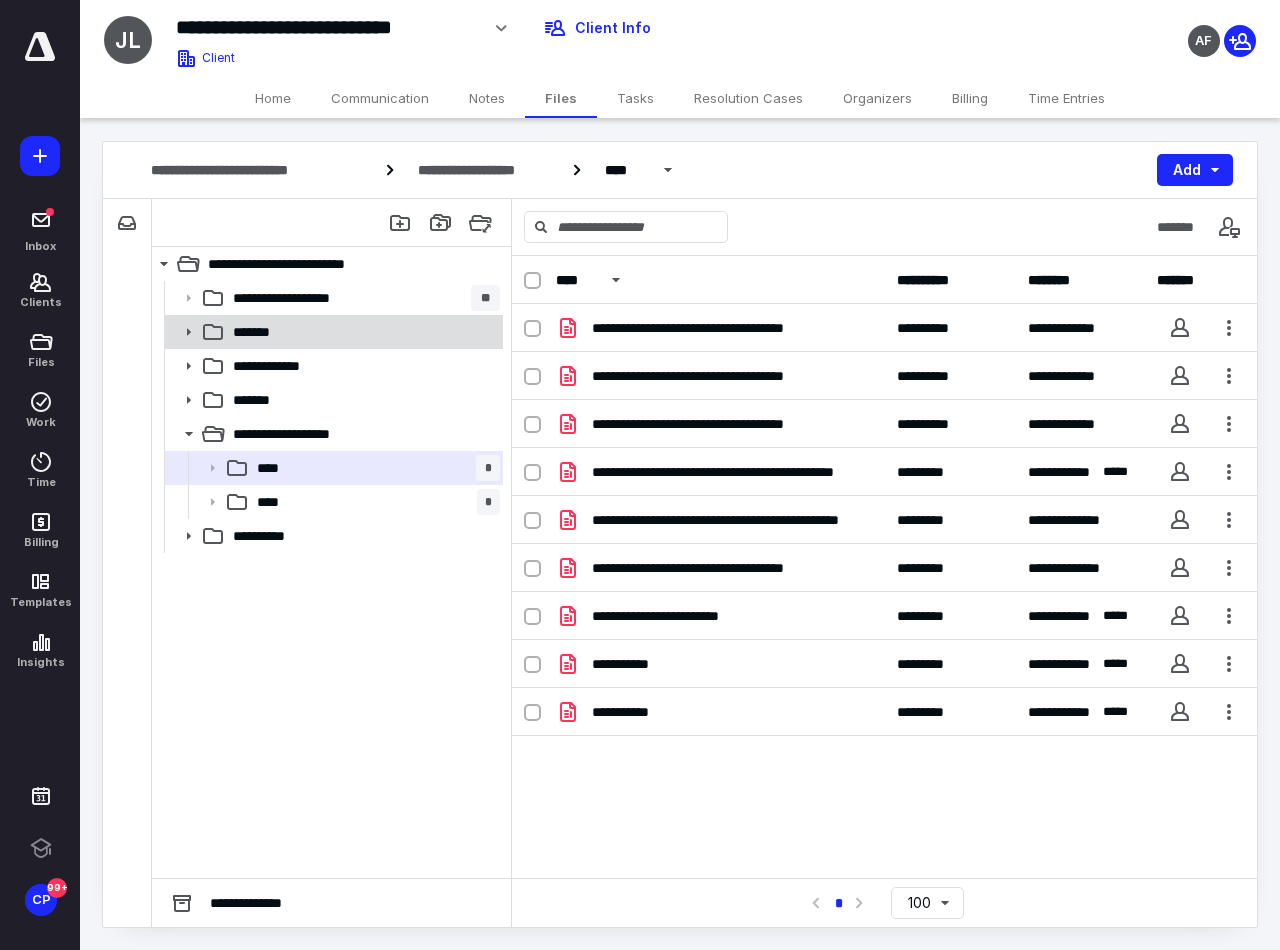 click on "*******" at bounding box center (258, 332) 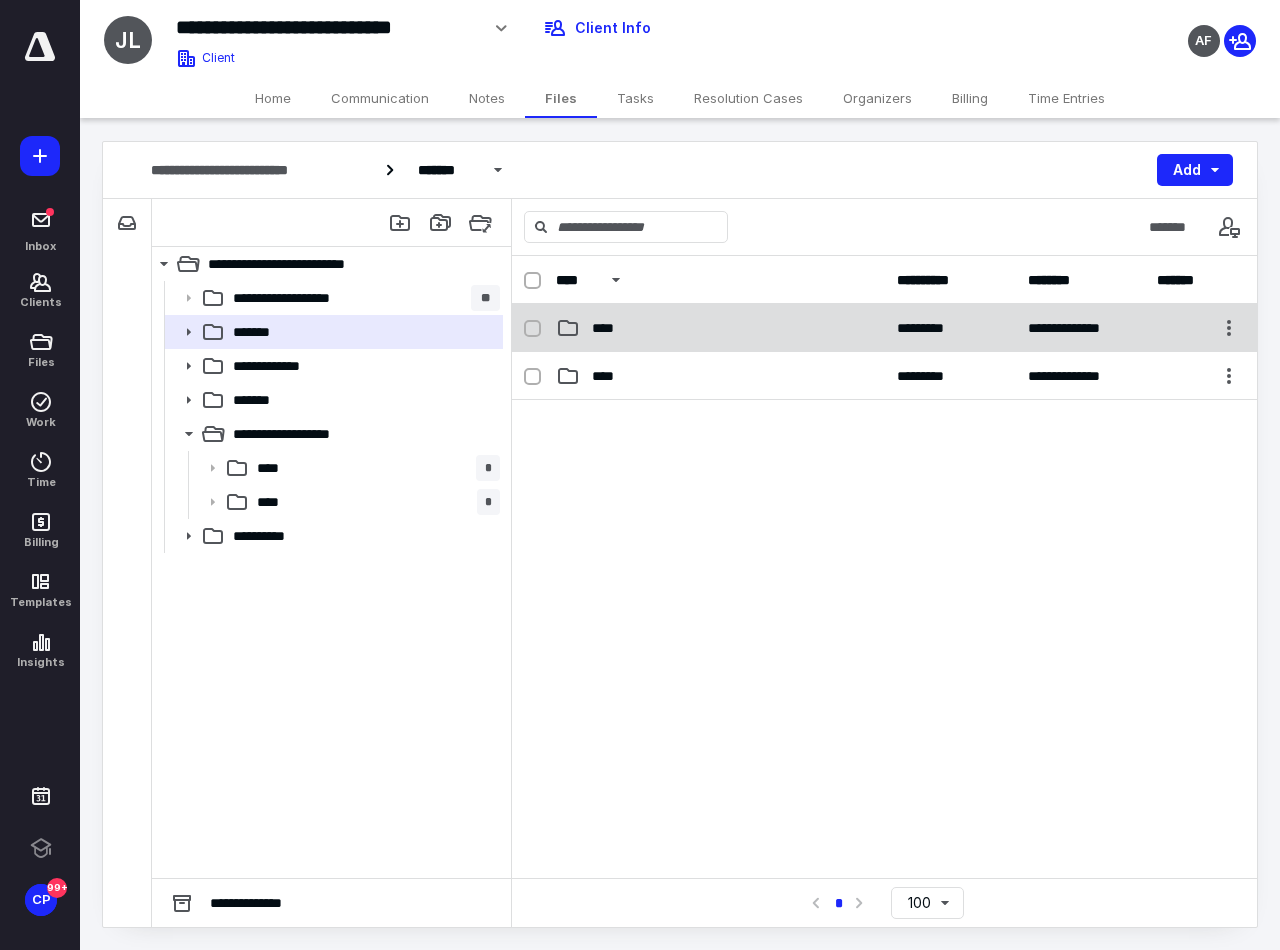 click on "****" at bounding box center [720, 328] 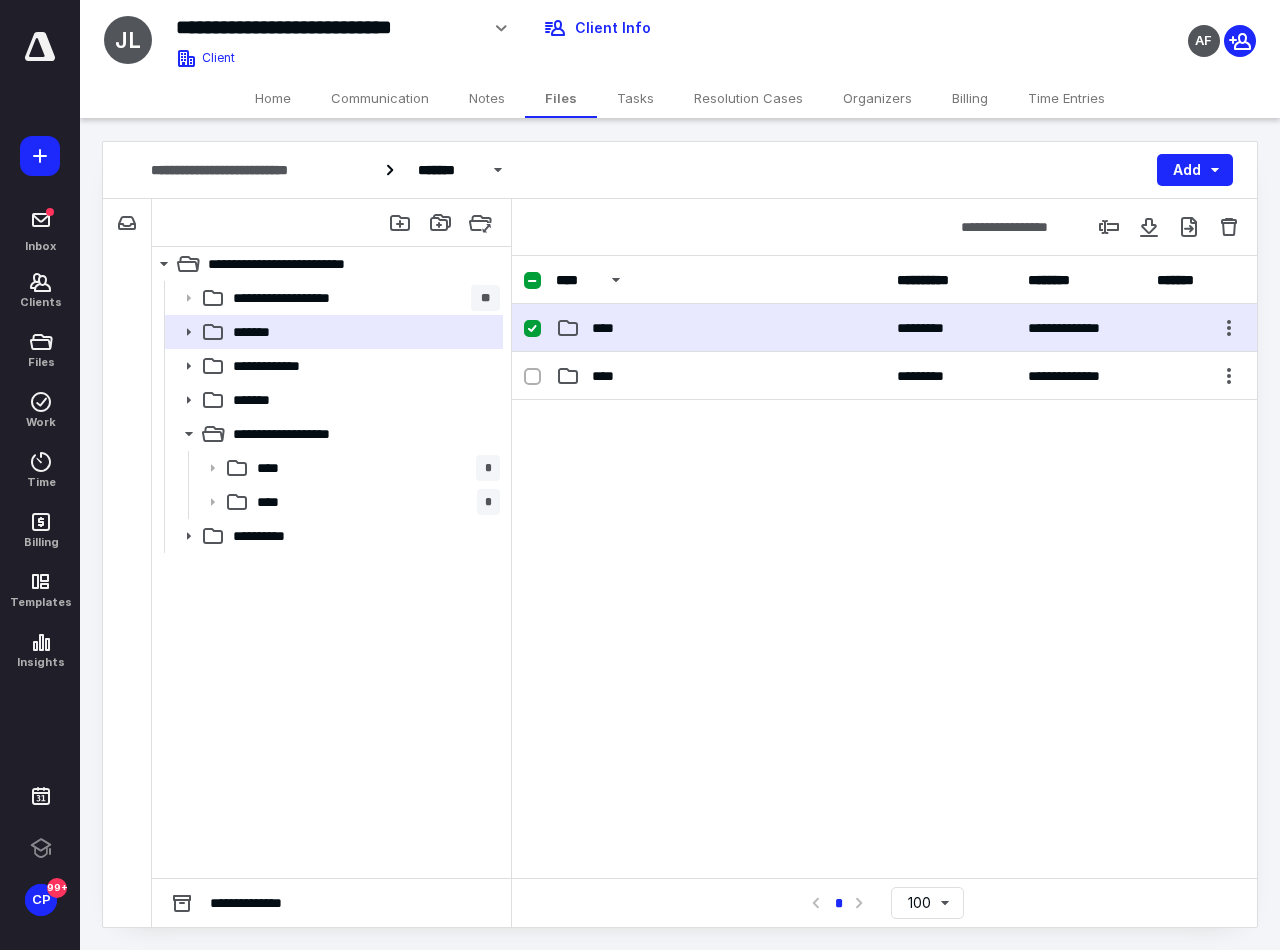 click on "****" at bounding box center (720, 328) 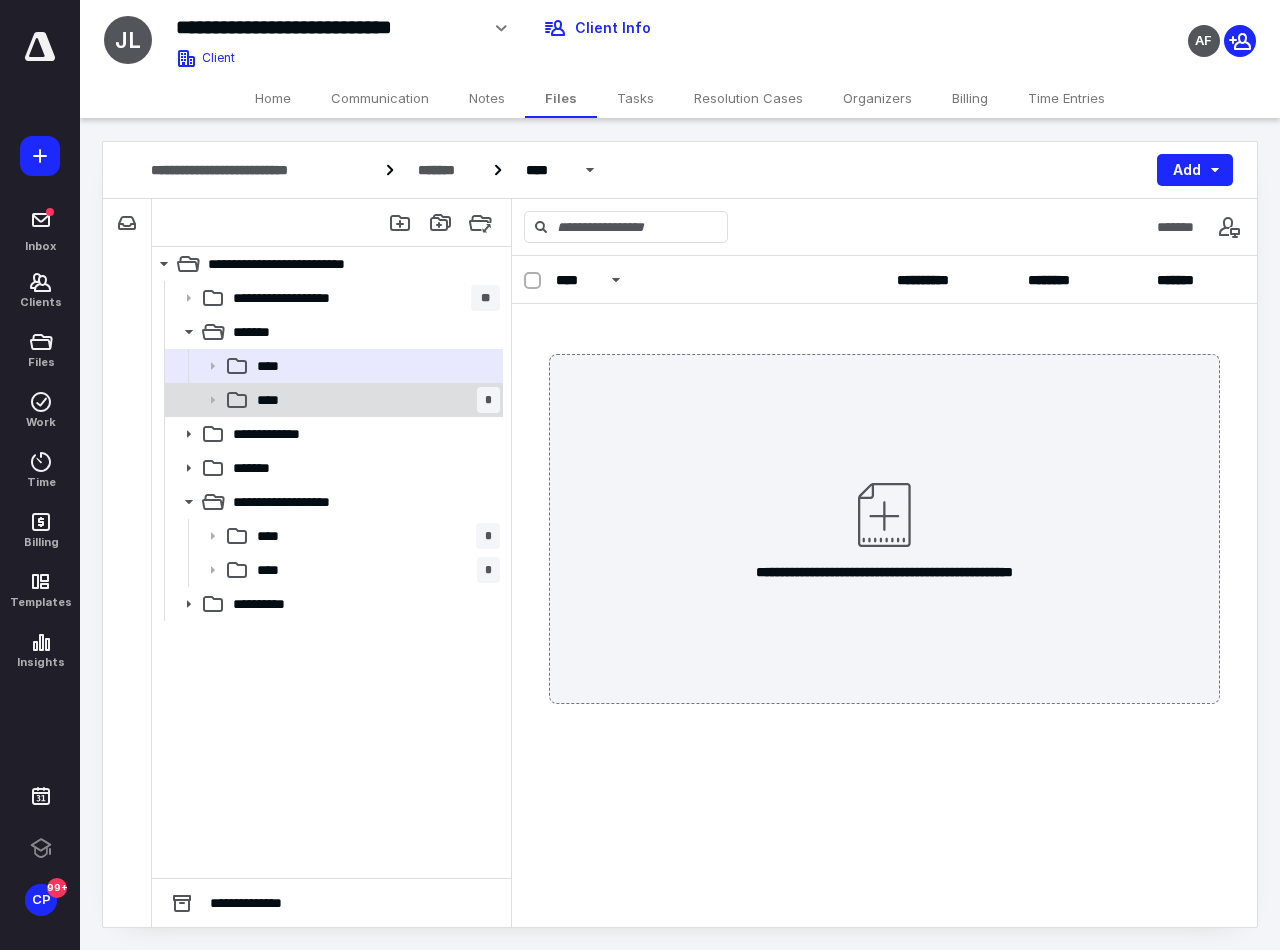 click on "****" at bounding box center (274, 400) 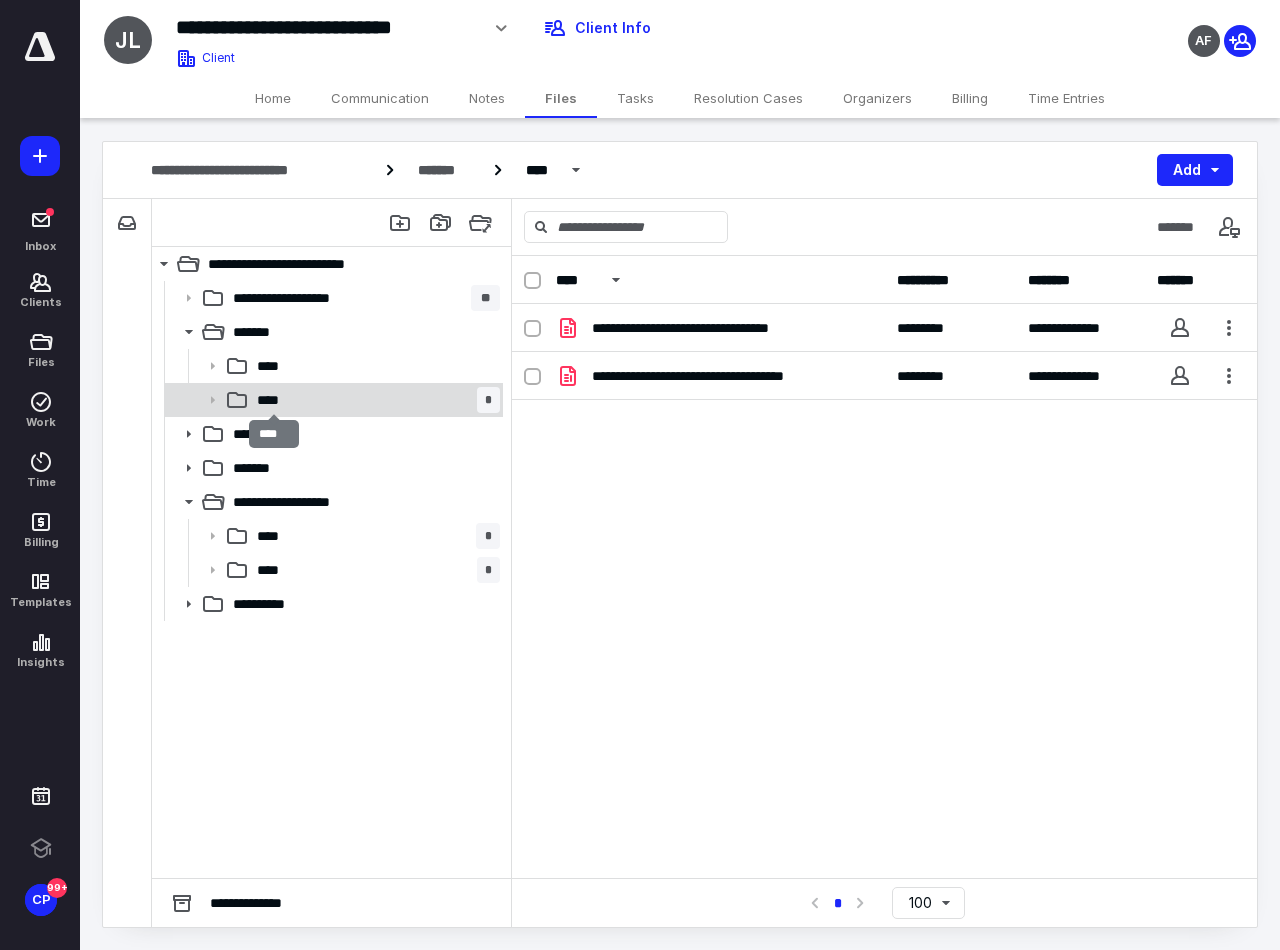 click on "****" at bounding box center [274, 400] 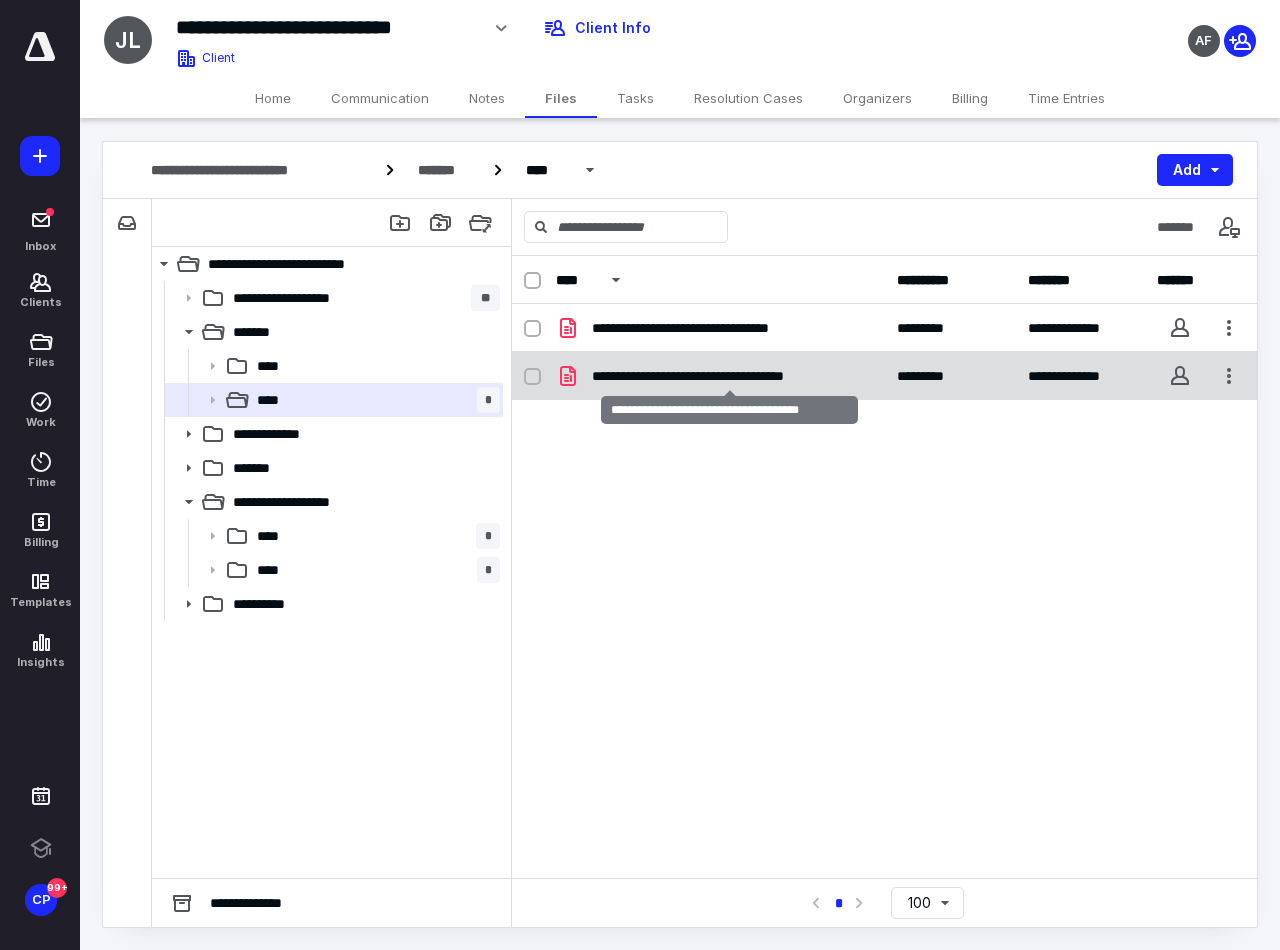 click on "**********" at bounding box center (729, 376) 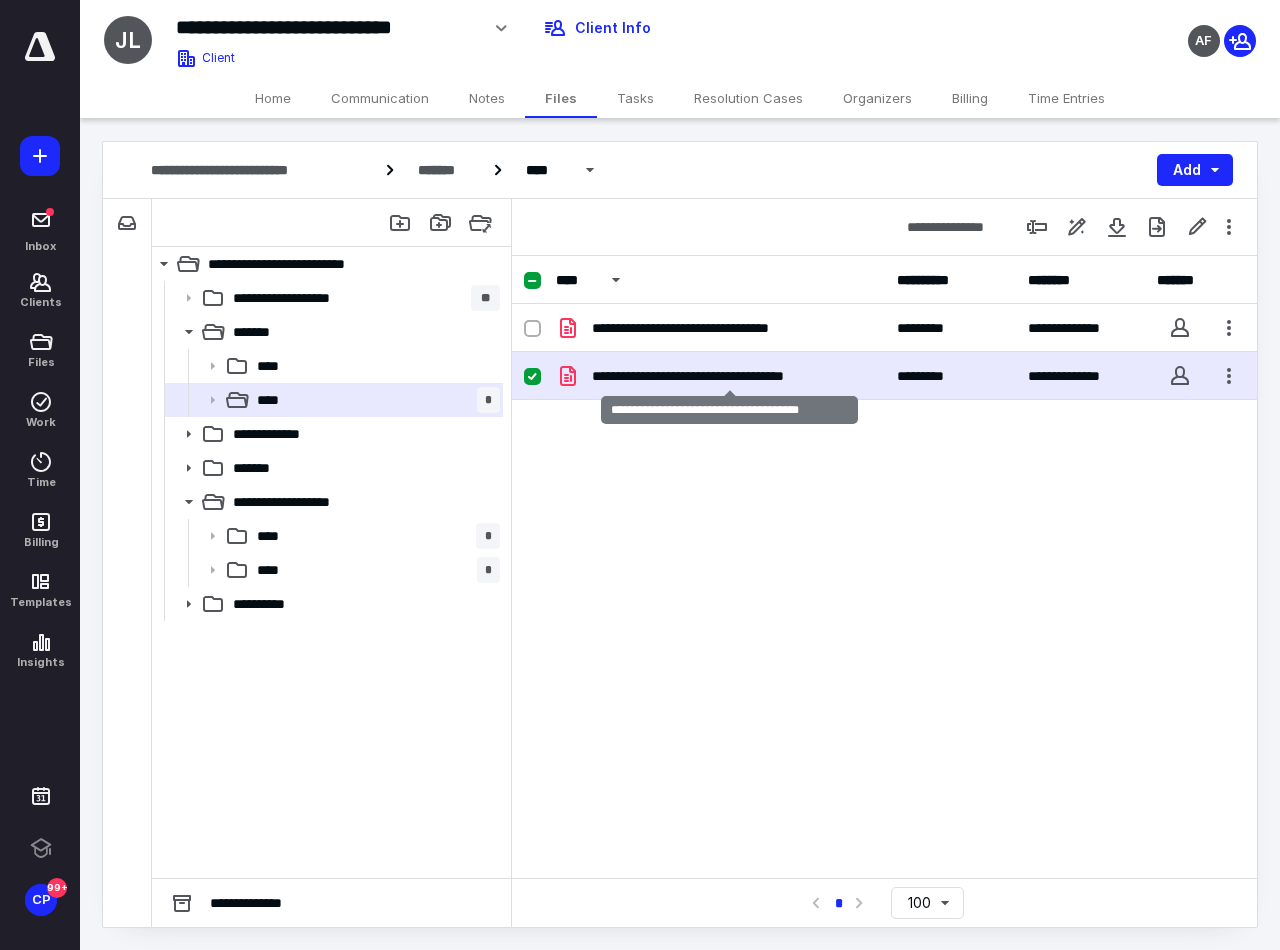 click on "**********" at bounding box center [729, 376] 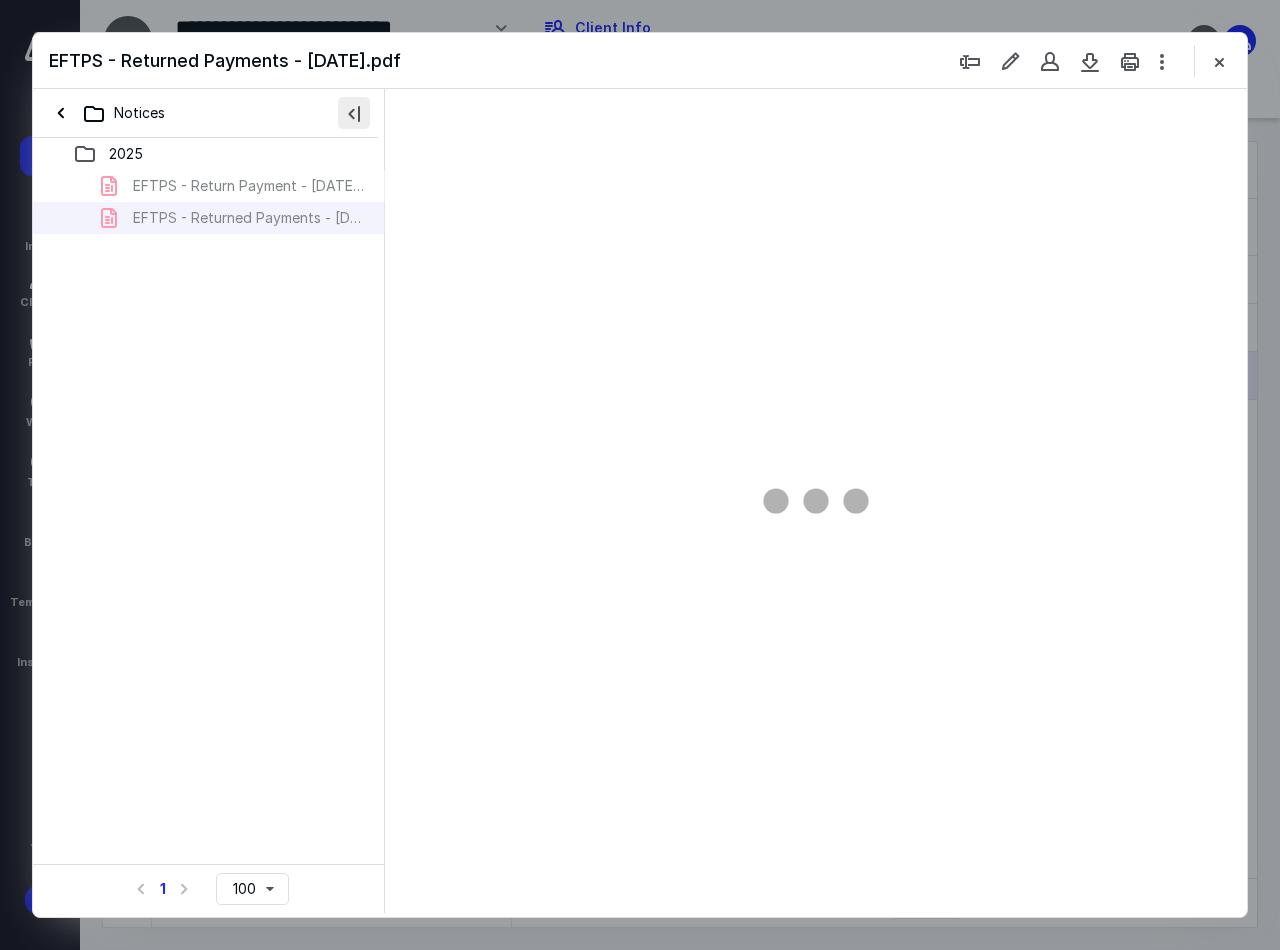 scroll, scrollTop: 0, scrollLeft: 0, axis: both 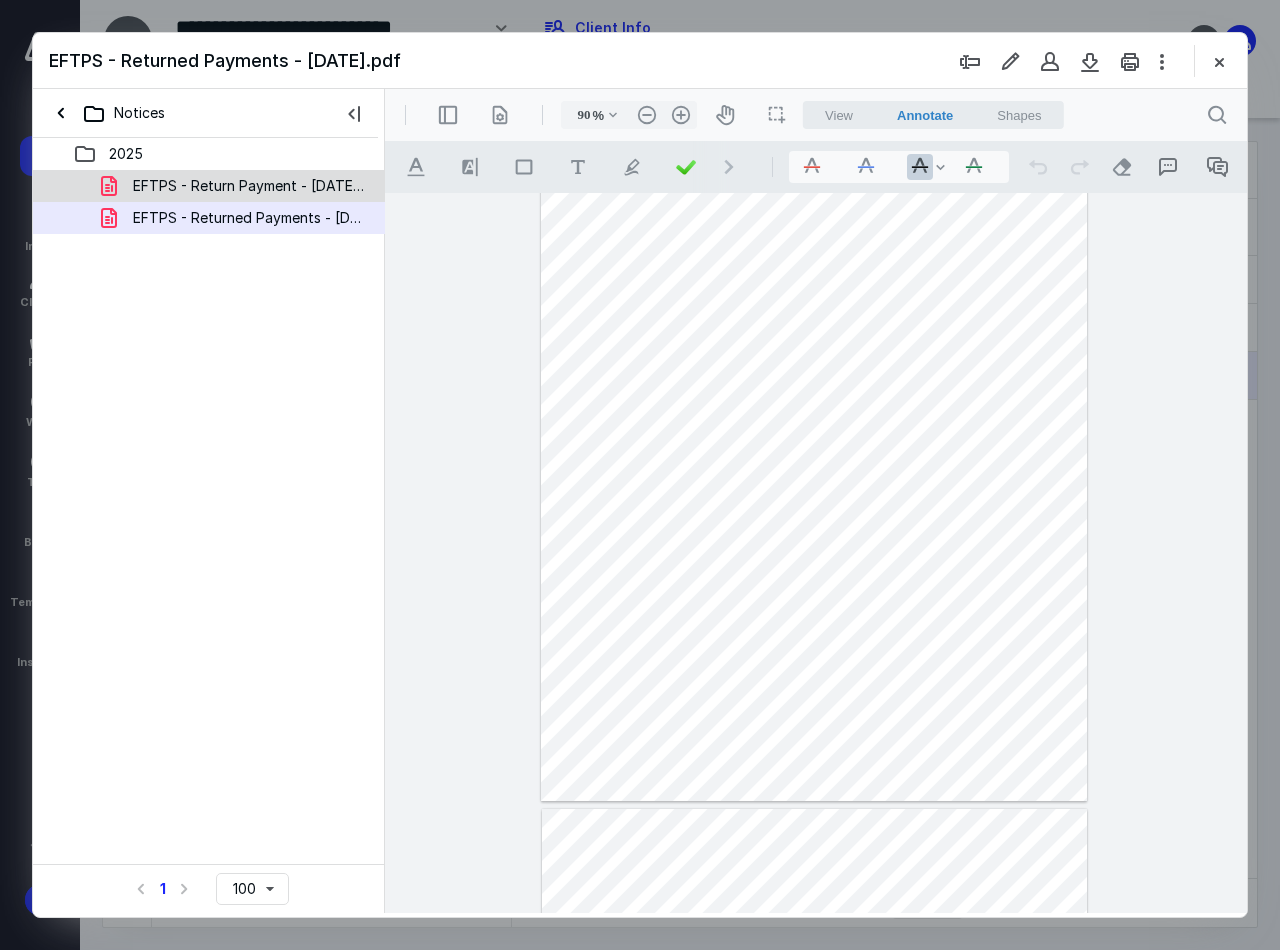 click on "EFTPS - Return Payment - [DATE].pdf" at bounding box center (249, 186) 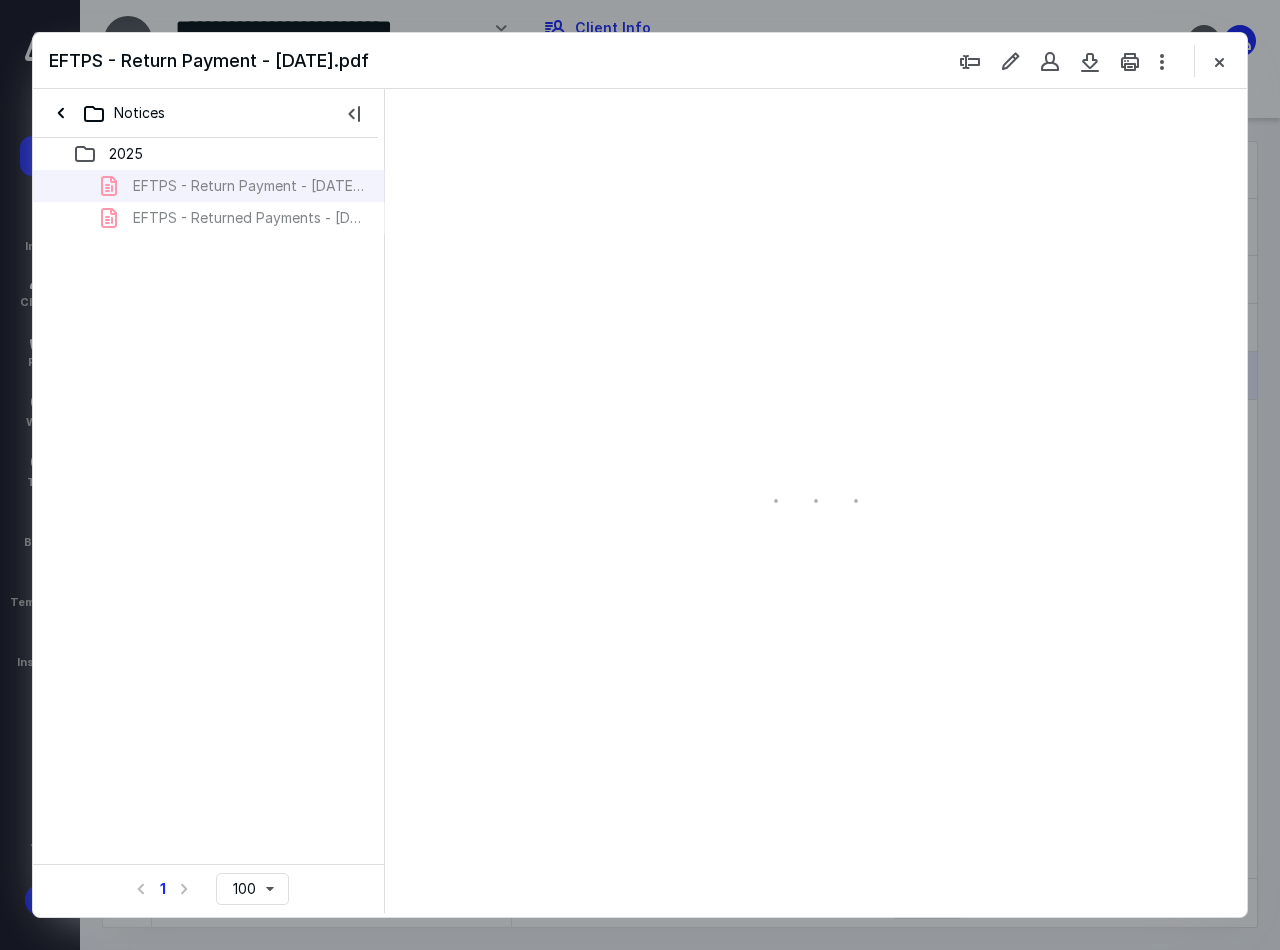 scroll, scrollTop: 0, scrollLeft: 0, axis: both 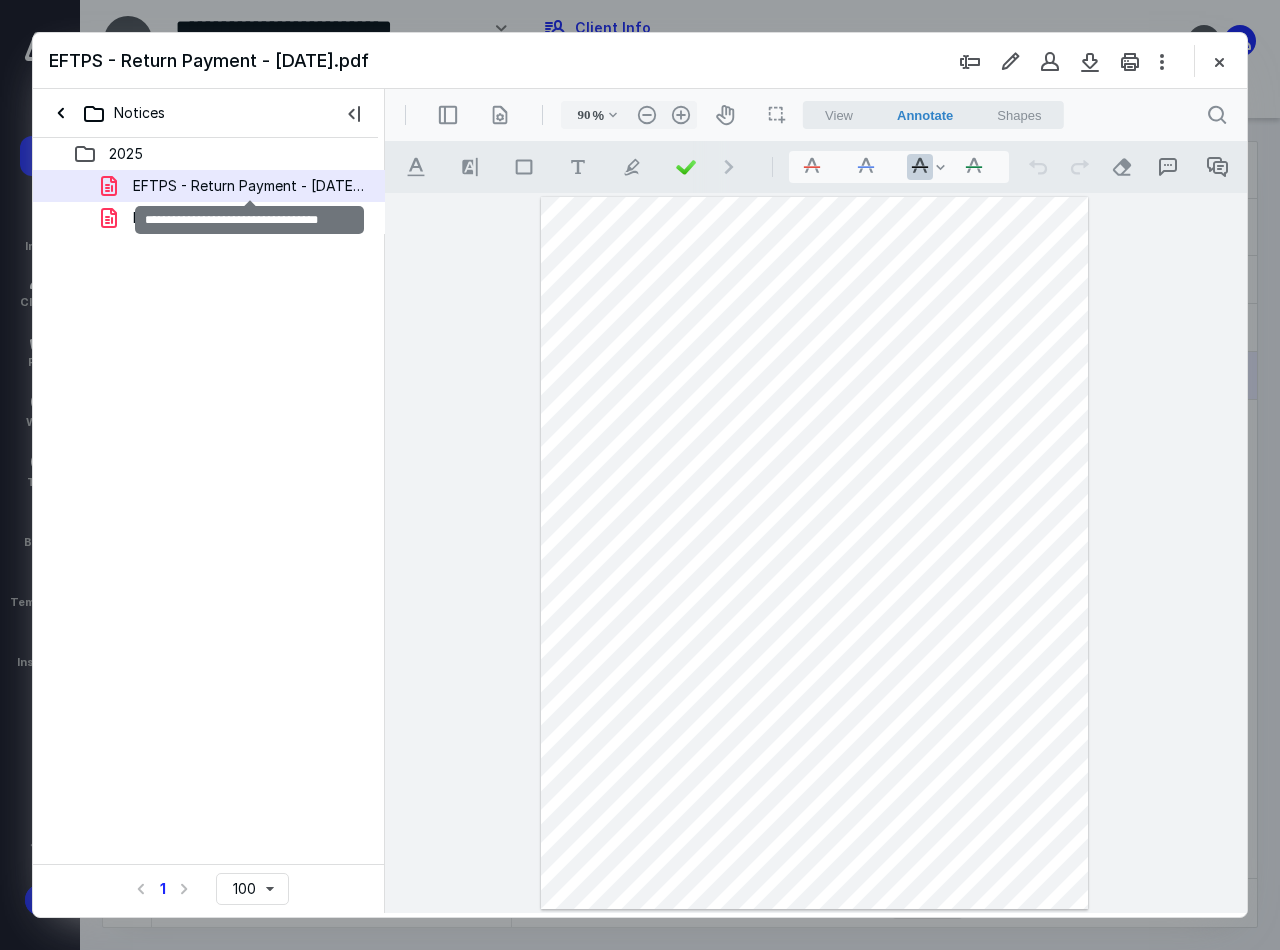 click on "EFTPS - Return Payment - [DATE].pdf" at bounding box center (249, 186) 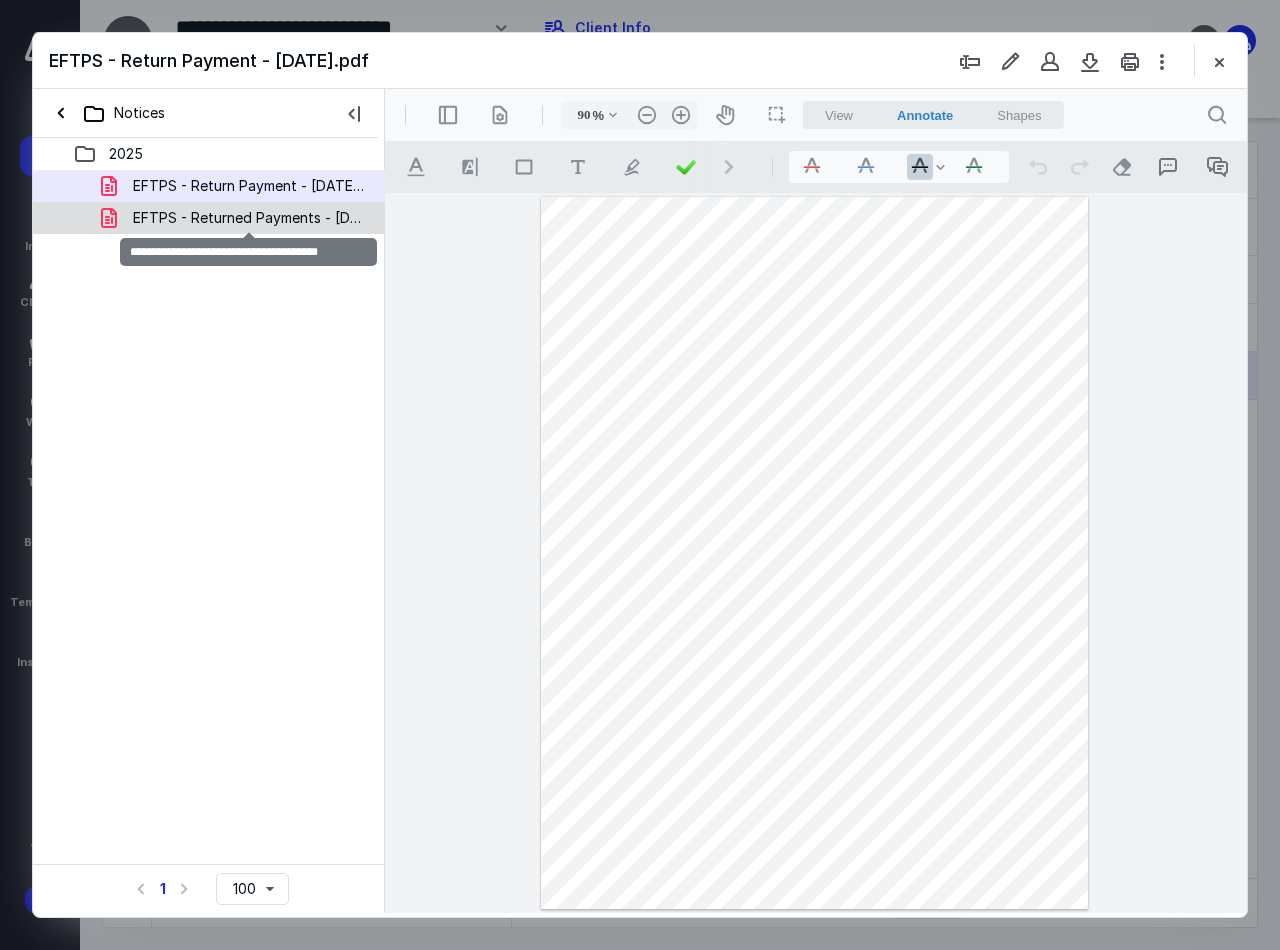 click on "EFTPS - Returned Payments - [DATE].pdf" at bounding box center [249, 218] 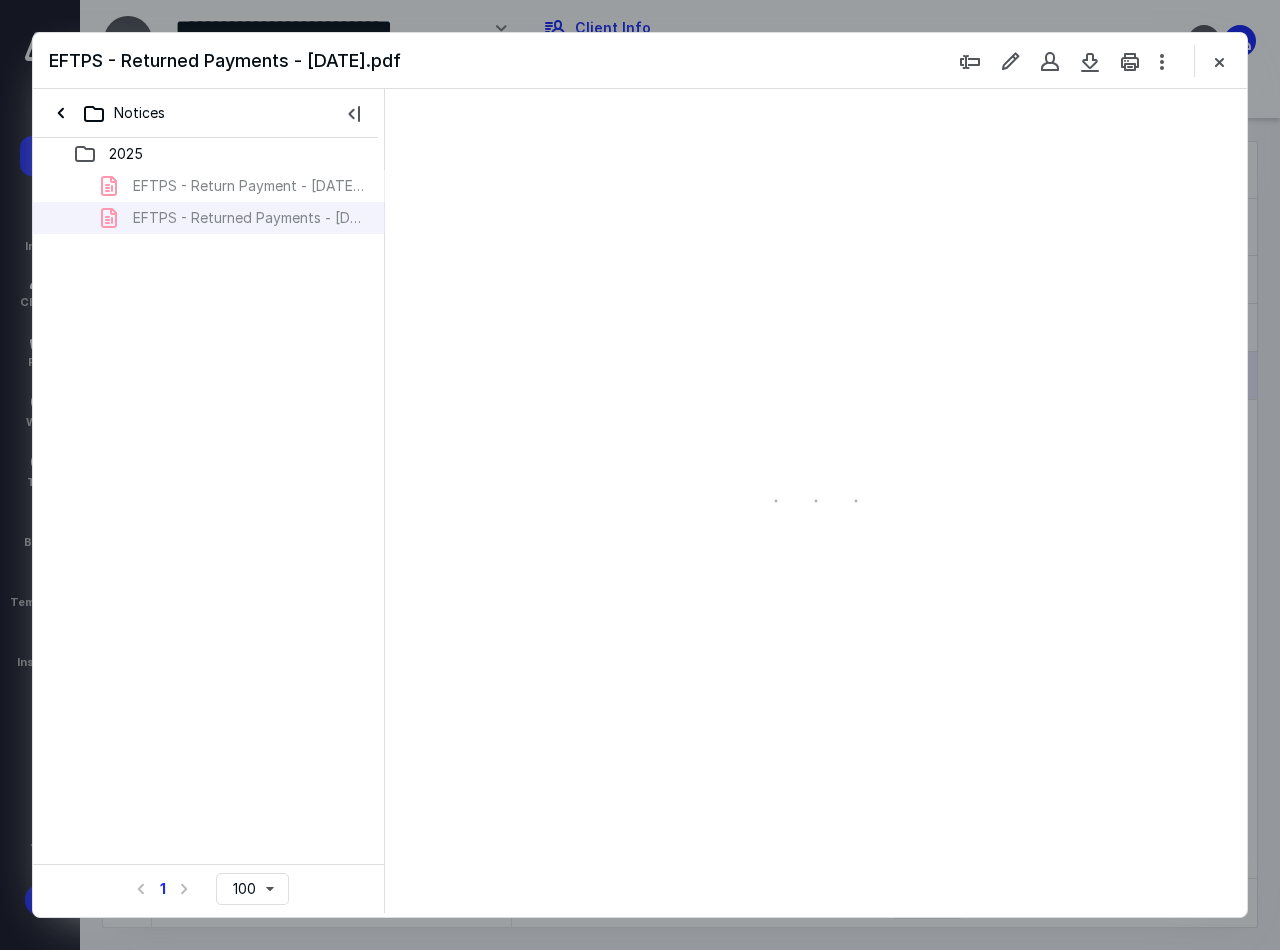 type on "90" 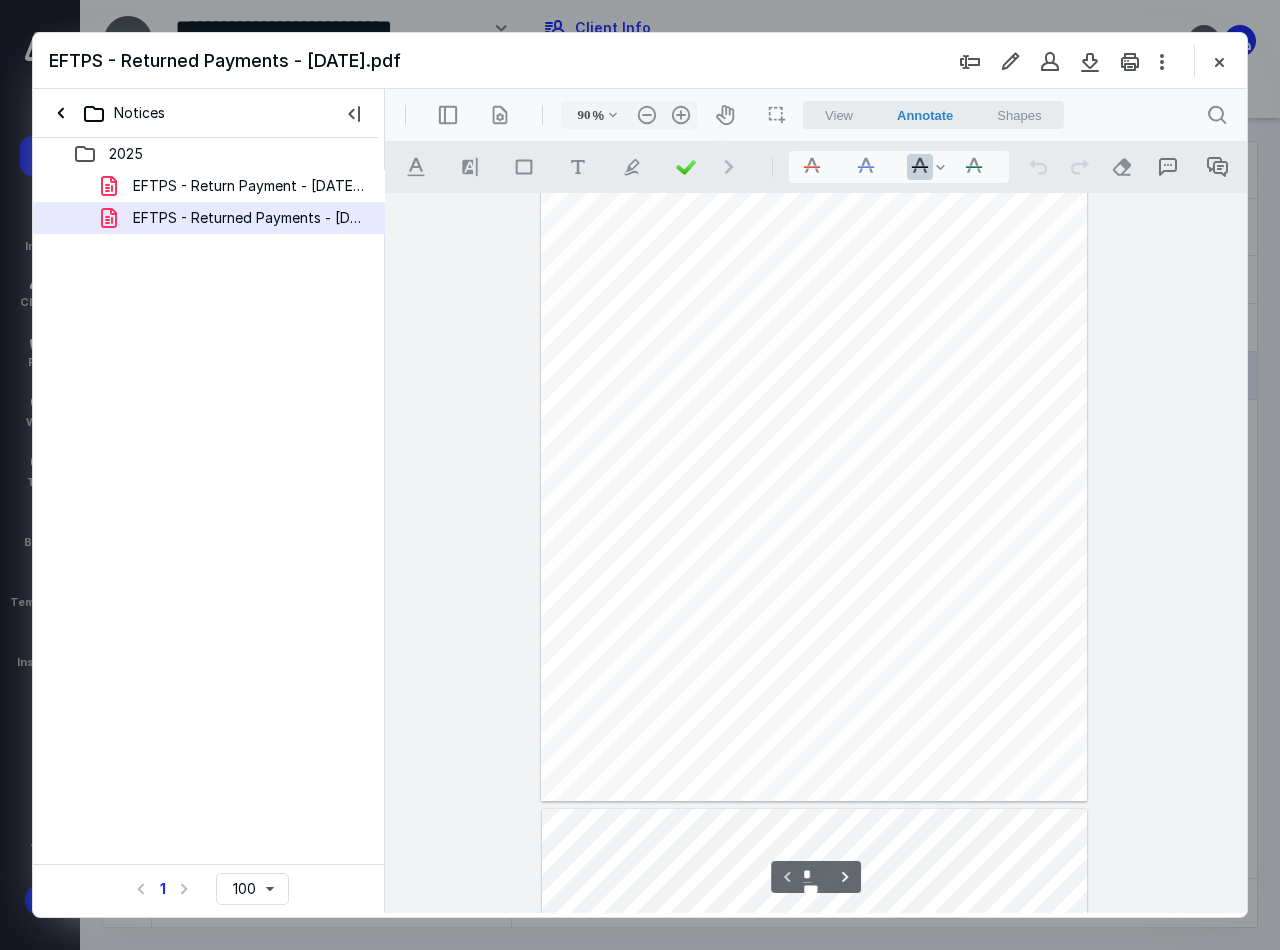 scroll, scrollTop: 0, scrollLeft: 0, axis: both 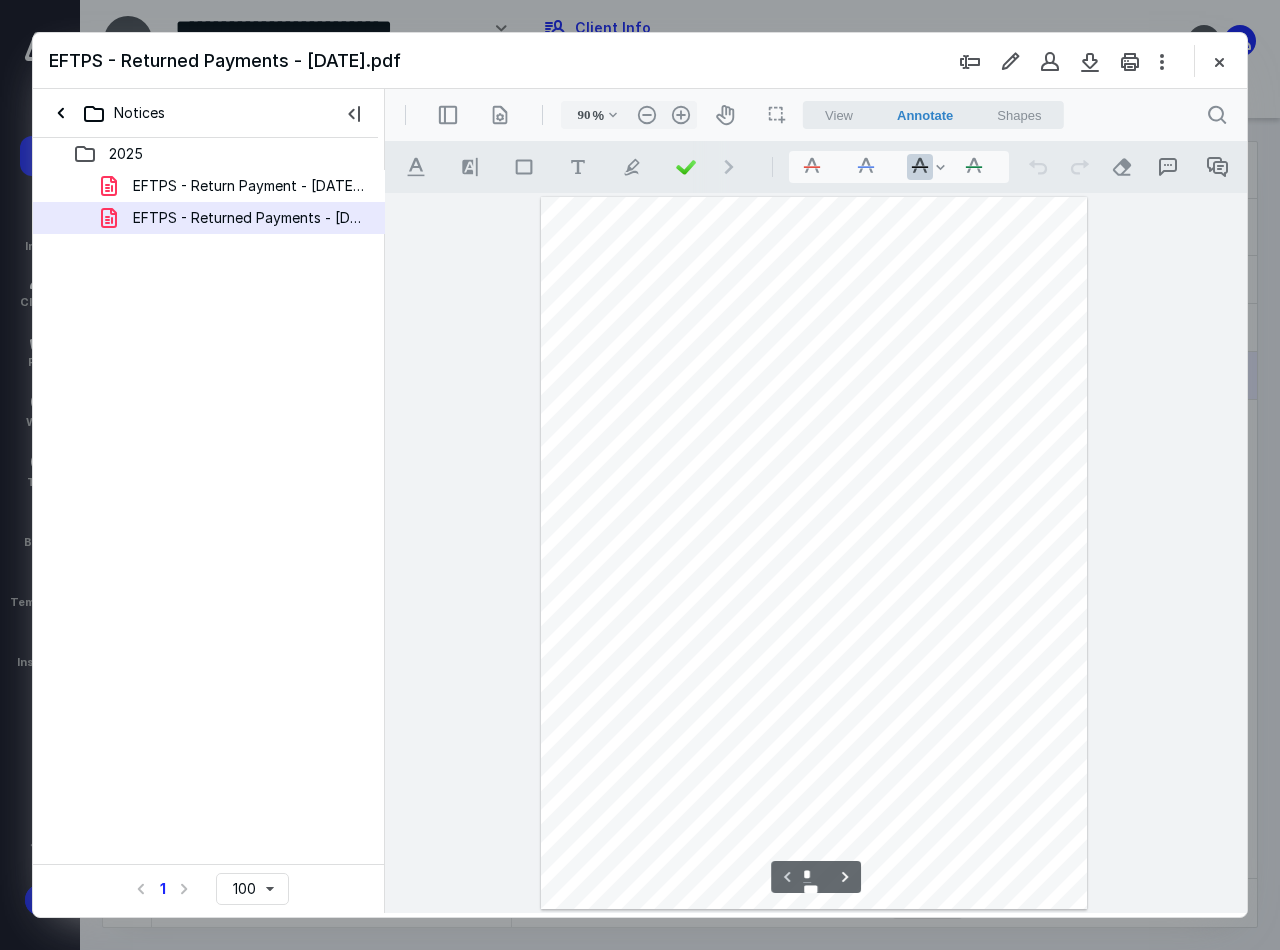 type on "*" 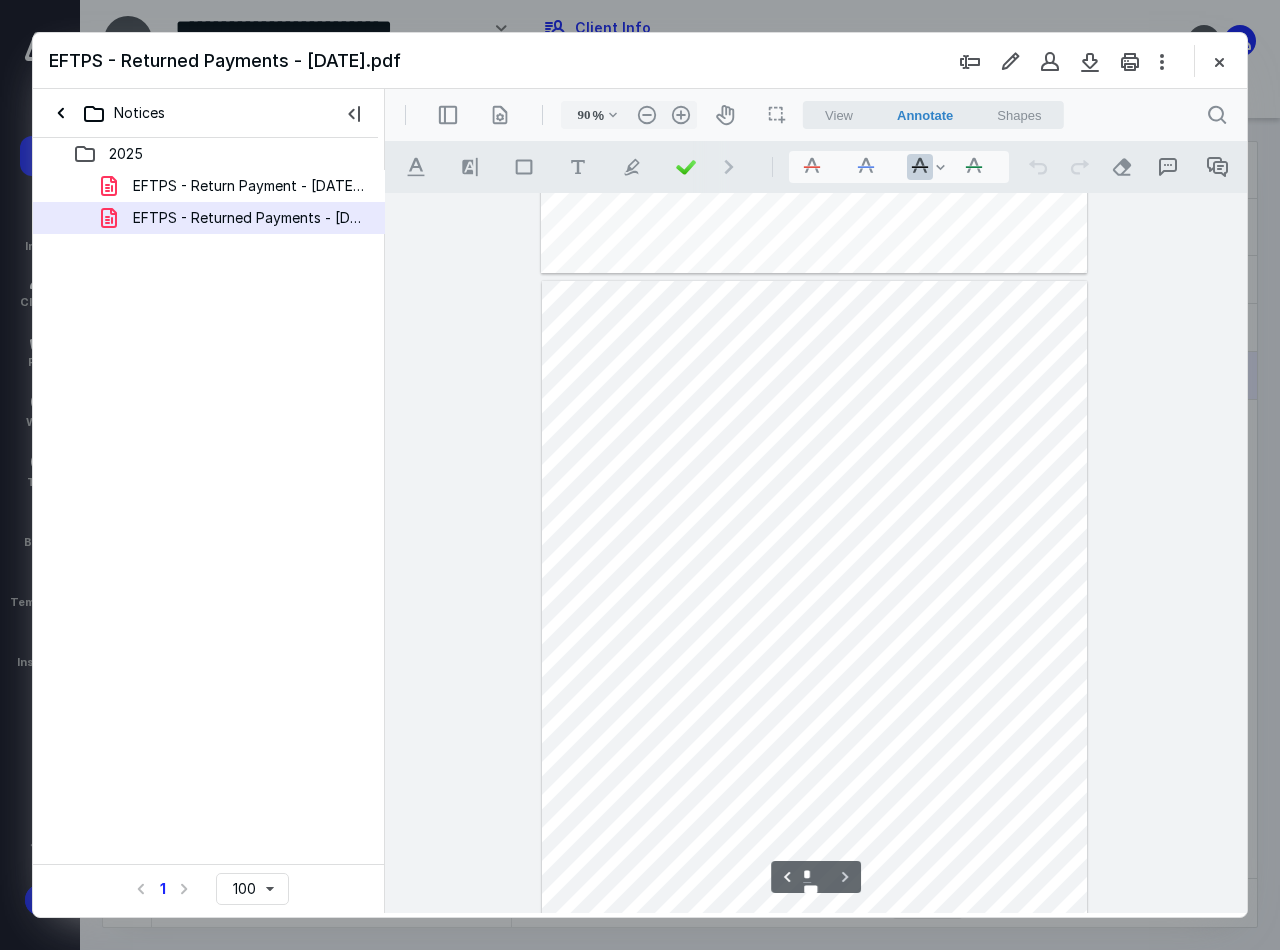 scroll, scrollTop: 720, scrollLeft: 0, axis: vertical 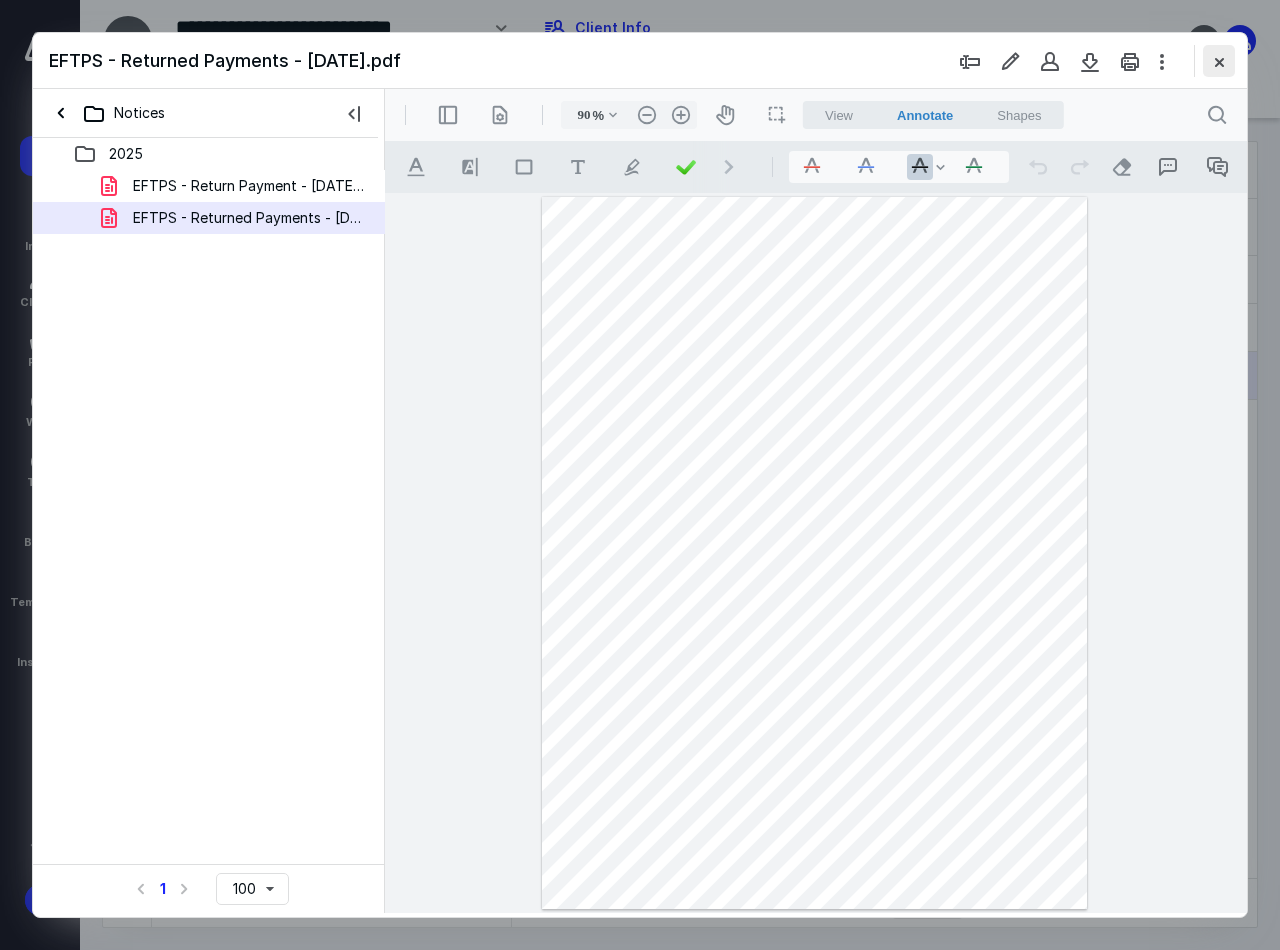 click at bounding box center [1219, 61] 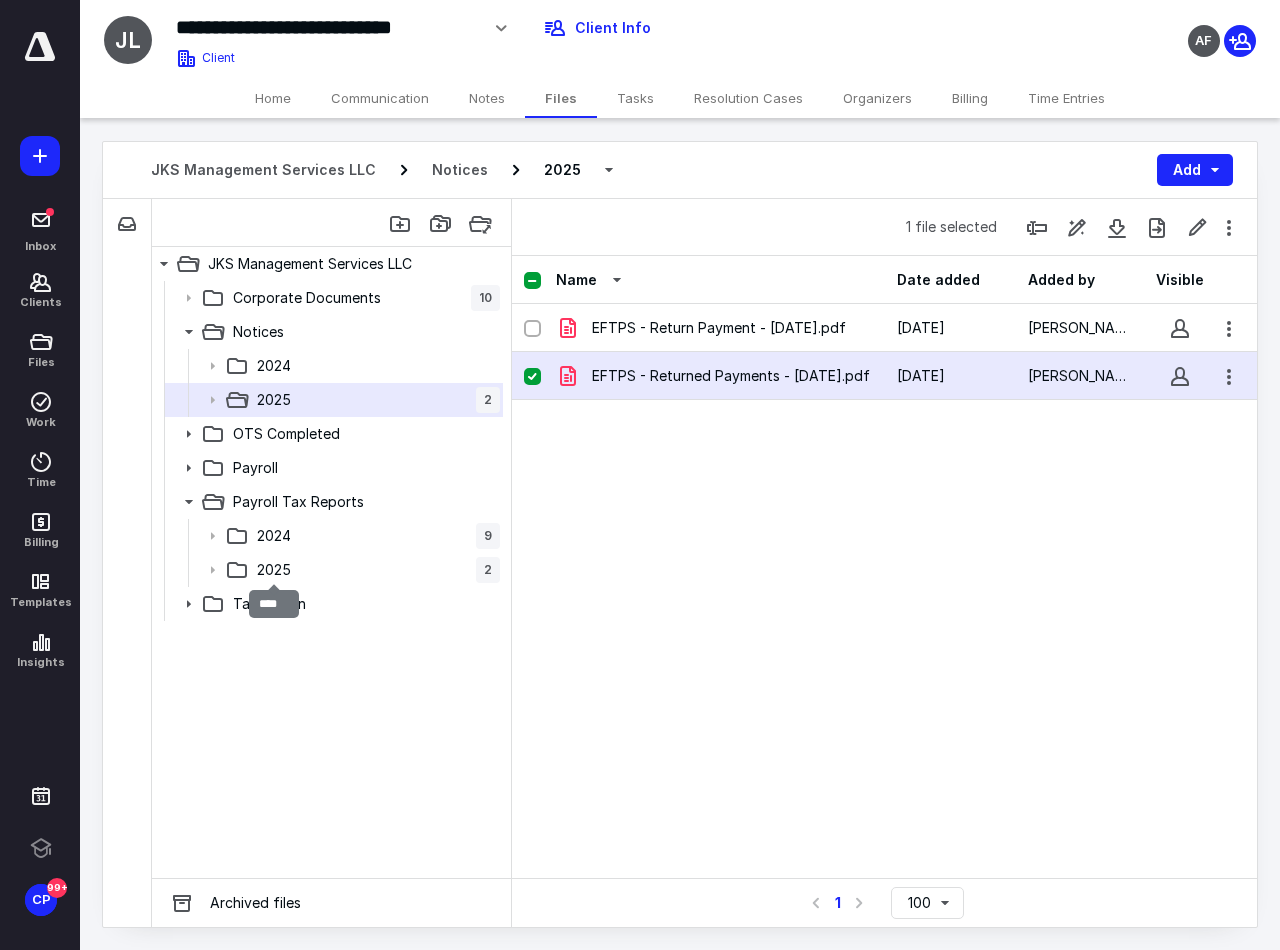 click on "2025" at bounding box center (274, 570) 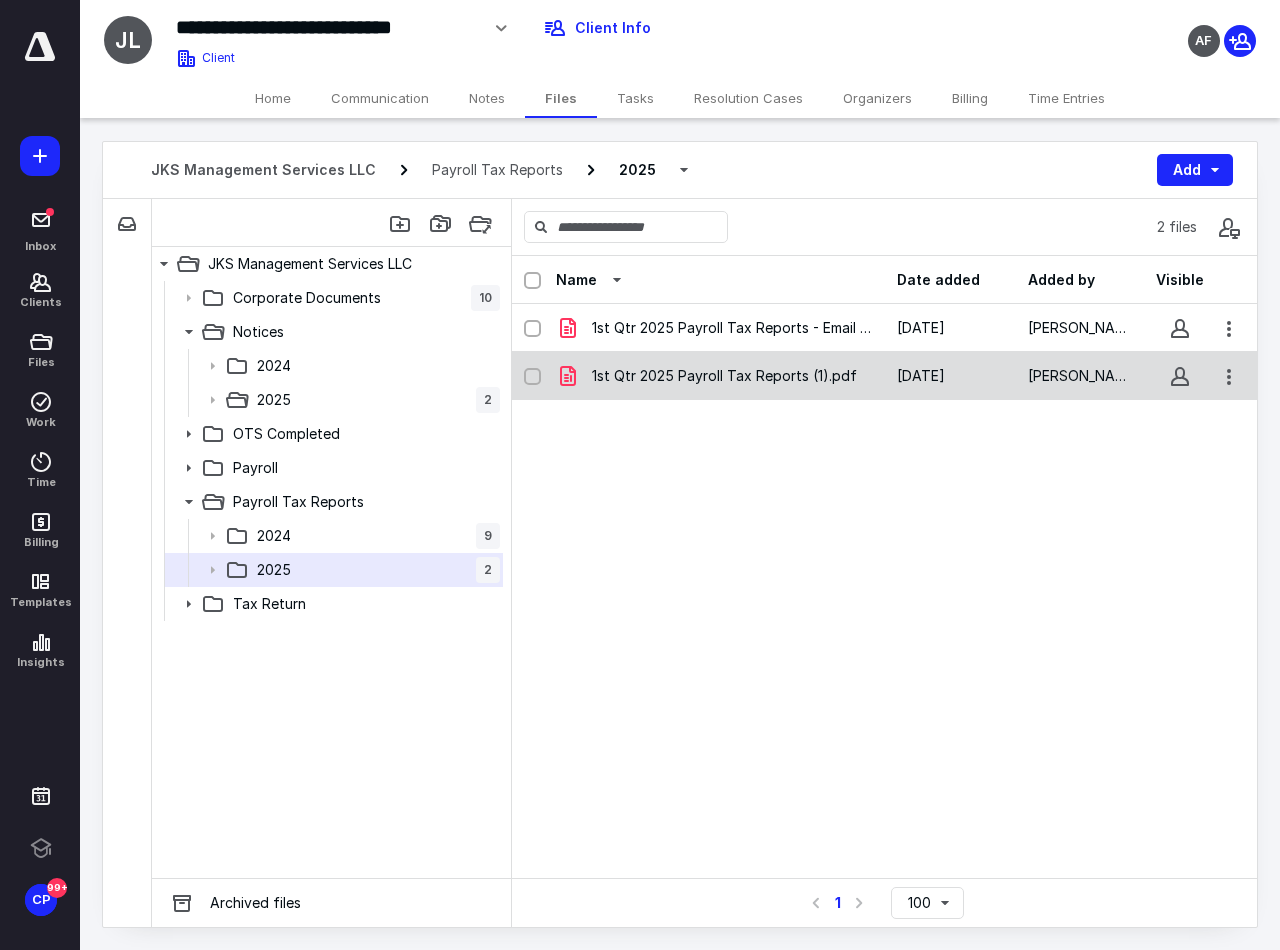 click on "1st Qtr 2025 Payroll Tax Reports (1).pdf" at bounding box center (724, 376) 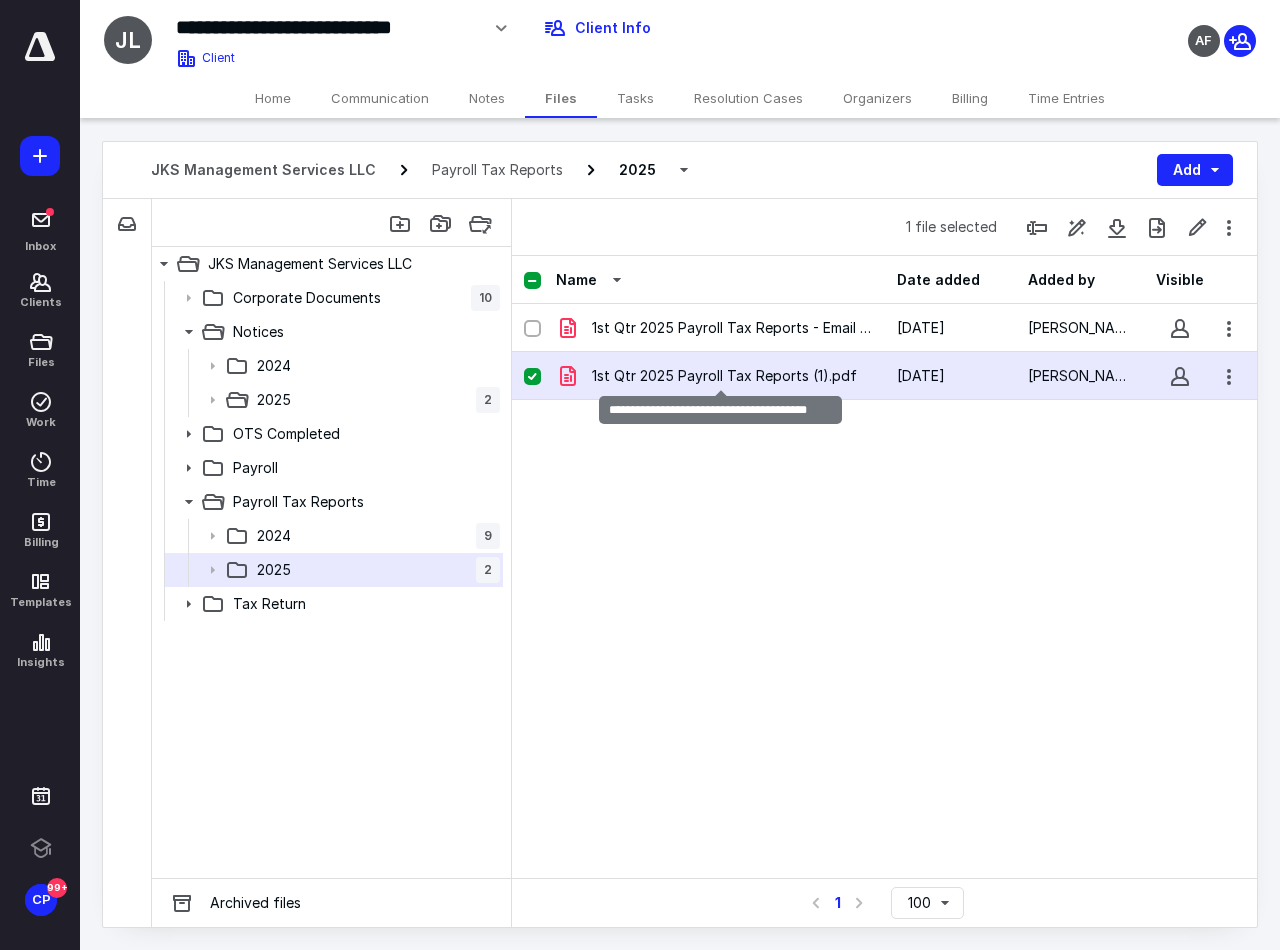 click on "1st Qtr 2025 Payroll Tax Reports (1).pdf" at bounding box center [724, 376] 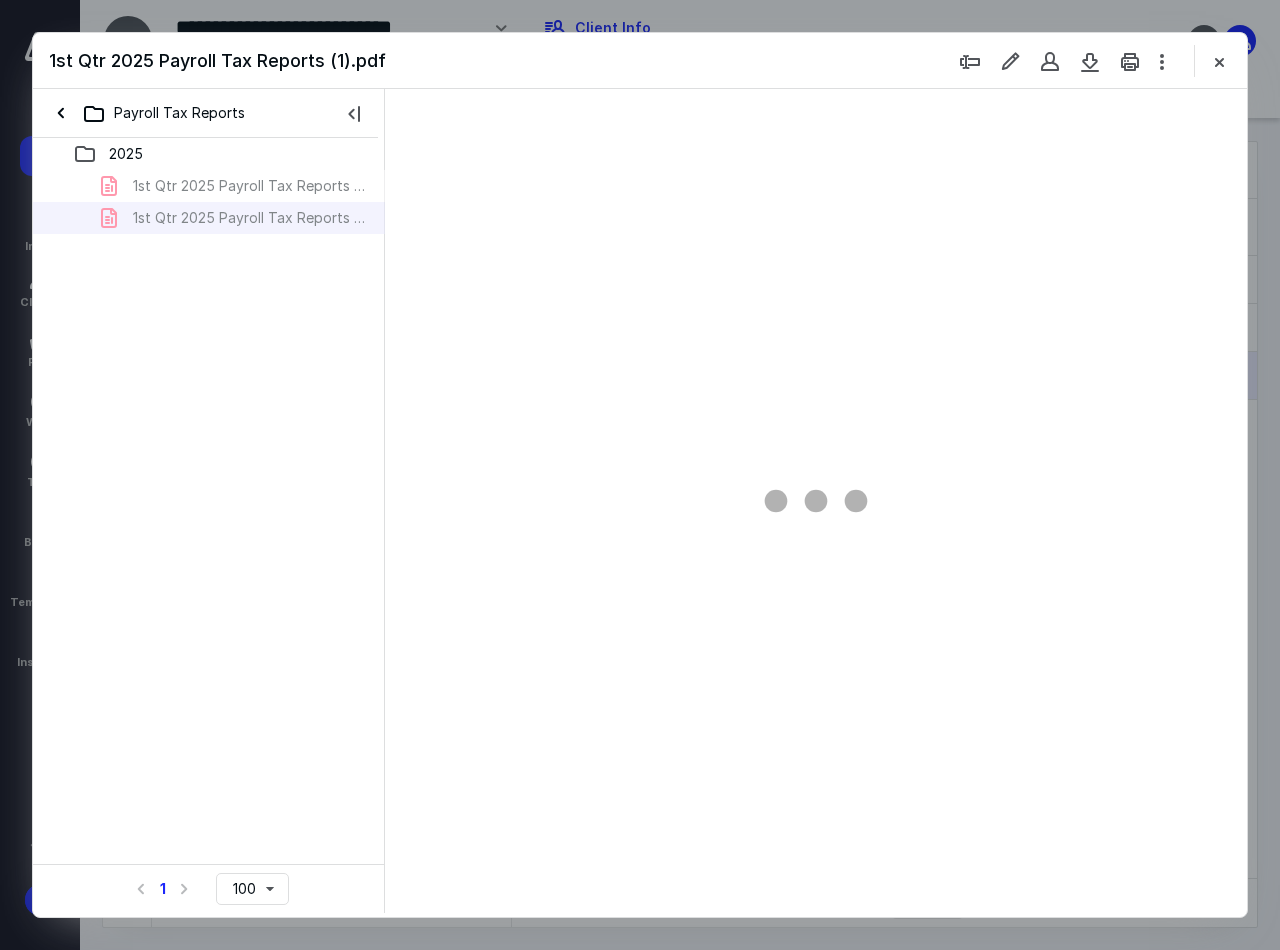scroll, scrollTop: 0, scrollLeft: 0, axis: both 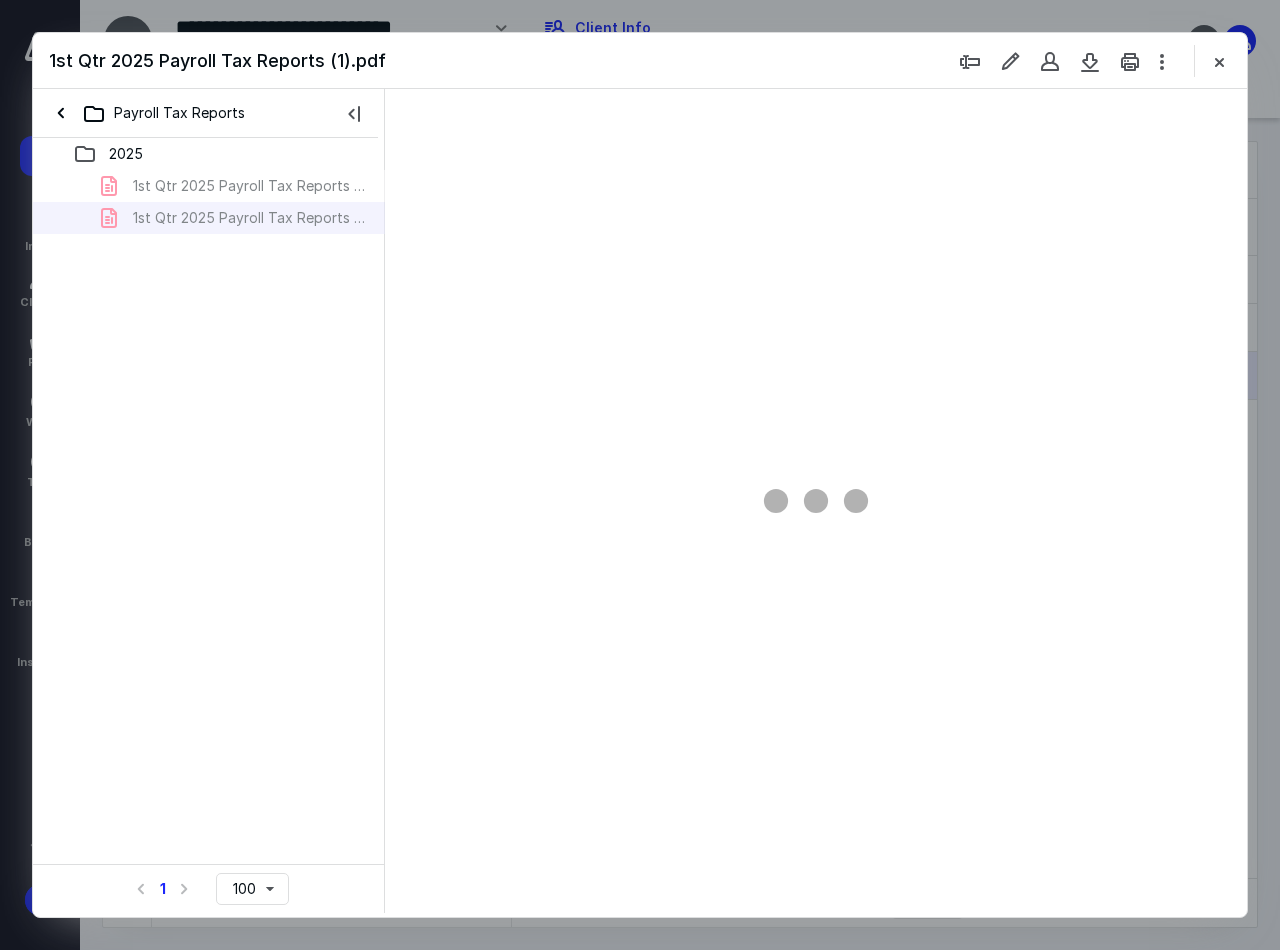 type on "90" 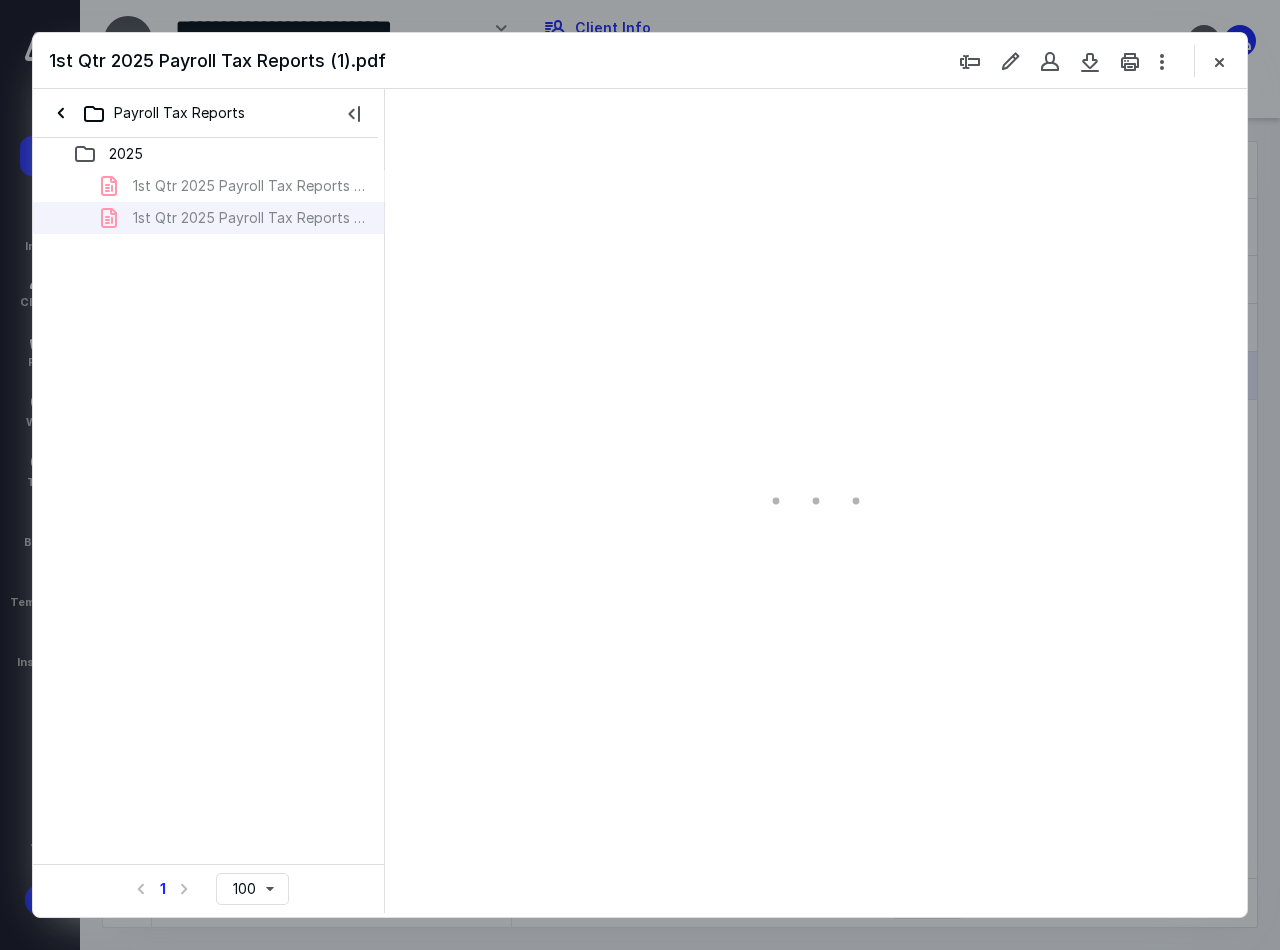 scroll, scrollTop: 108, scrollLeft: 0, axis: vertical 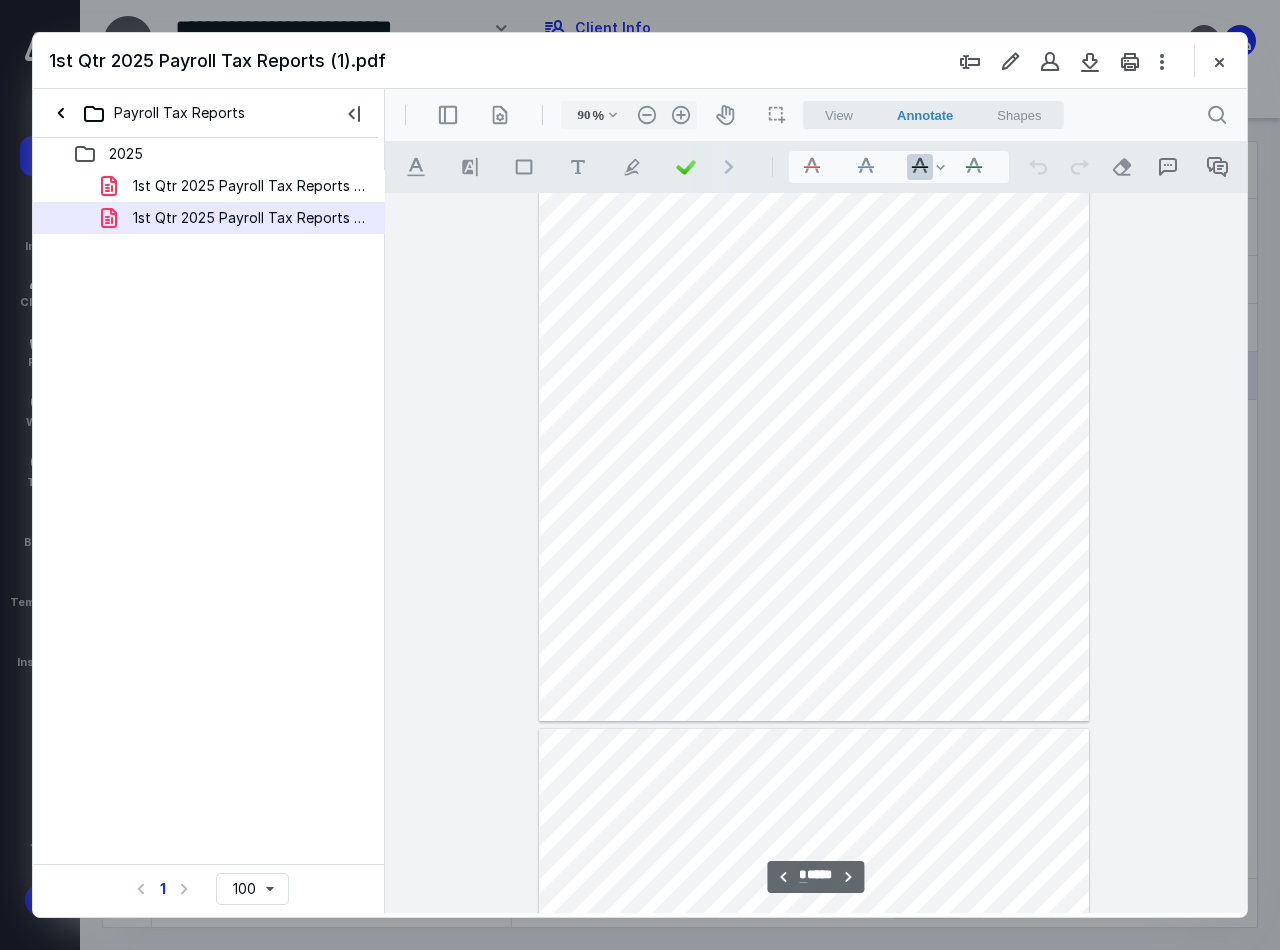 type on "*" 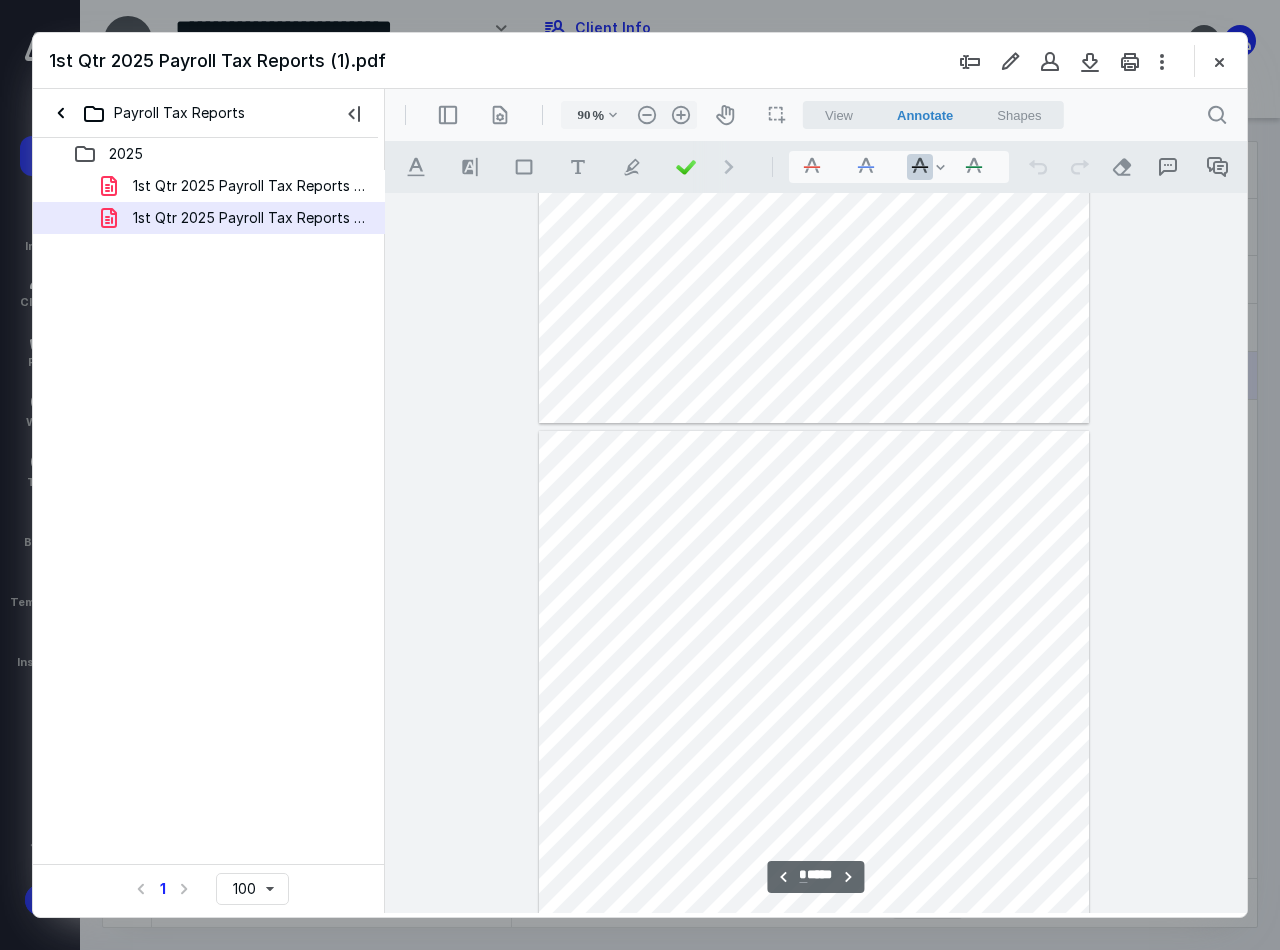 scroll, scrollTop: 1408, scrollLeft: 0, axis: vertical 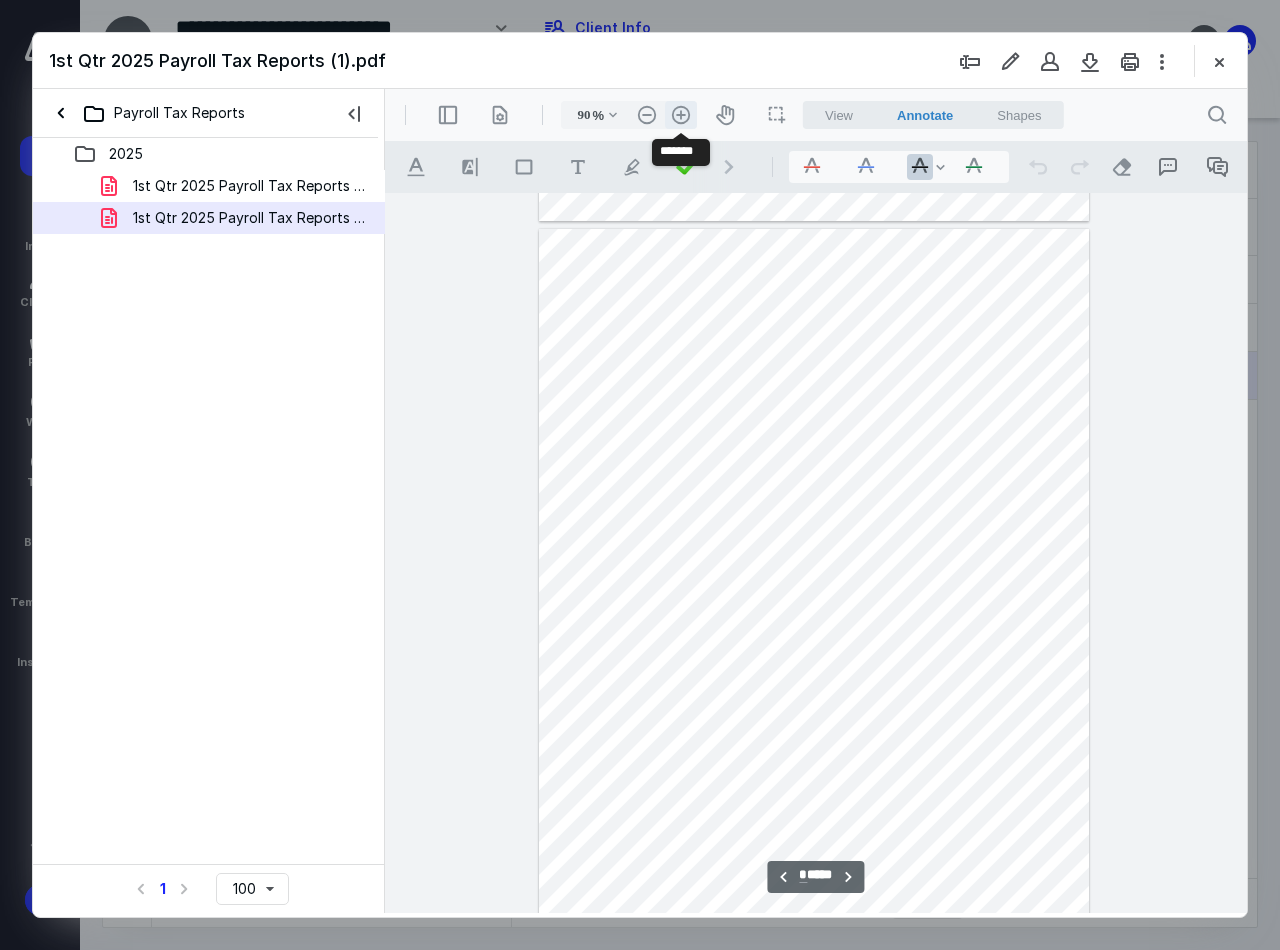 click on ".cls-1{fill:#abb0c4;} icon - header - zoom - in - line" at bounding box center [681, 115] 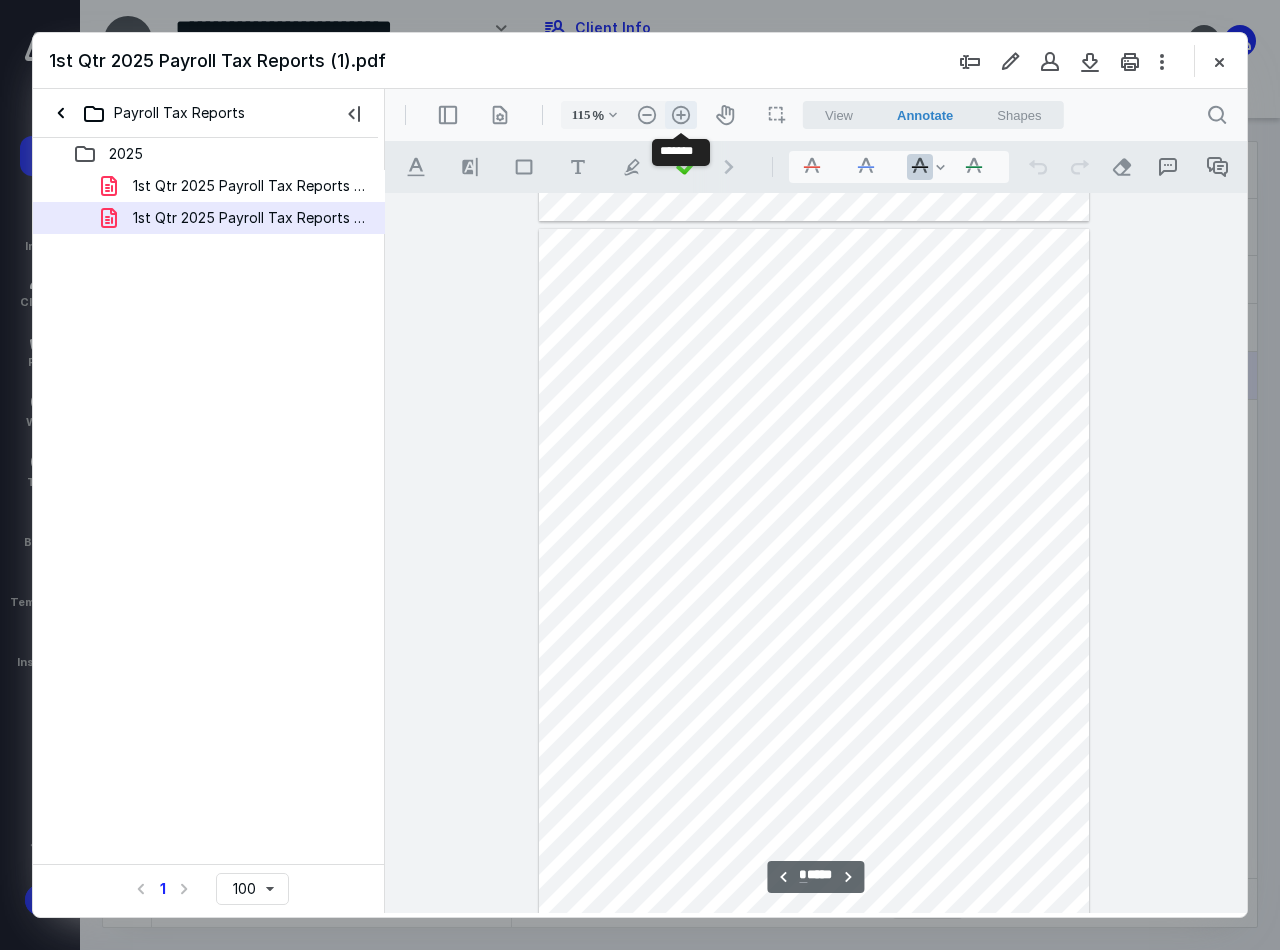 scroll, scrollTop: 1885, scrollLeft: 0, axis: vertical 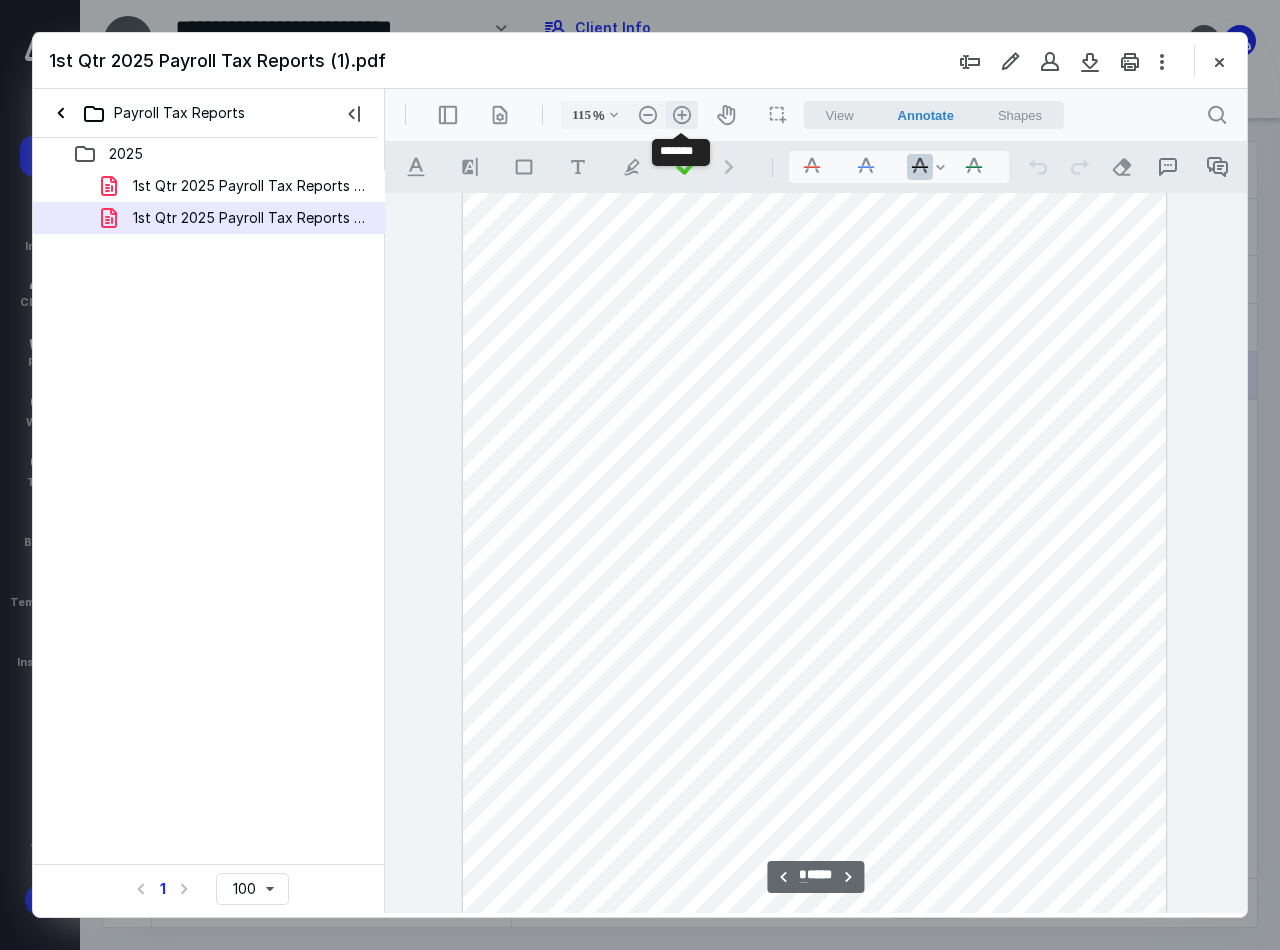 click on ".cls-1{fill:#abb0c4;} icon - header - zoom - in - line" at bounding box center (682, 115) 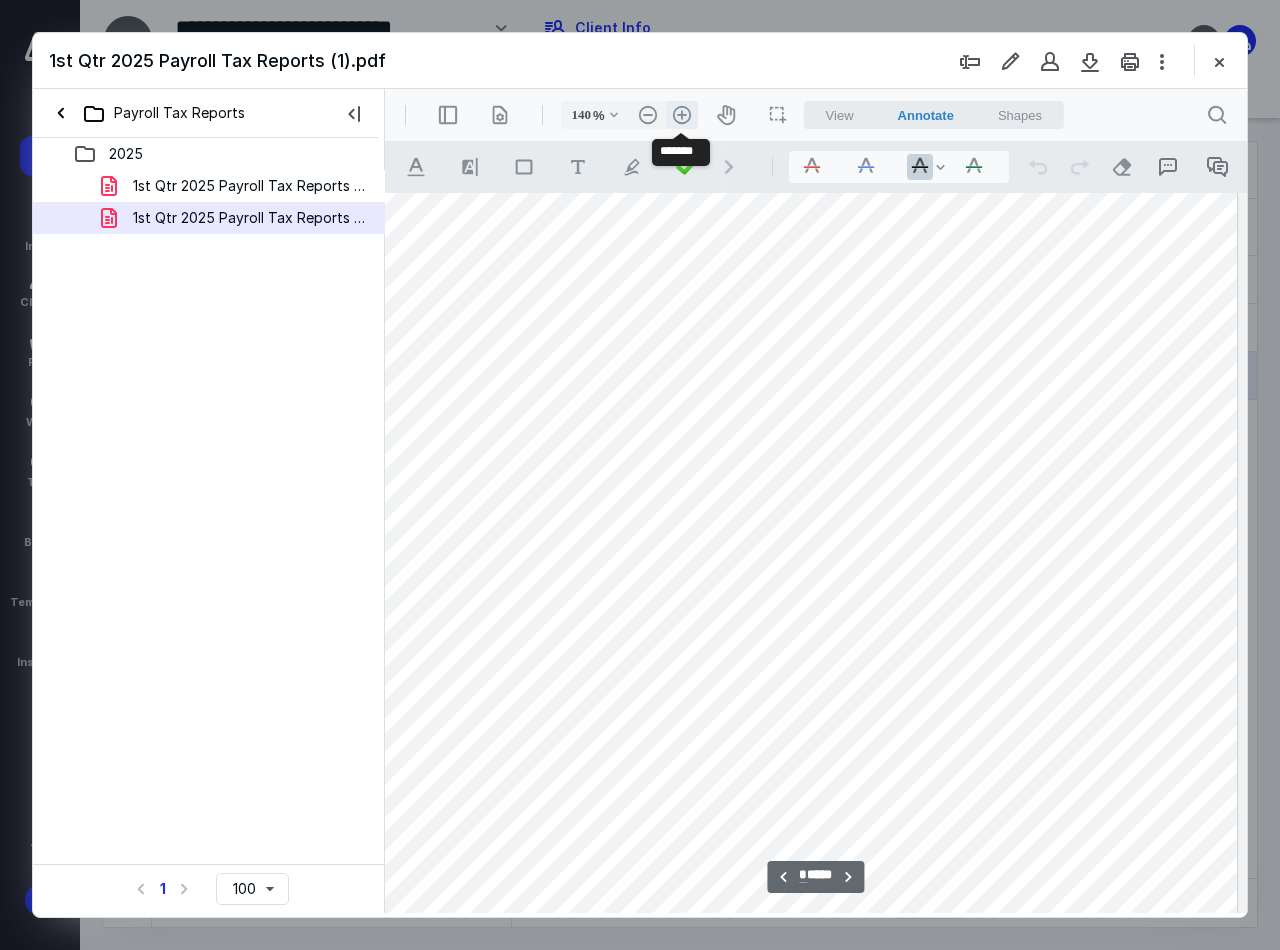 click on ".cls-1{fill:#abb0c4;} icon - header - zoom - in - line" at bounding box center [682, 115] 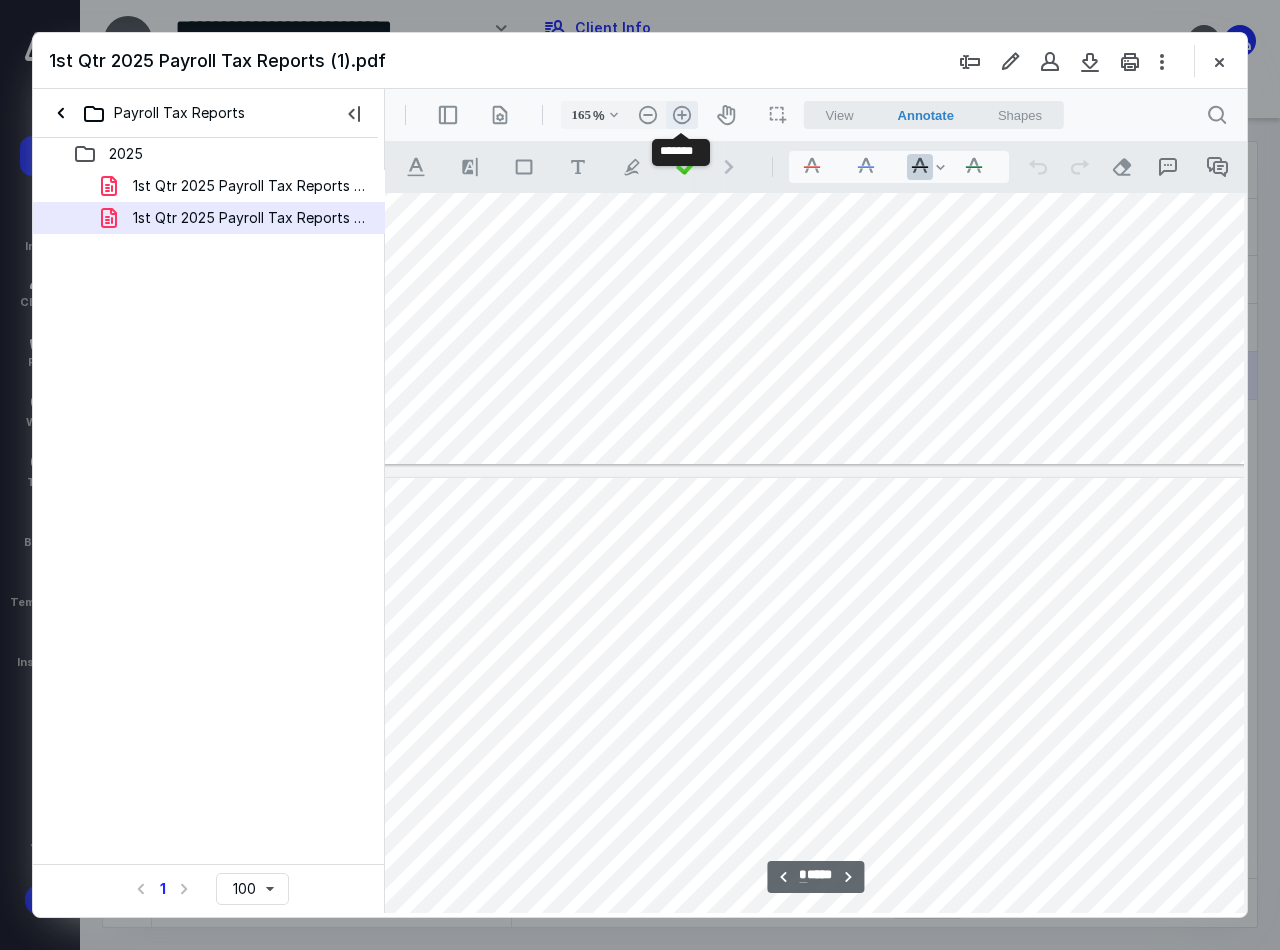 scroll, scrollTop: 2839, scrollLeft: 89, axis: both 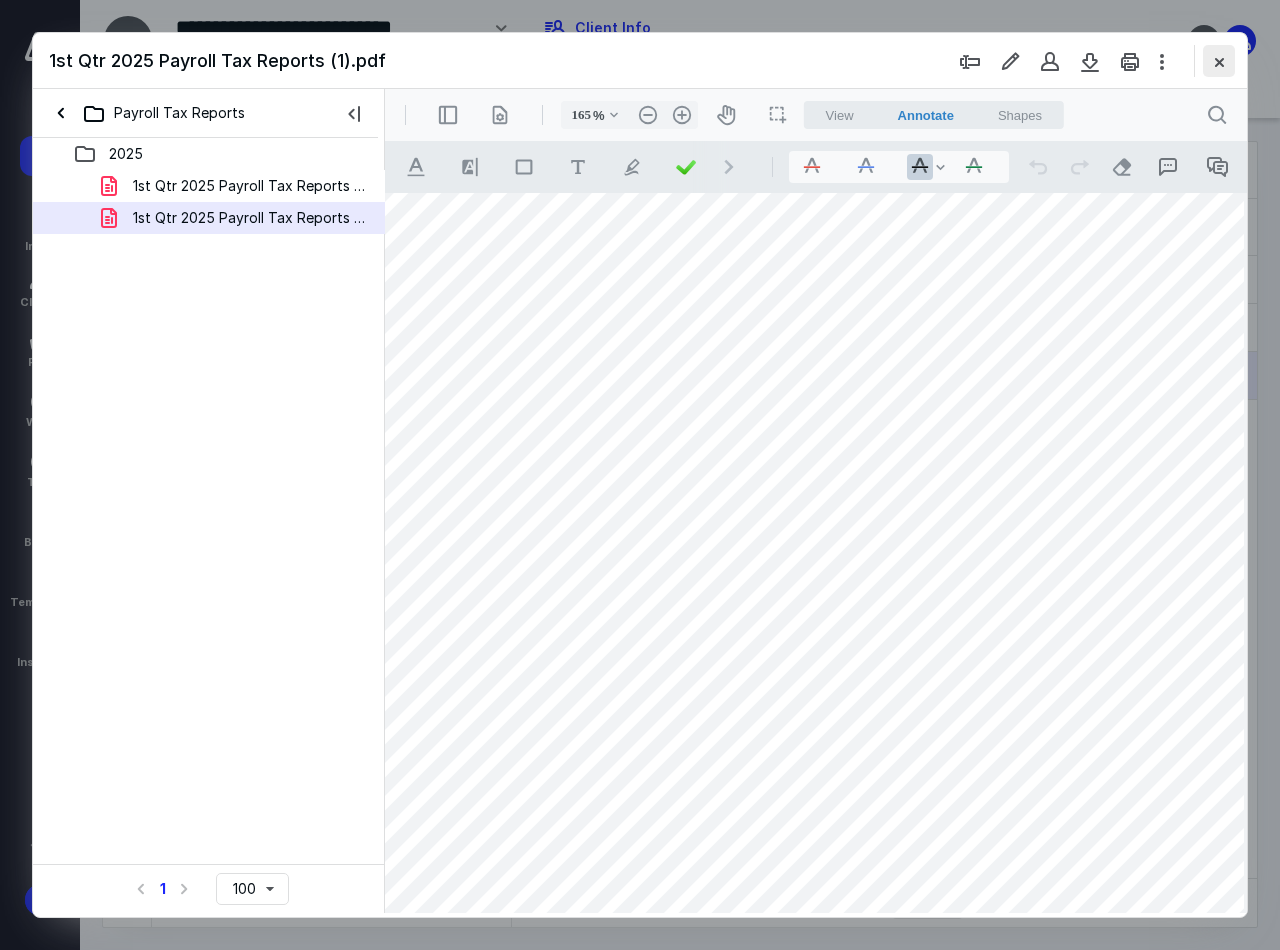 click at bounding box center [1219, 61] 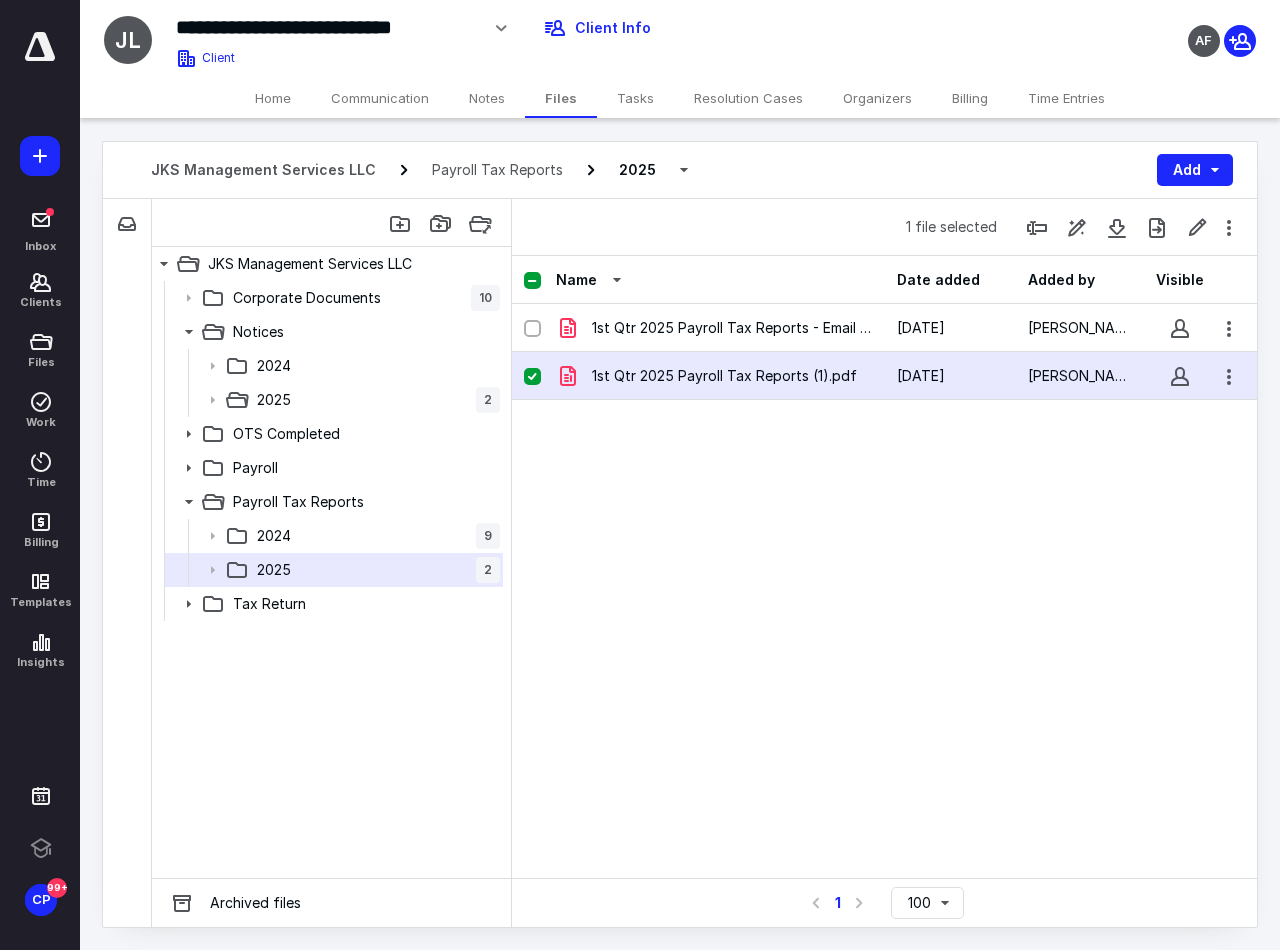 click on "Home" at bounding box center (273, 98) 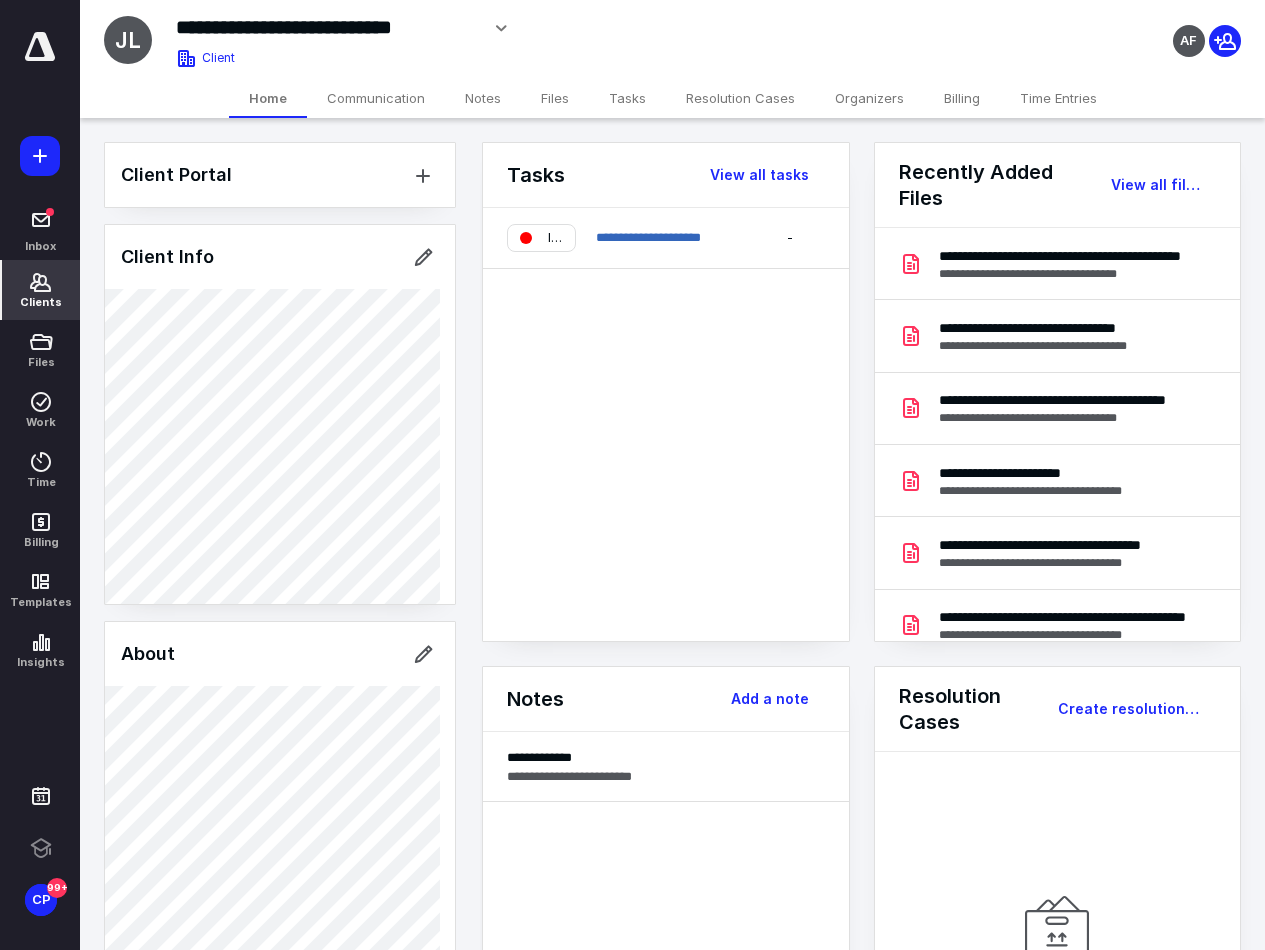 click on "AF" at bounding box center (1057, 28) 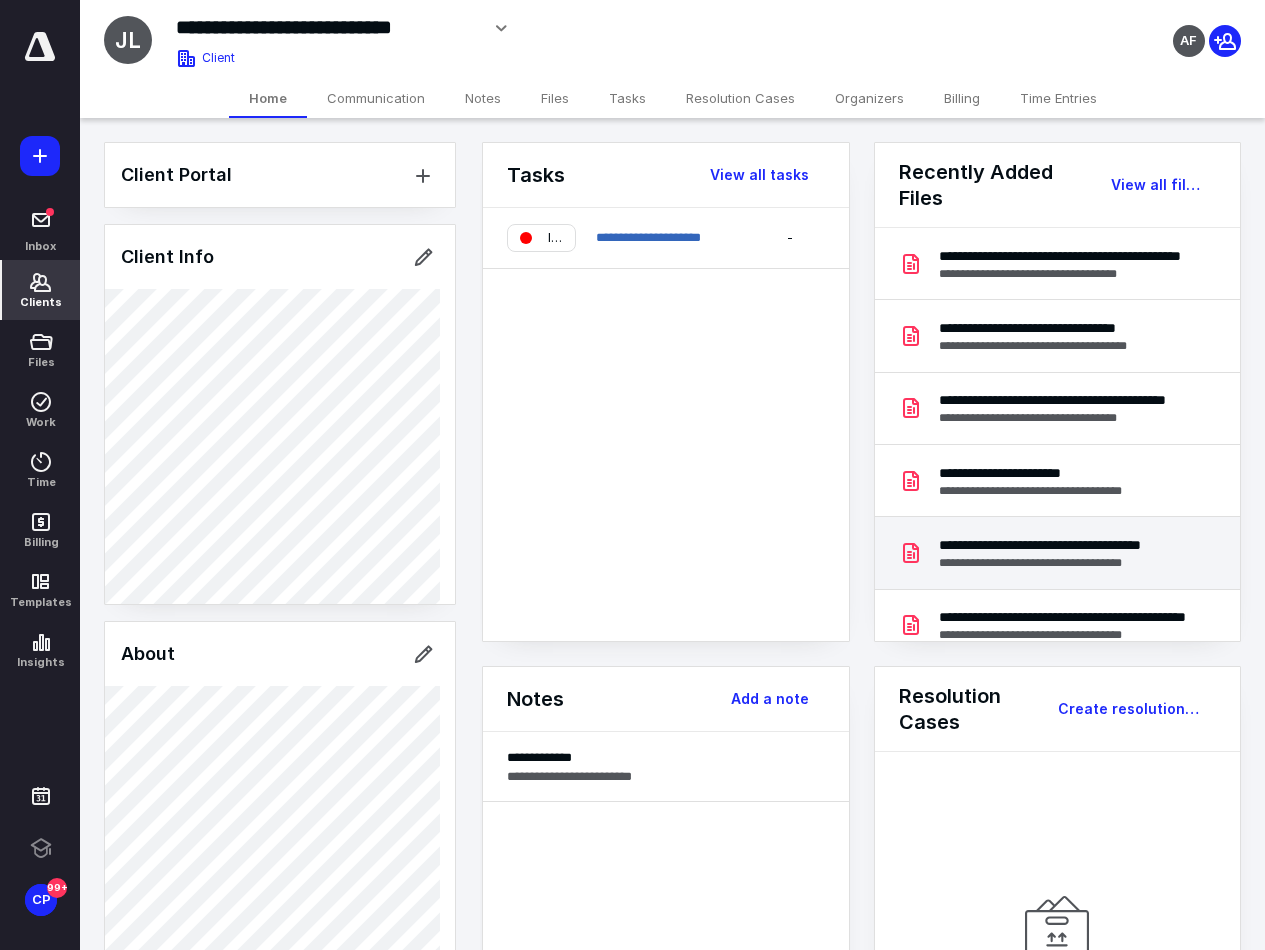 click on "**********" at bounding box center [1066, 563] 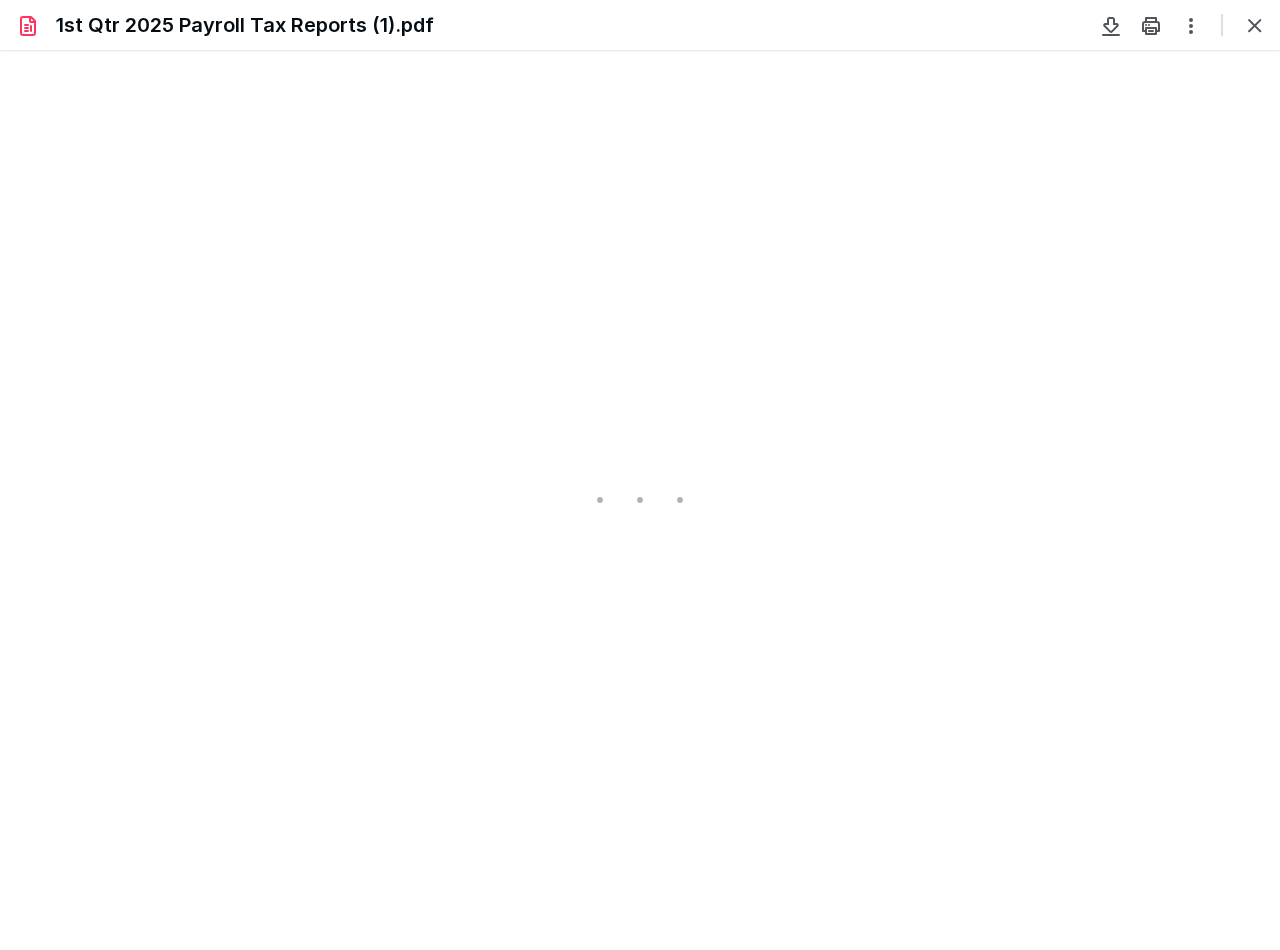 scroll, scrollTop: 0, scrollLeft: 0, axis: both 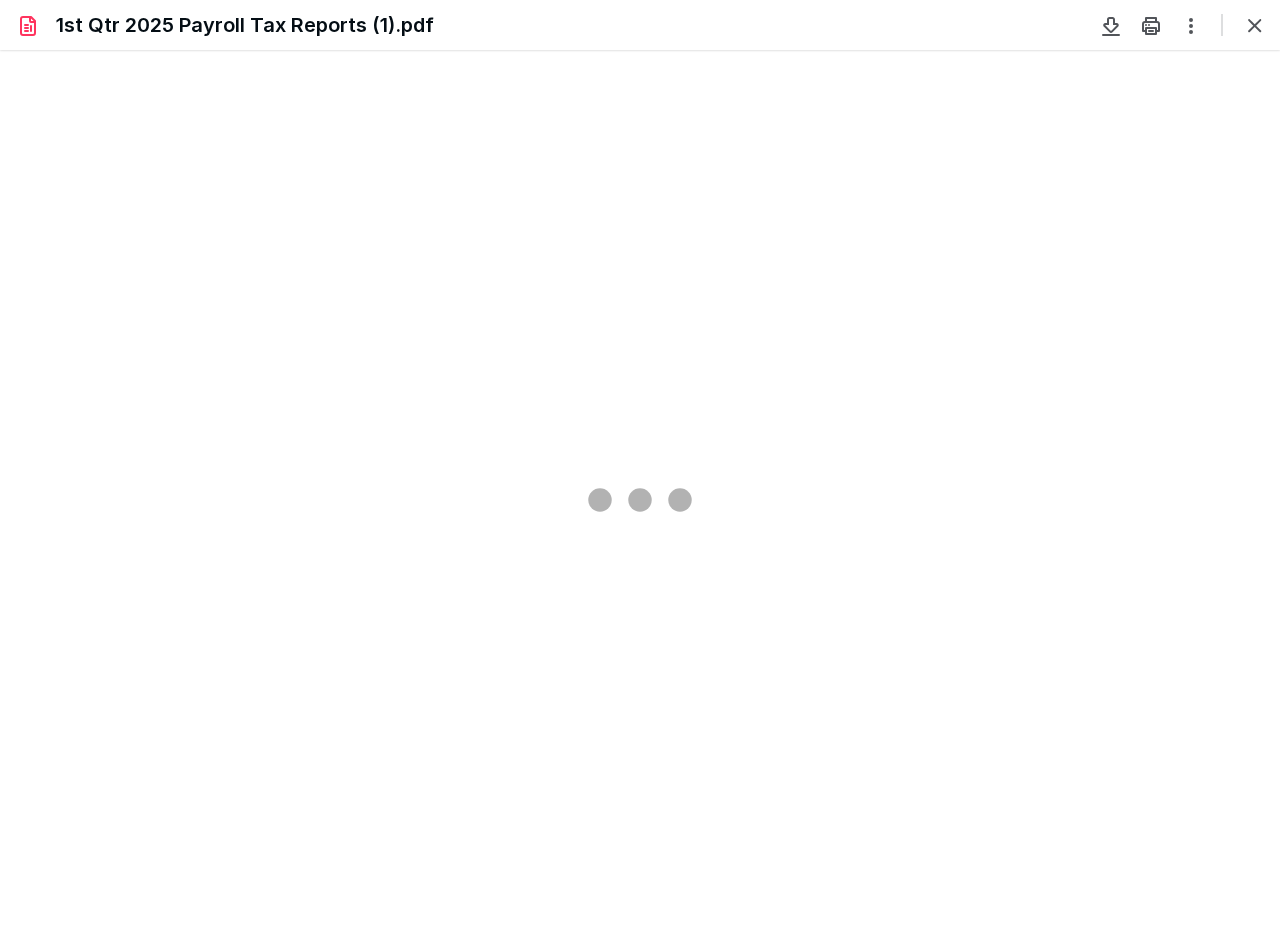 type on "108" 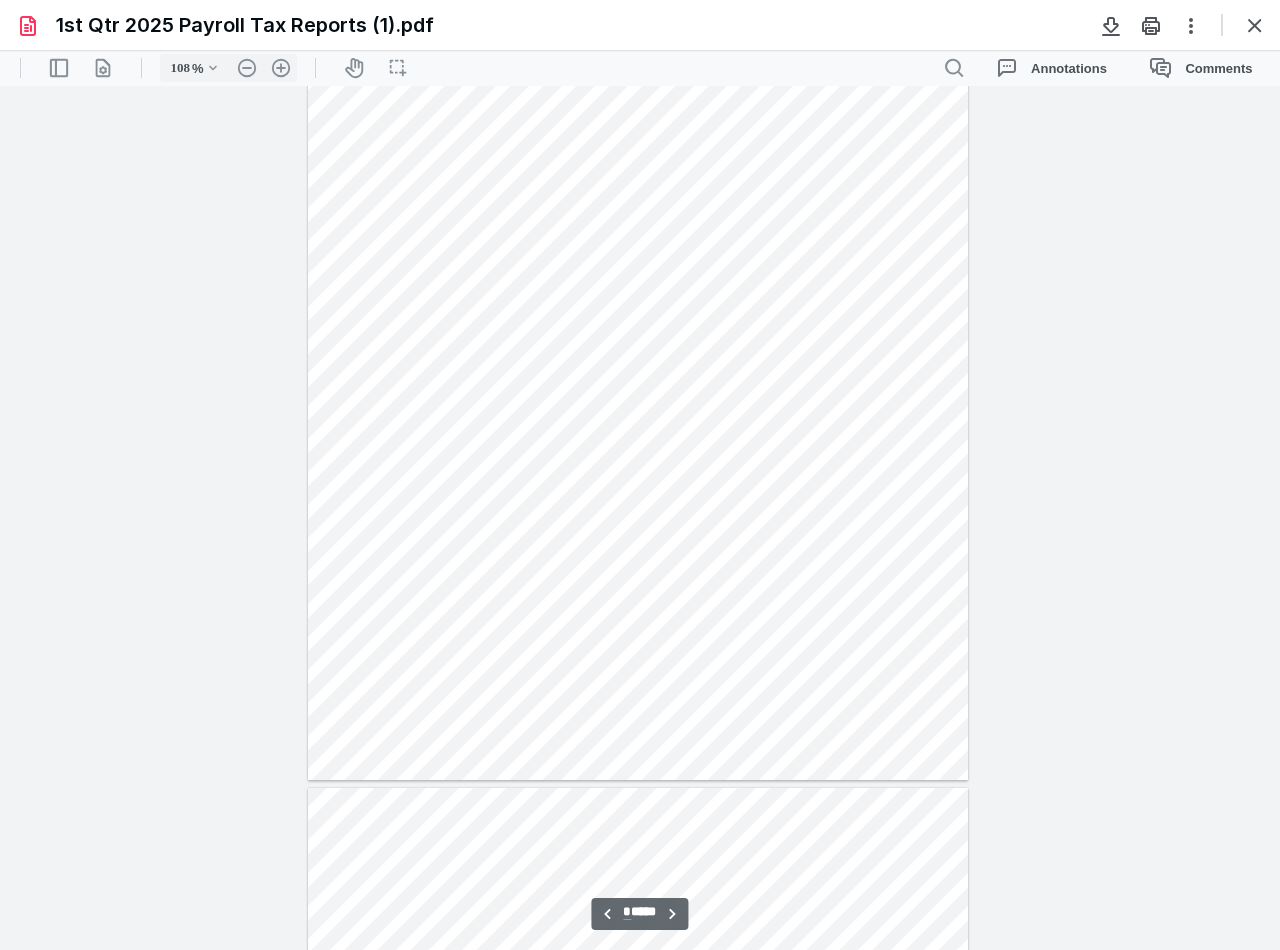 scroll, scrollTop: 1900, scrollLeft: 0, axis: vertical 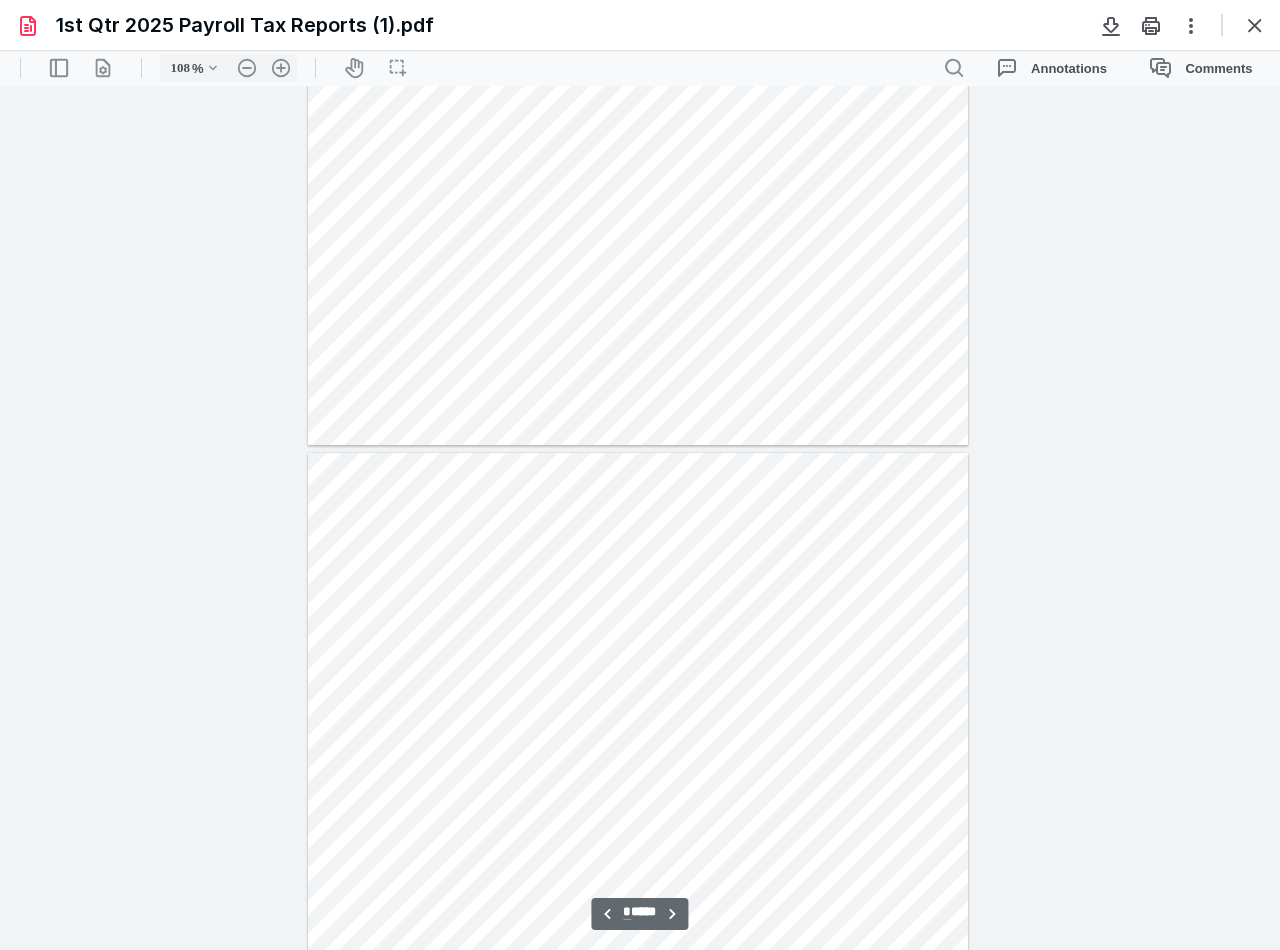 type on "*" 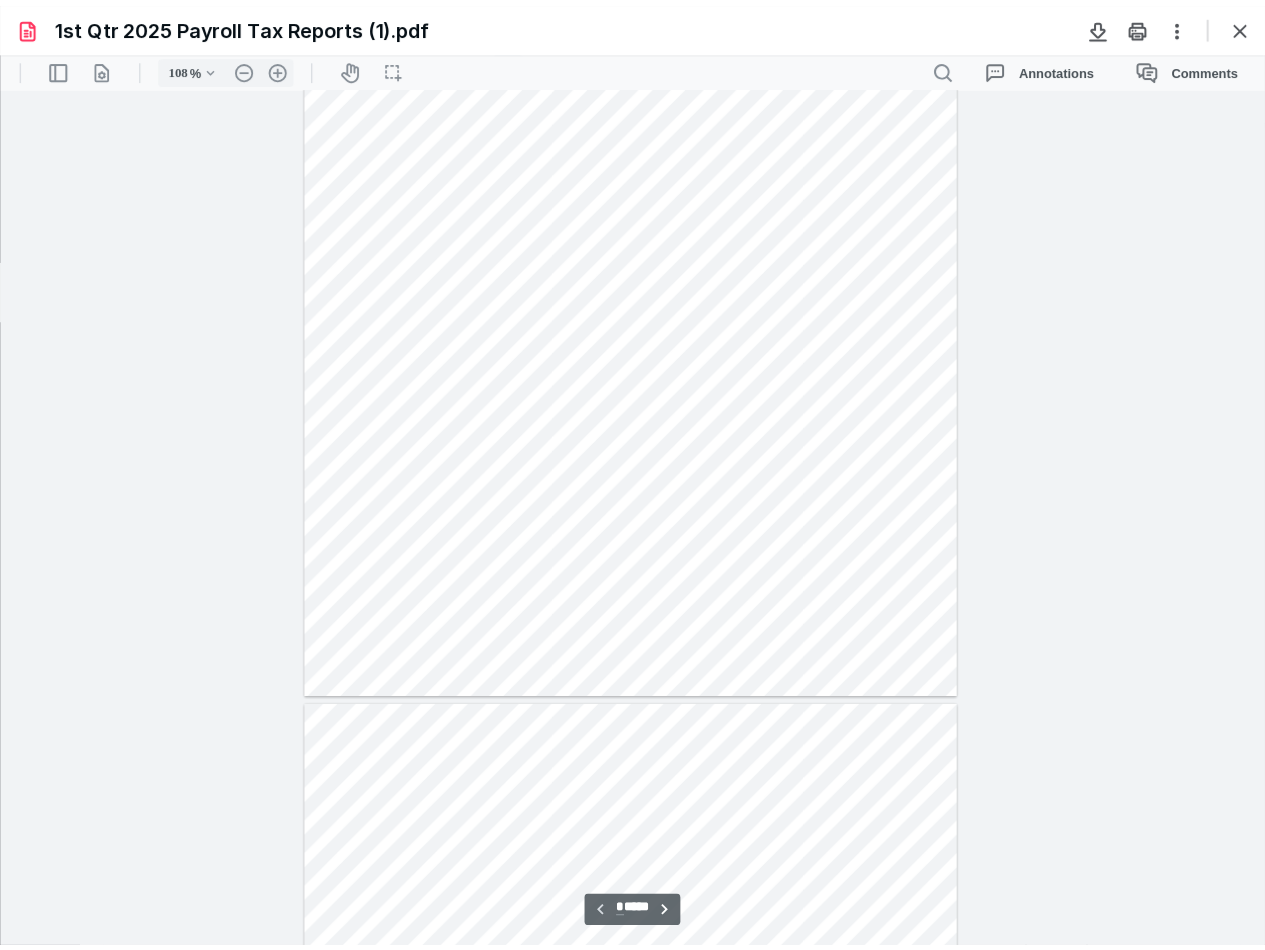 scroll, scrollTop: 200, scrollLeft: 0, axis: vertical 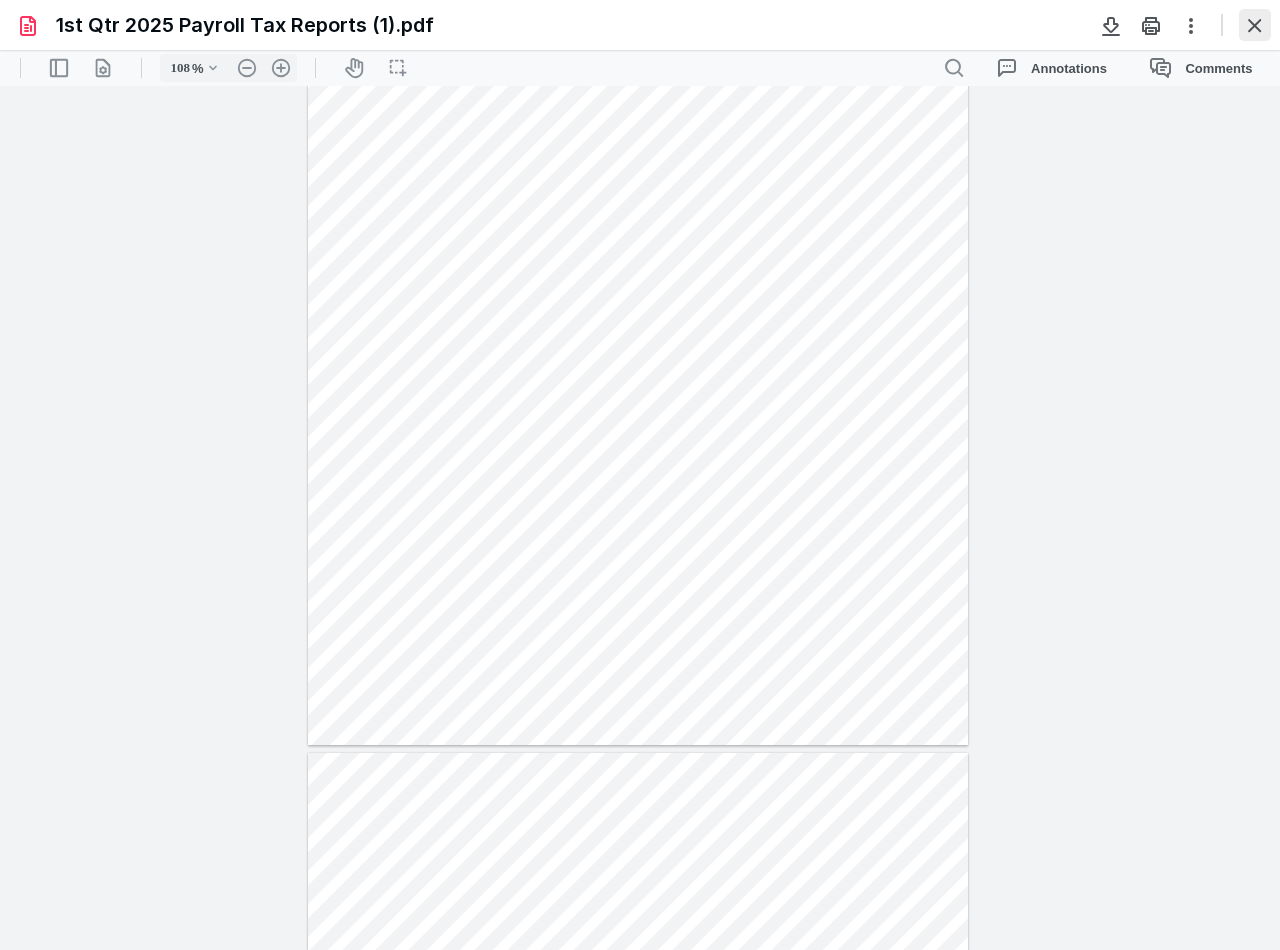 click at bounding box center [1255, 25] 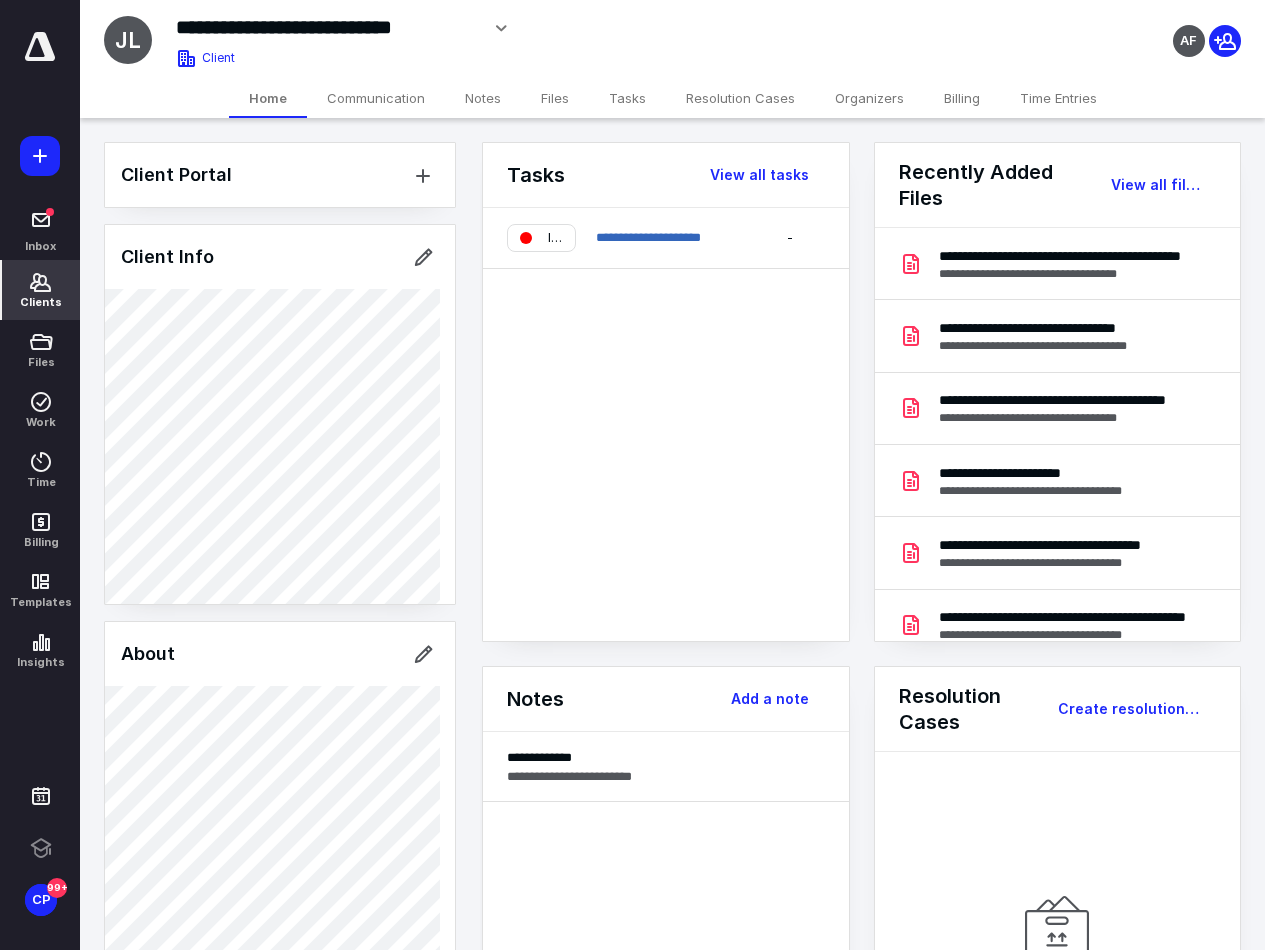 click on "Clients" at bounding box center (41, 302) 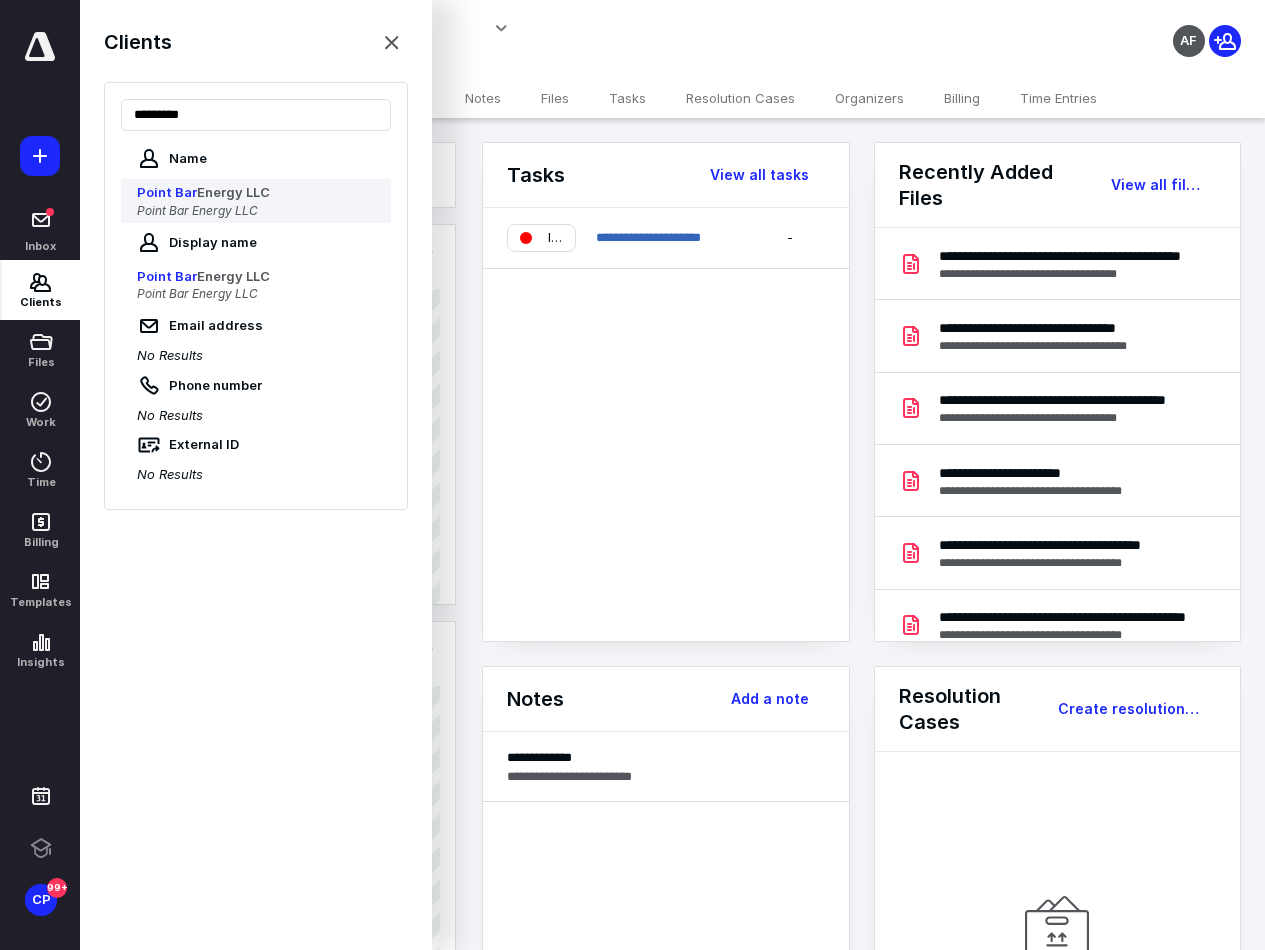 type on "*********" 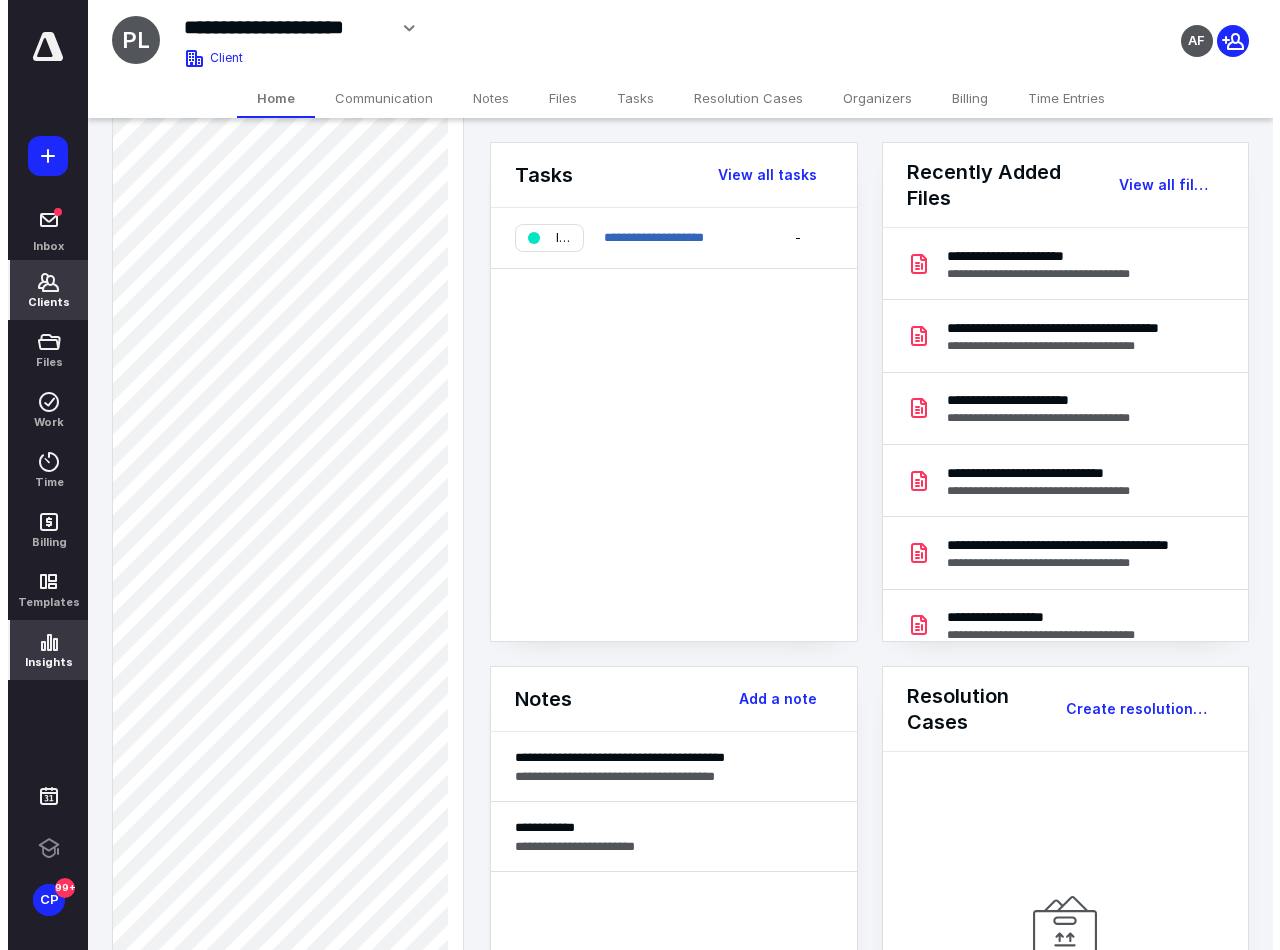 scroll, scrollTop: 1160, scrollLeft: 0, axis: vertical 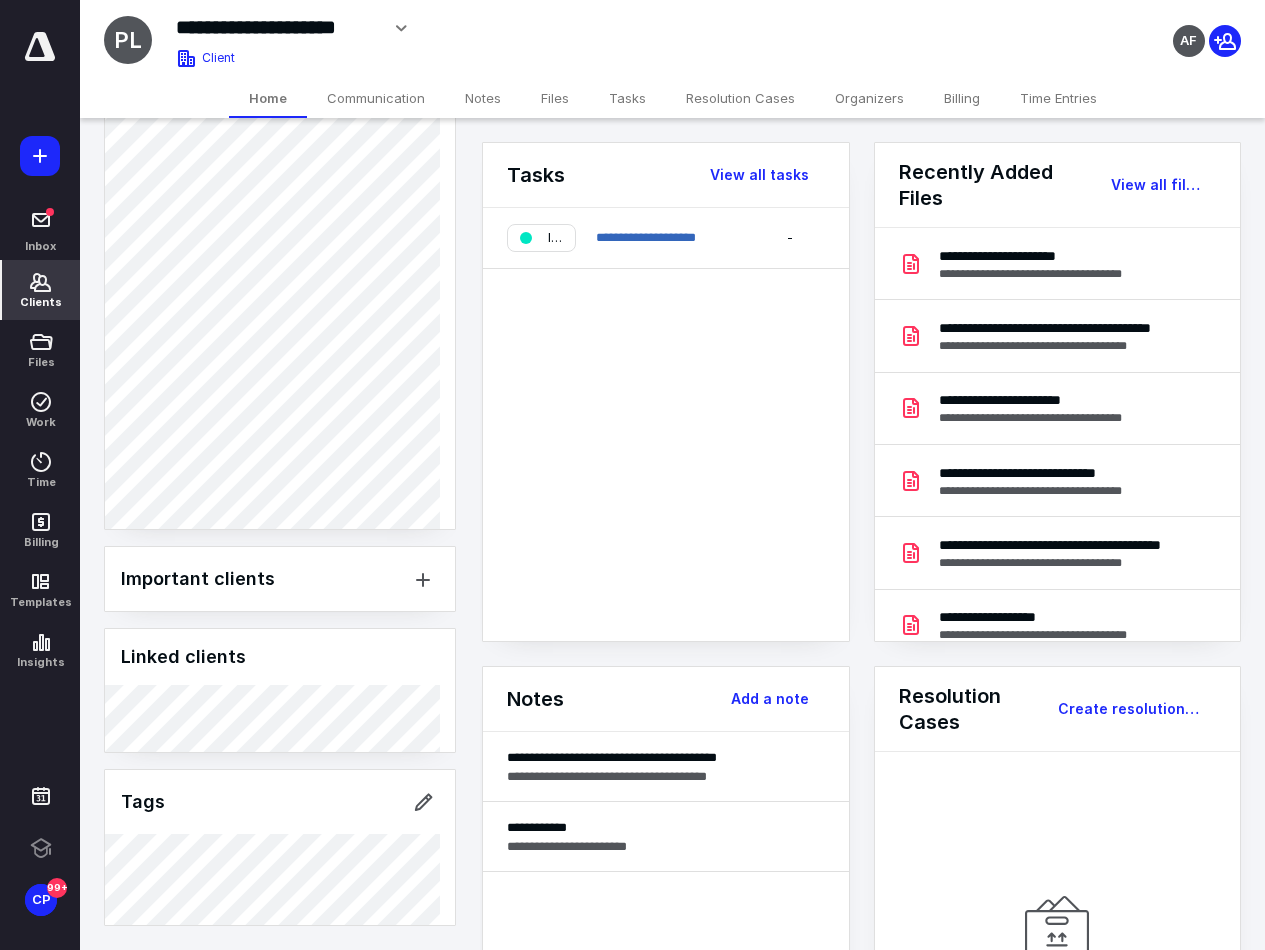 click on "Clients" at bounding box center [41, 302] 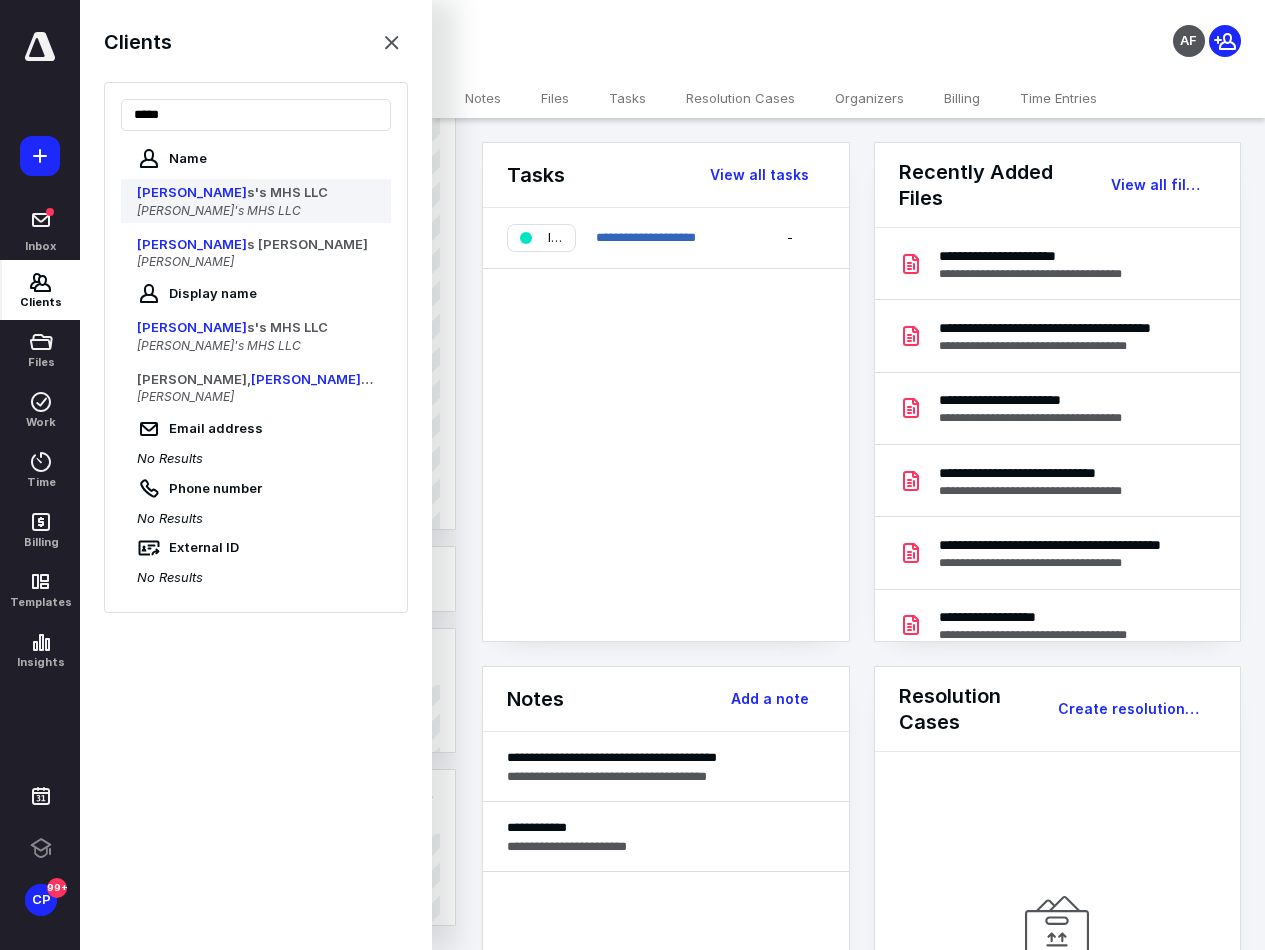 type on "*****" 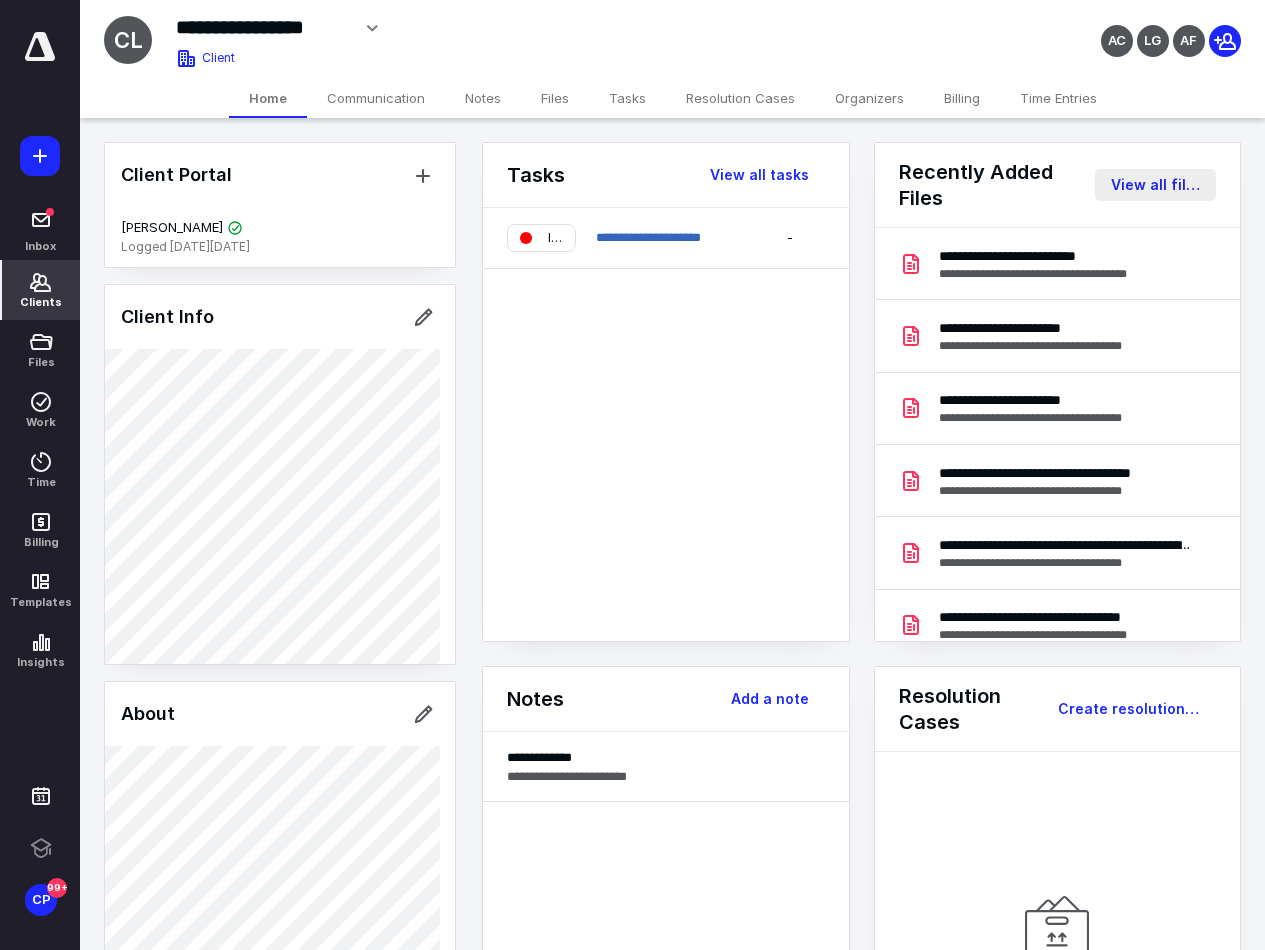 click on "View all files" at bounding box center (1155, 185) 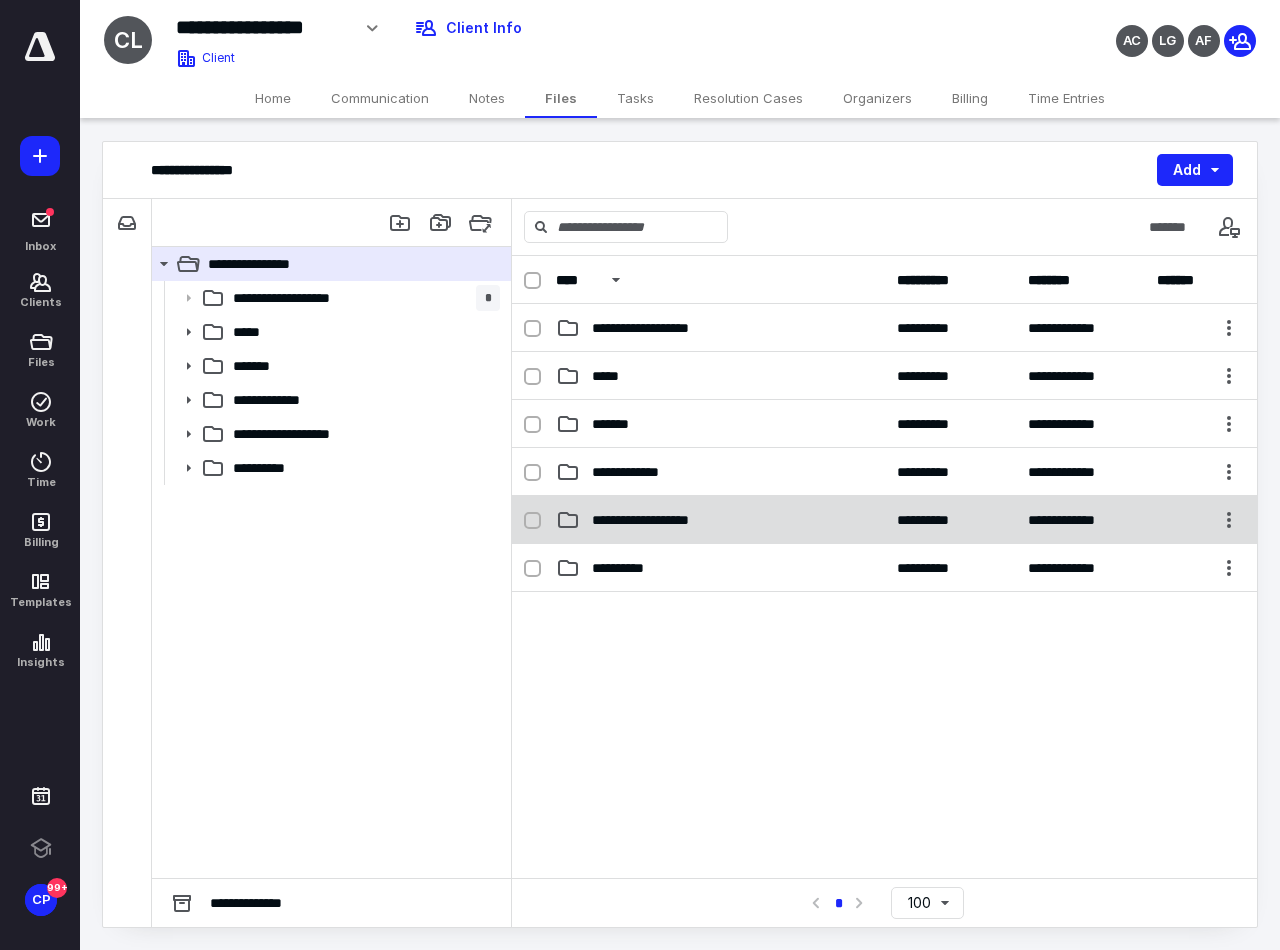 click on "**********" at bounding box center (655, 520) 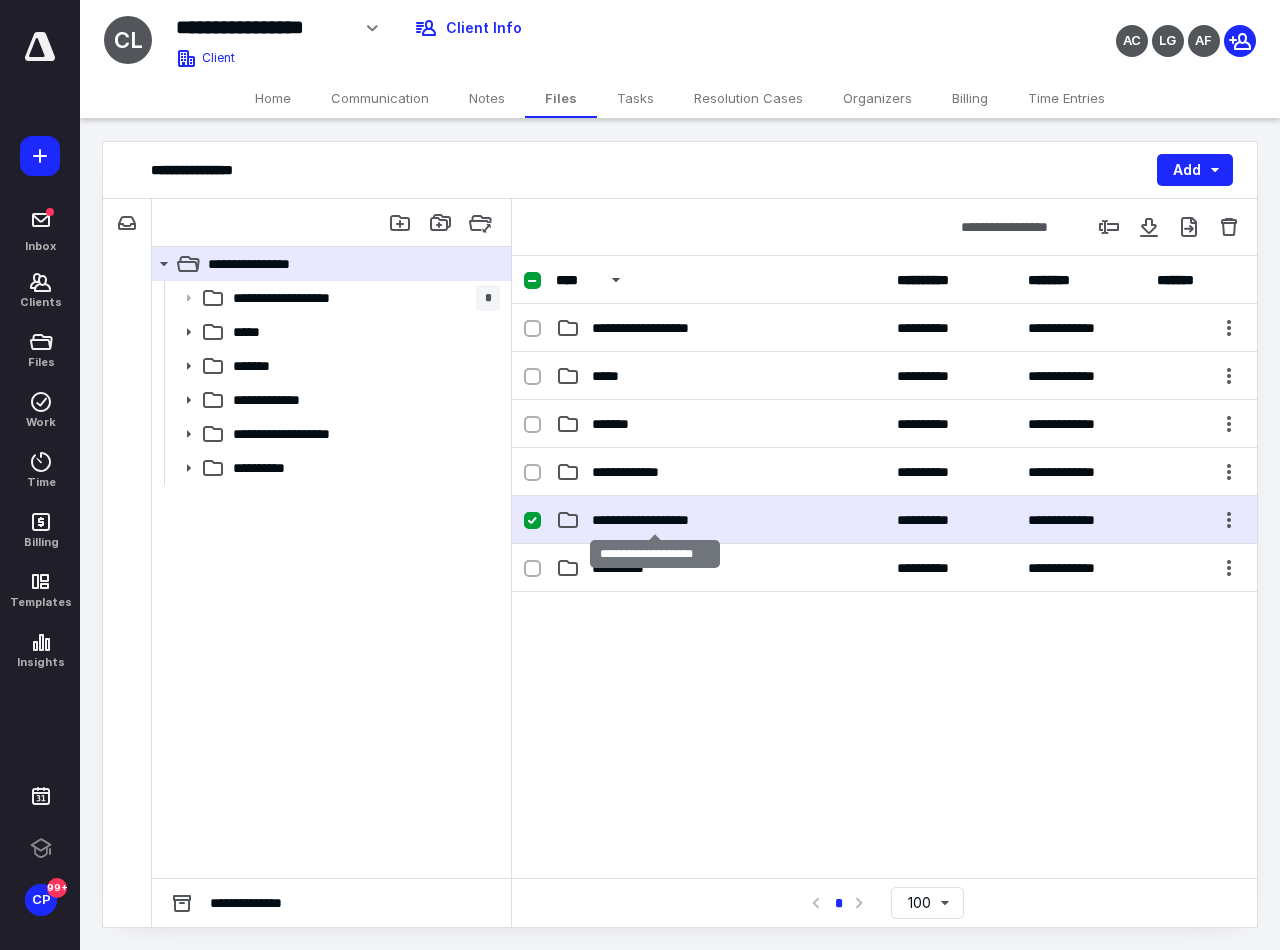 click on "**********" at bounding box center (655, 520) 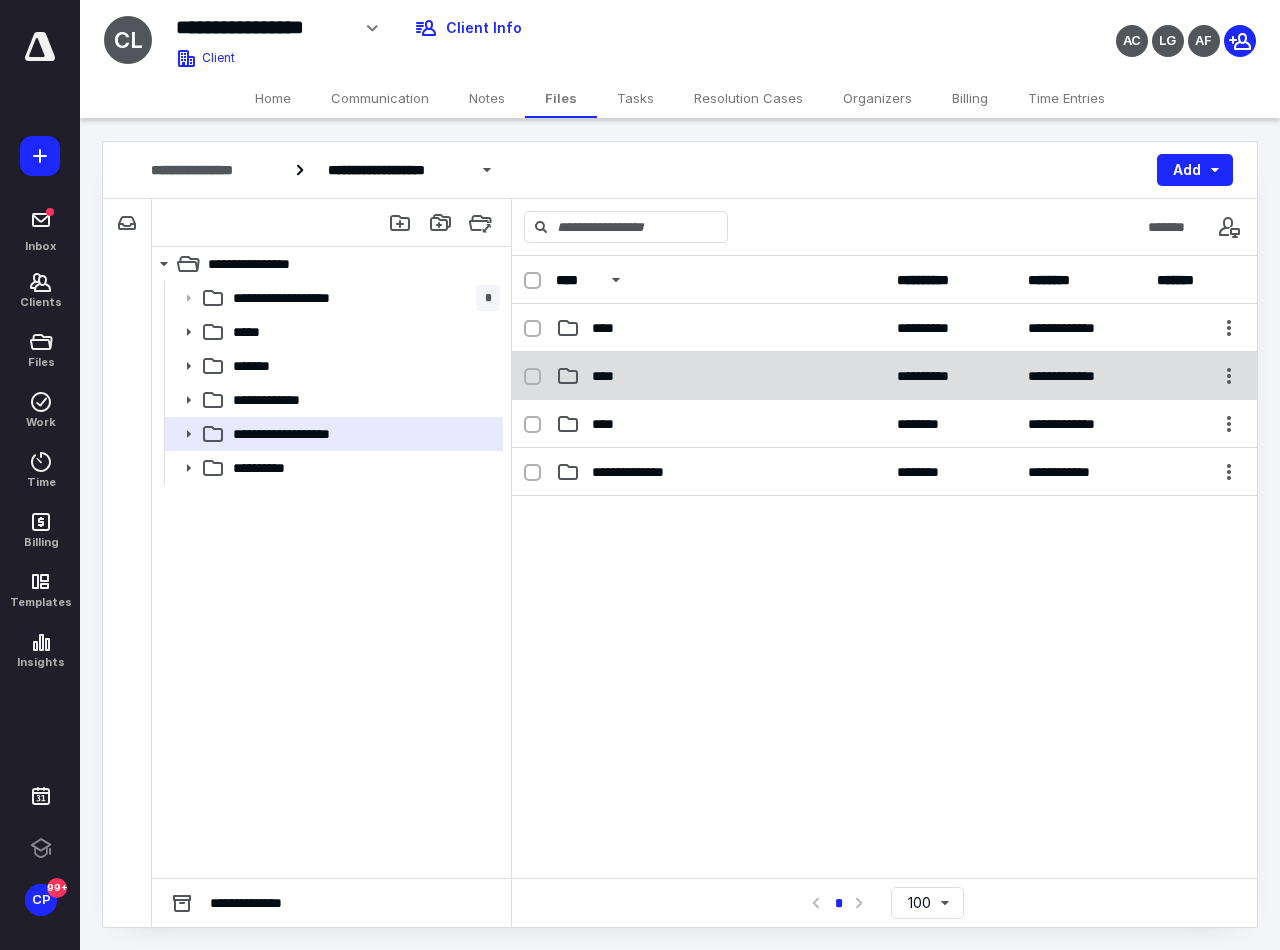 click on "****" at bounding box center [609, 376] 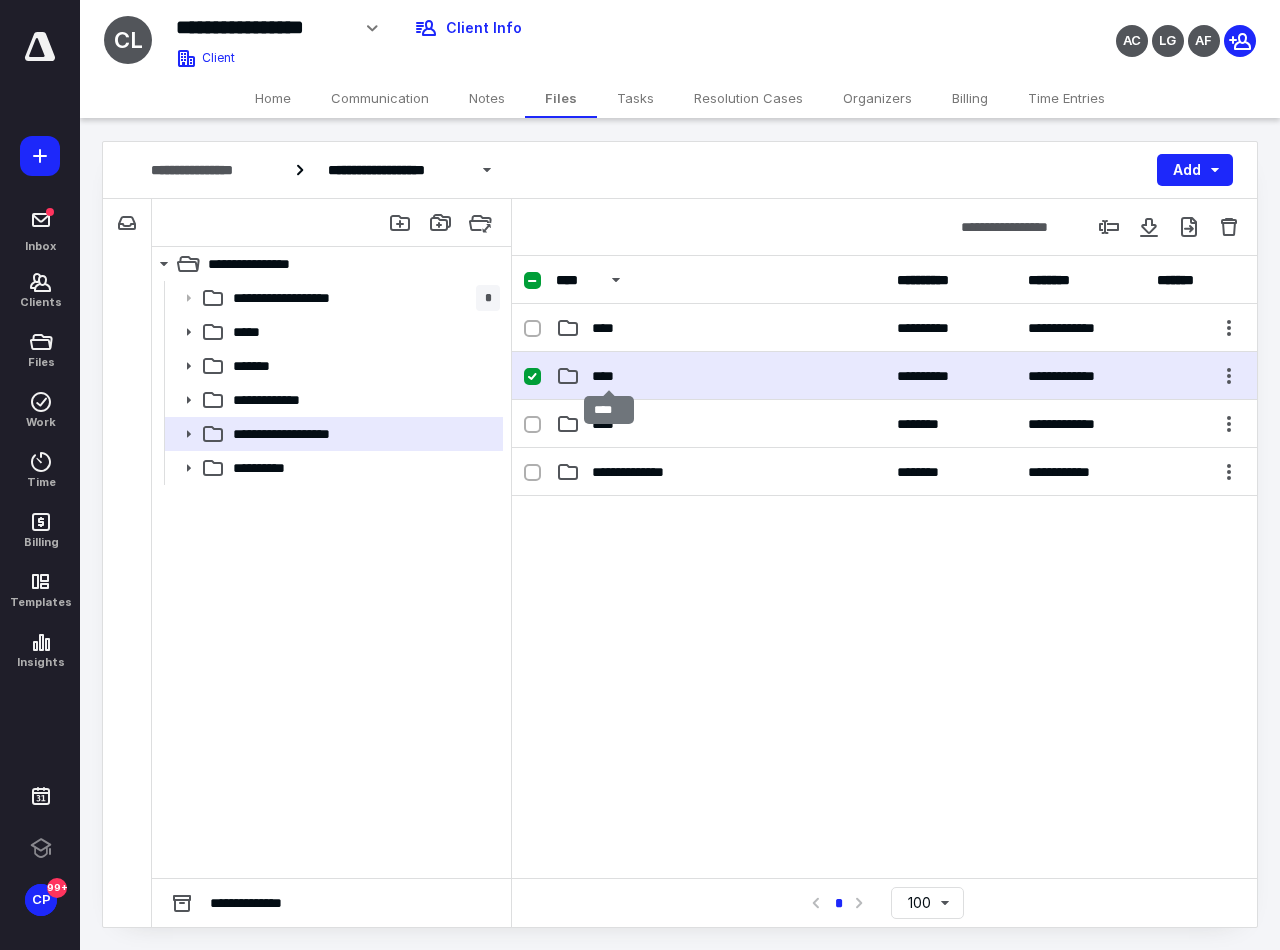 click on "****" at bounding box center (609, 376) 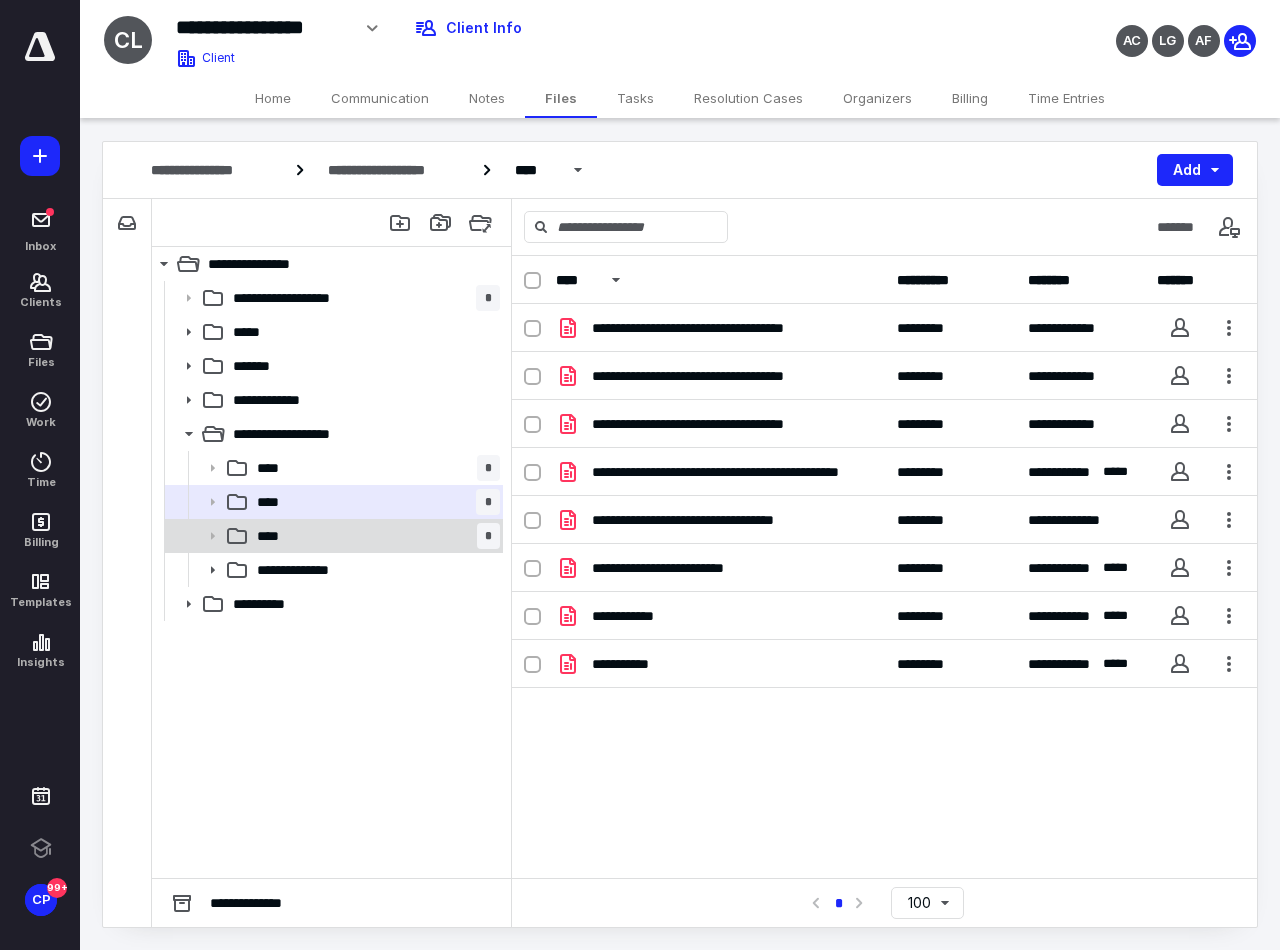click on "**** *" at bounding box center [374, 536] 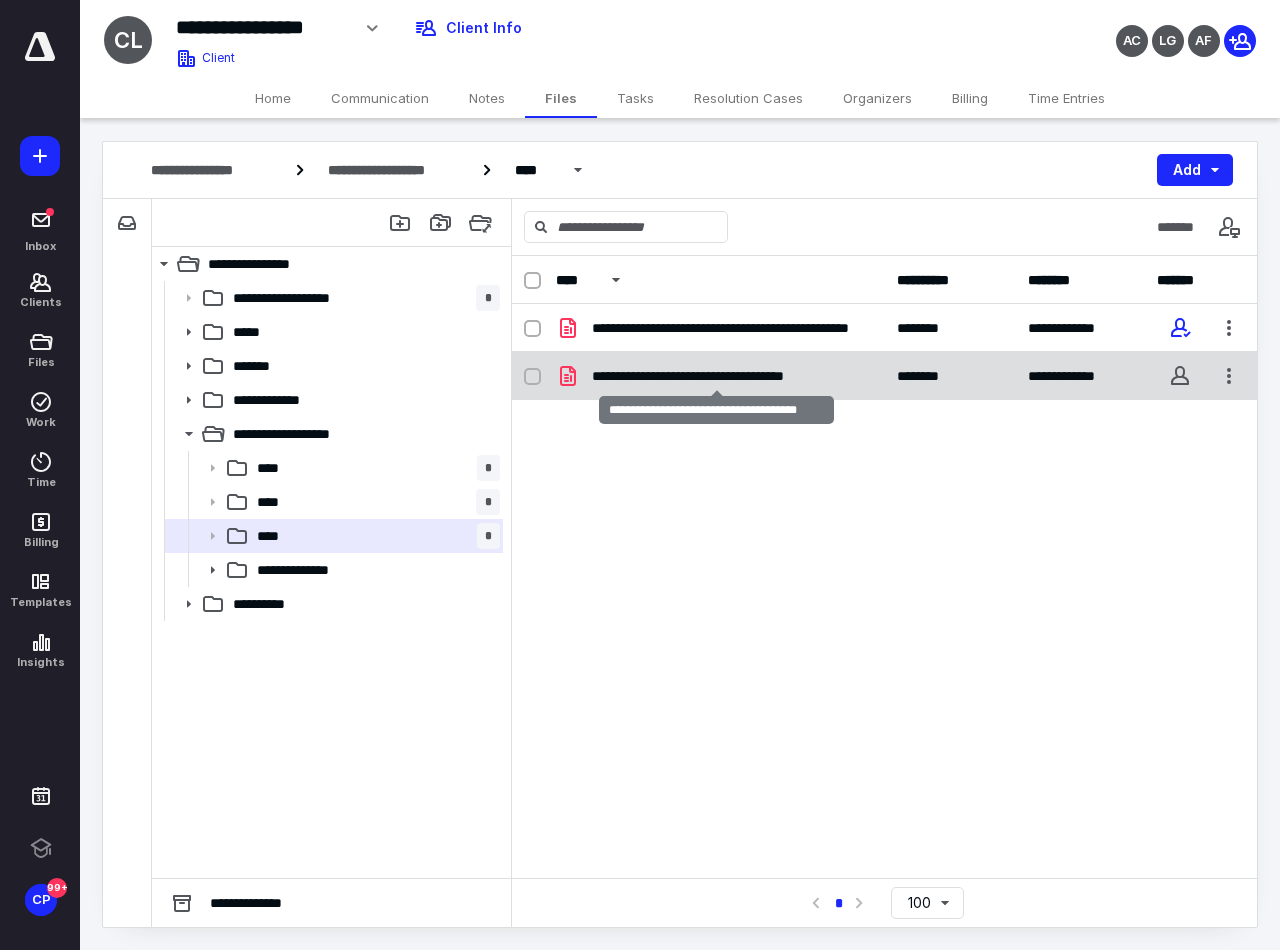 click on "**********" at bounding box center (716, 376) 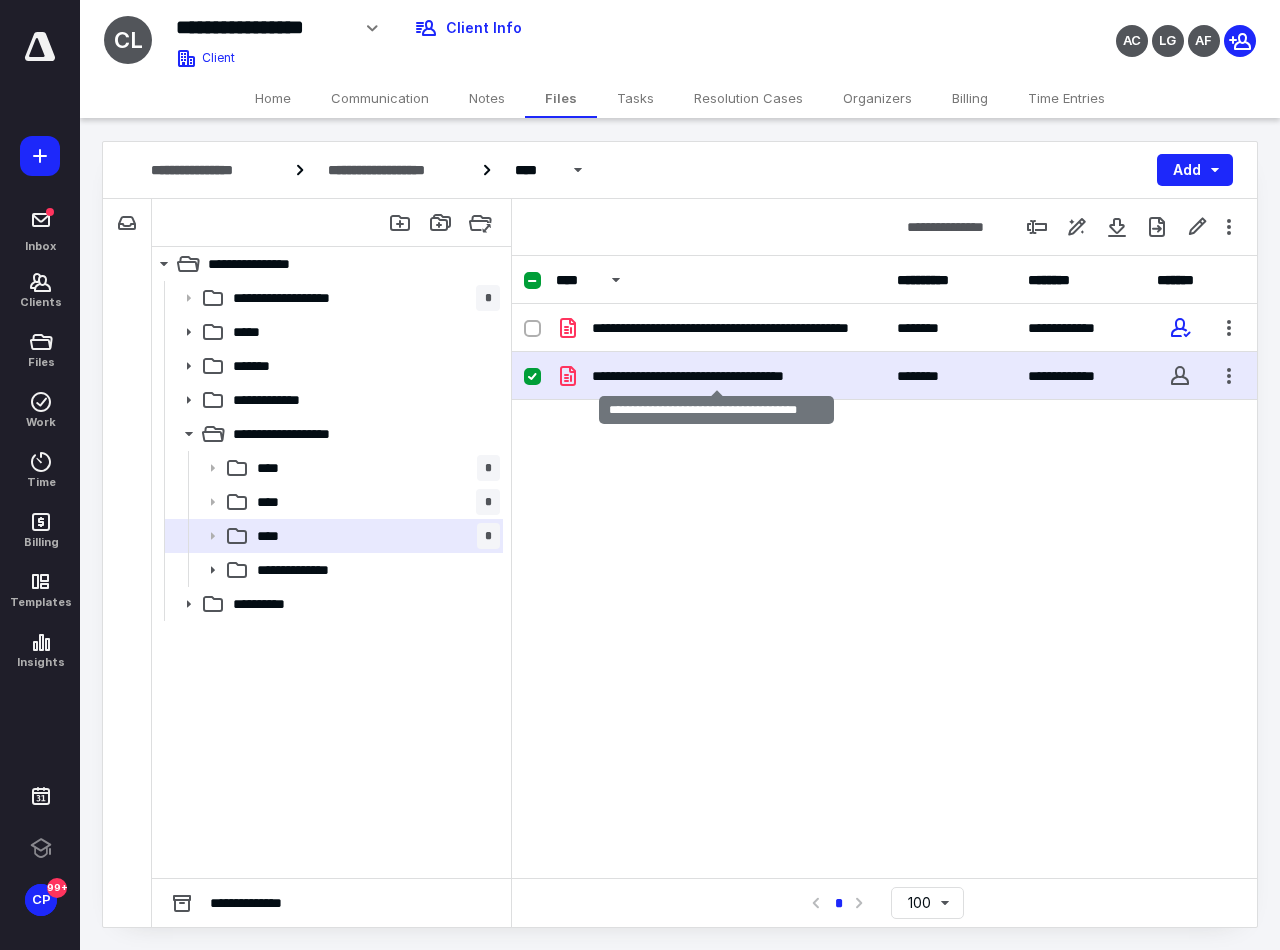 click on "**********" at bounding box center (716, 376) 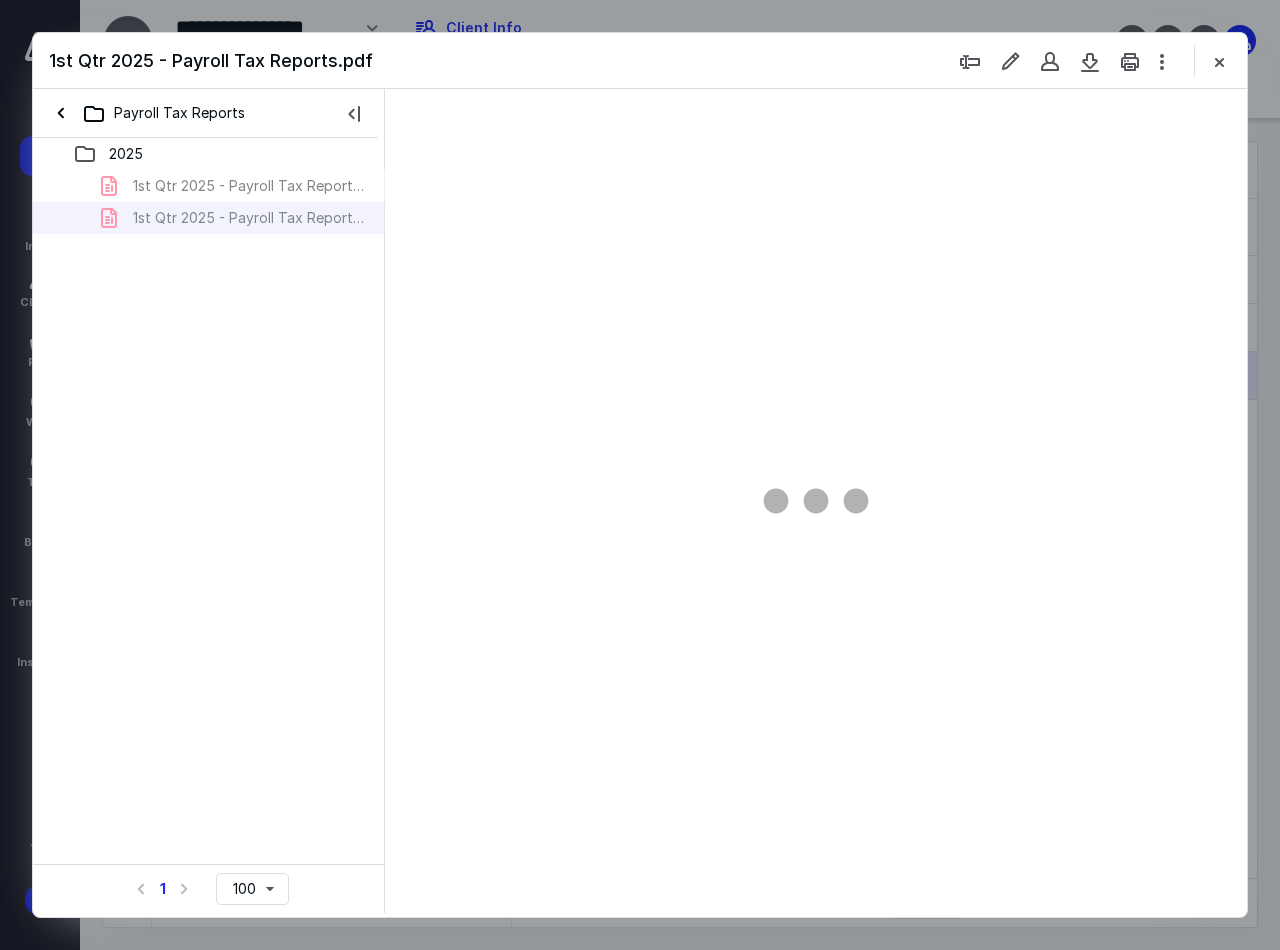 scroll, scrollTop: 0, scrollLeft: 0, axis: both 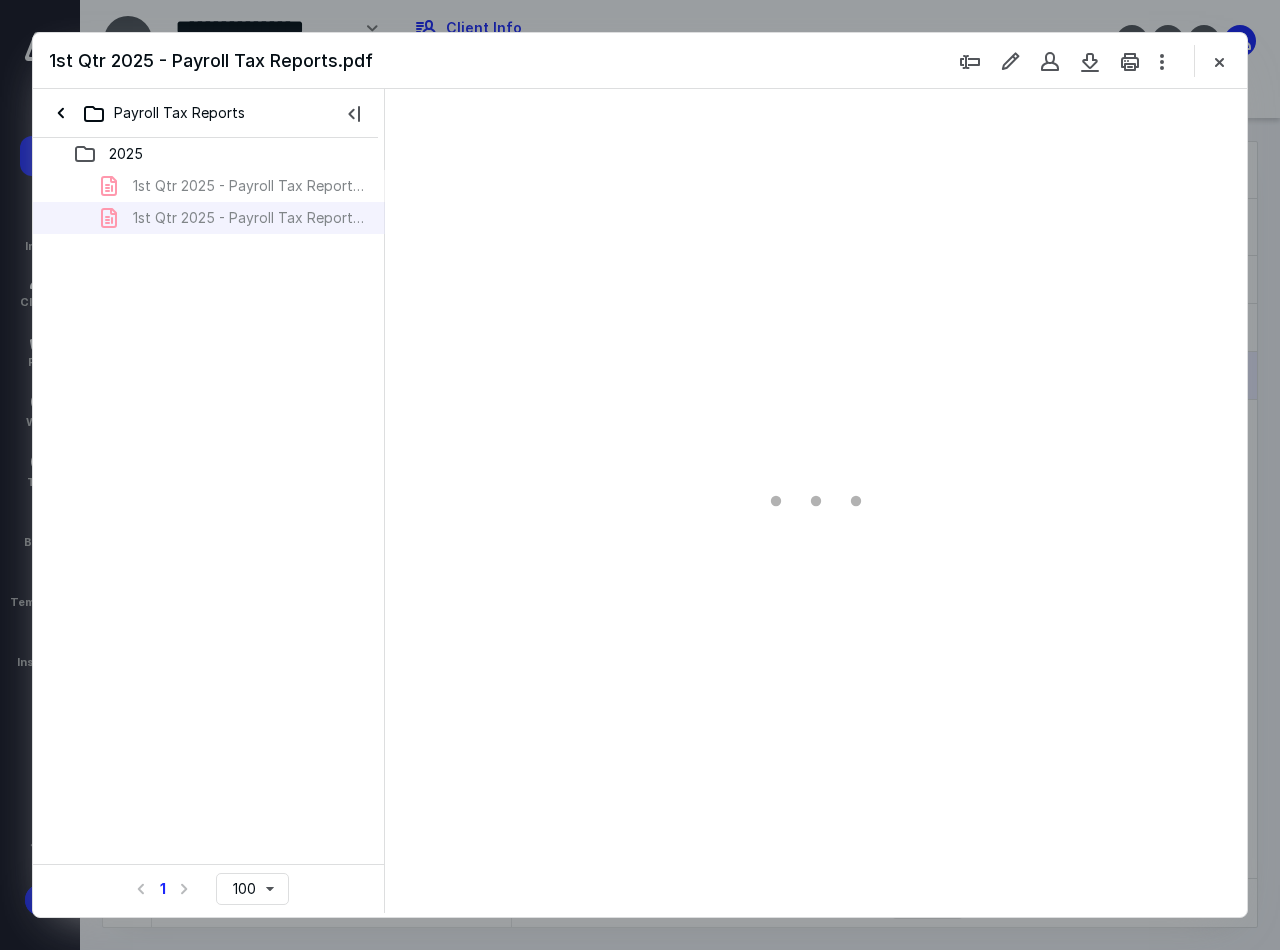 type on "90" 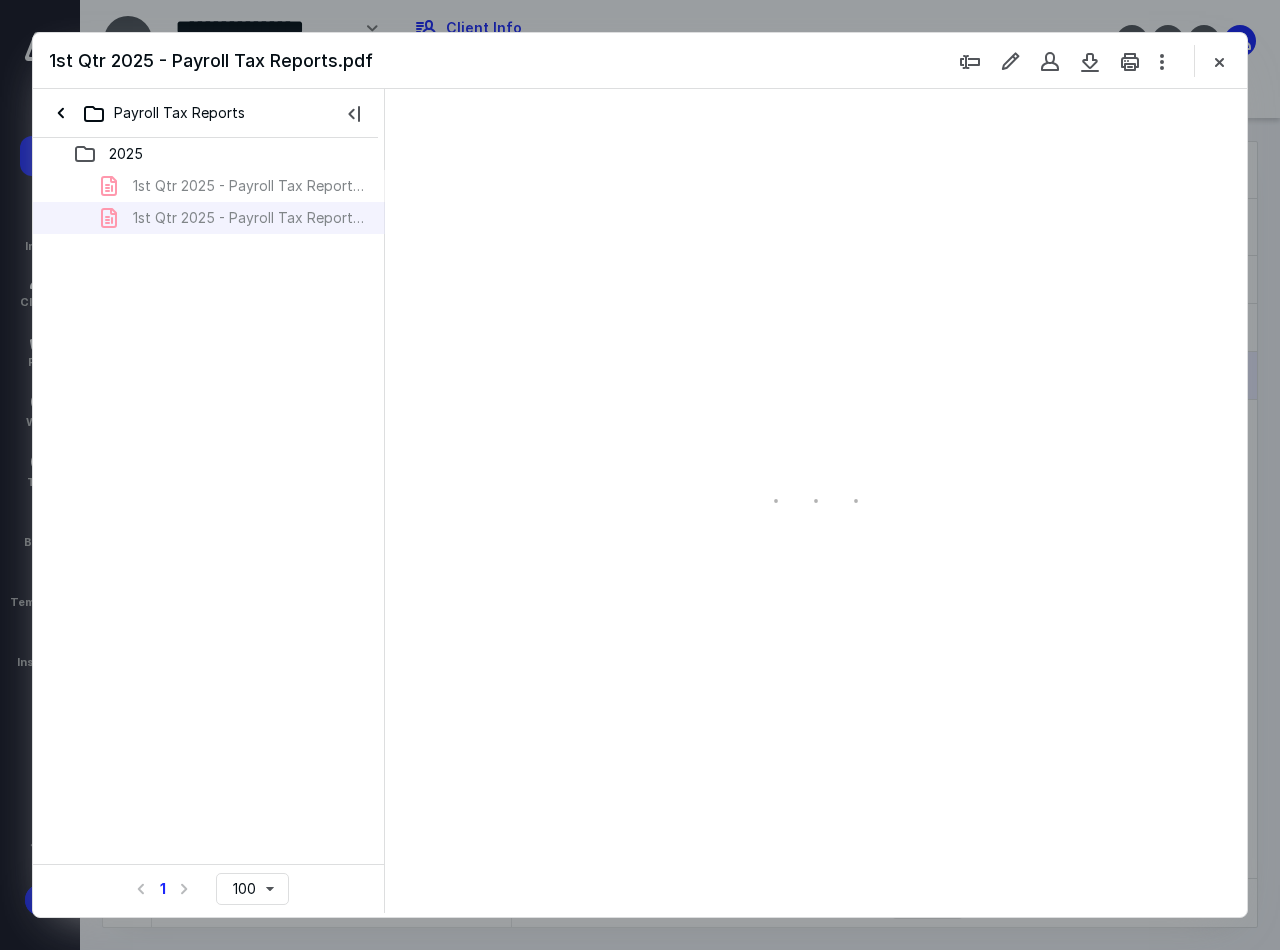 scroll, scrollTop: 108, scrollLeft: 0, axis: vertical 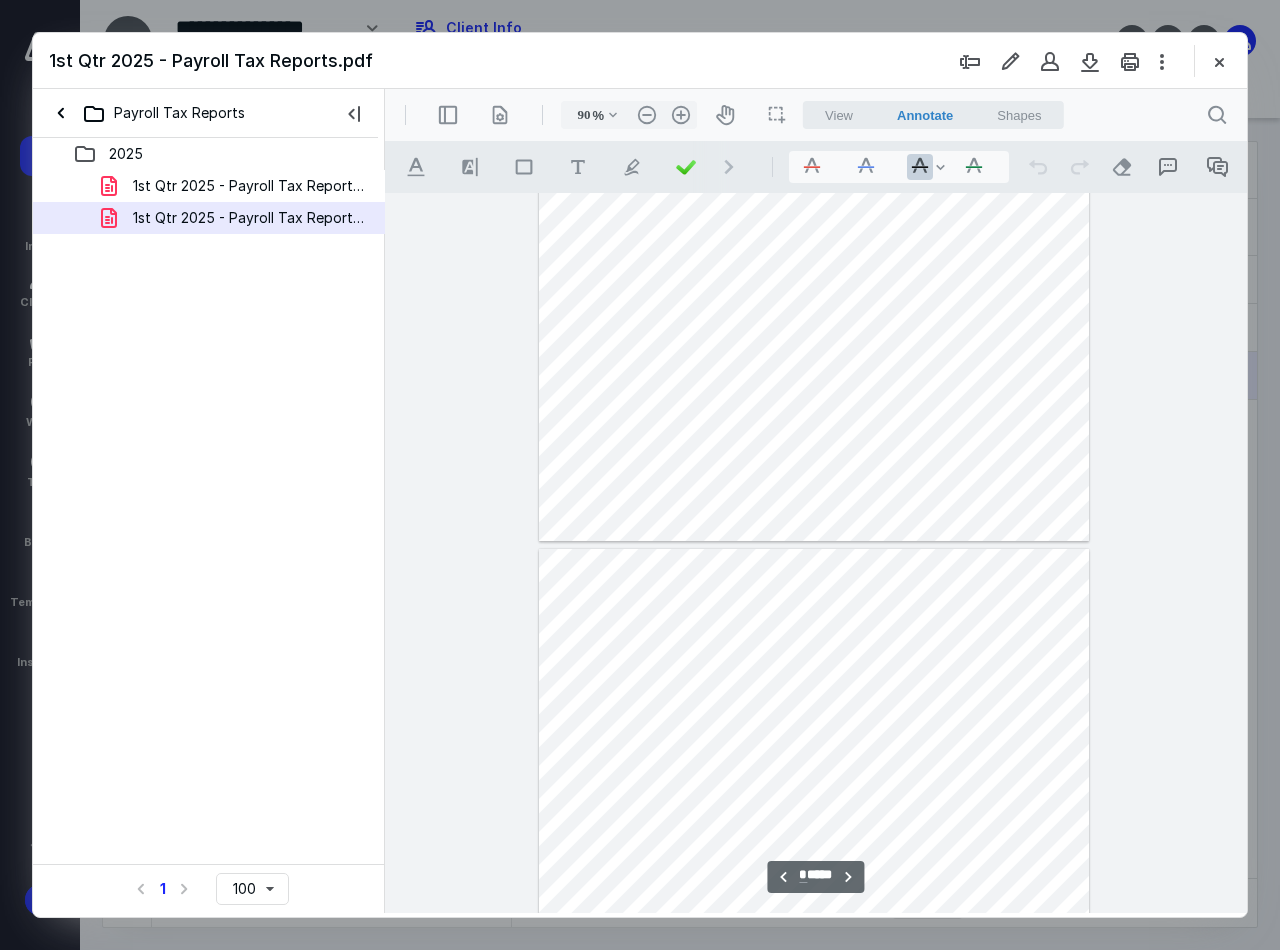 type on "*" 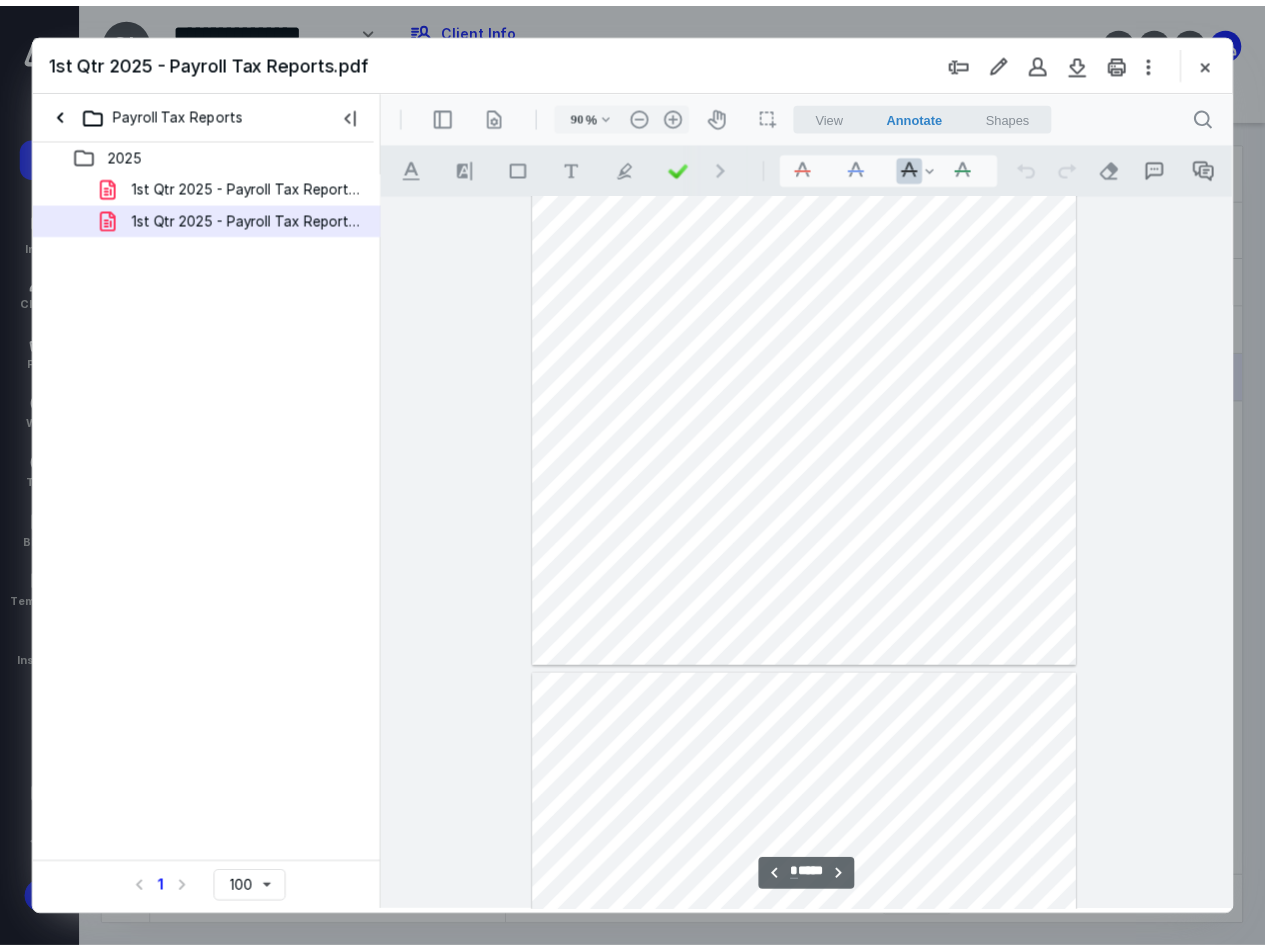 scroll, scrollTop: 1308, scrollLeft: 0, axis: vertical 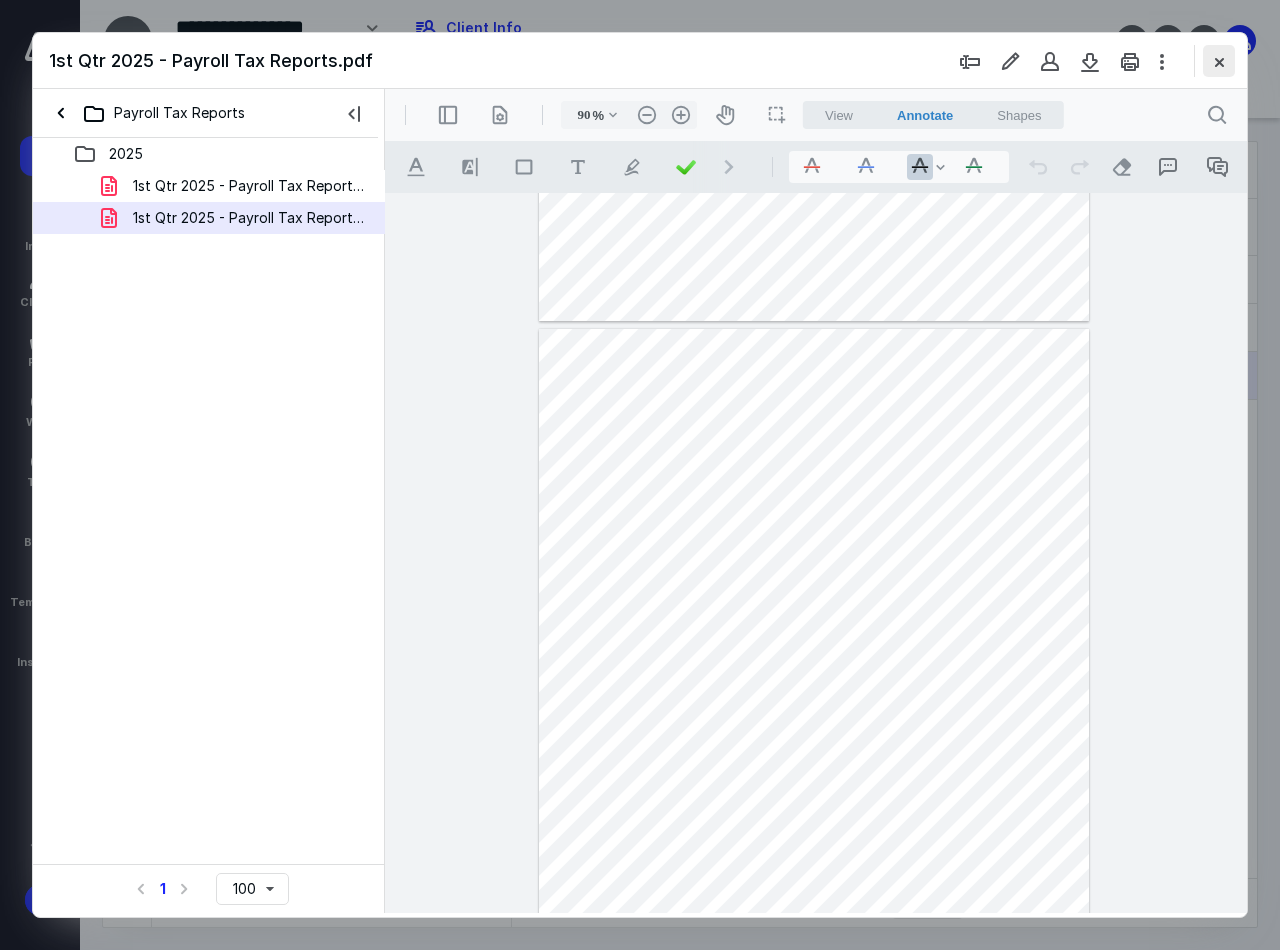 click at bounding box center [1219, 61] 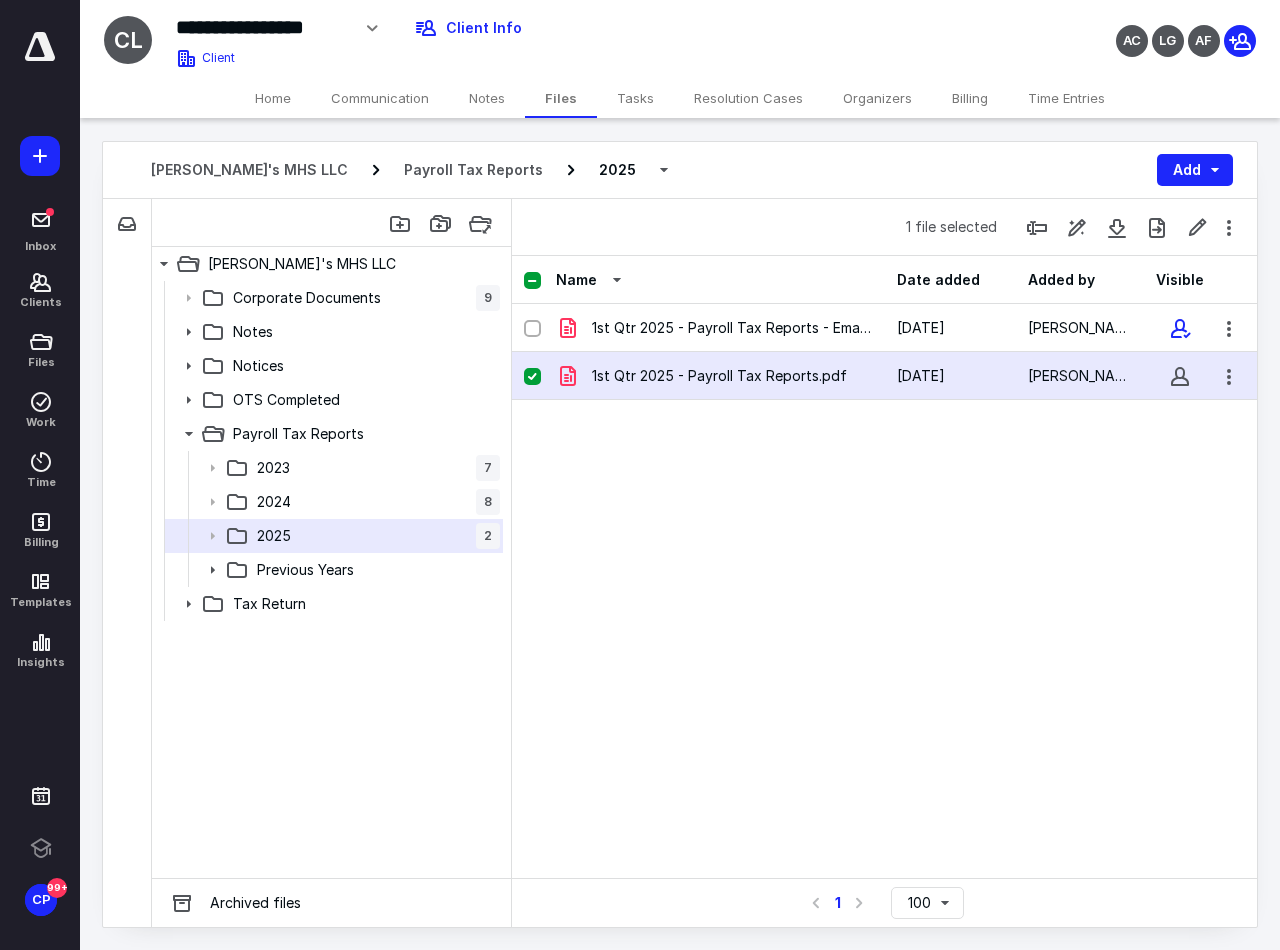 click on "Home" at bounding box center (273, 98) 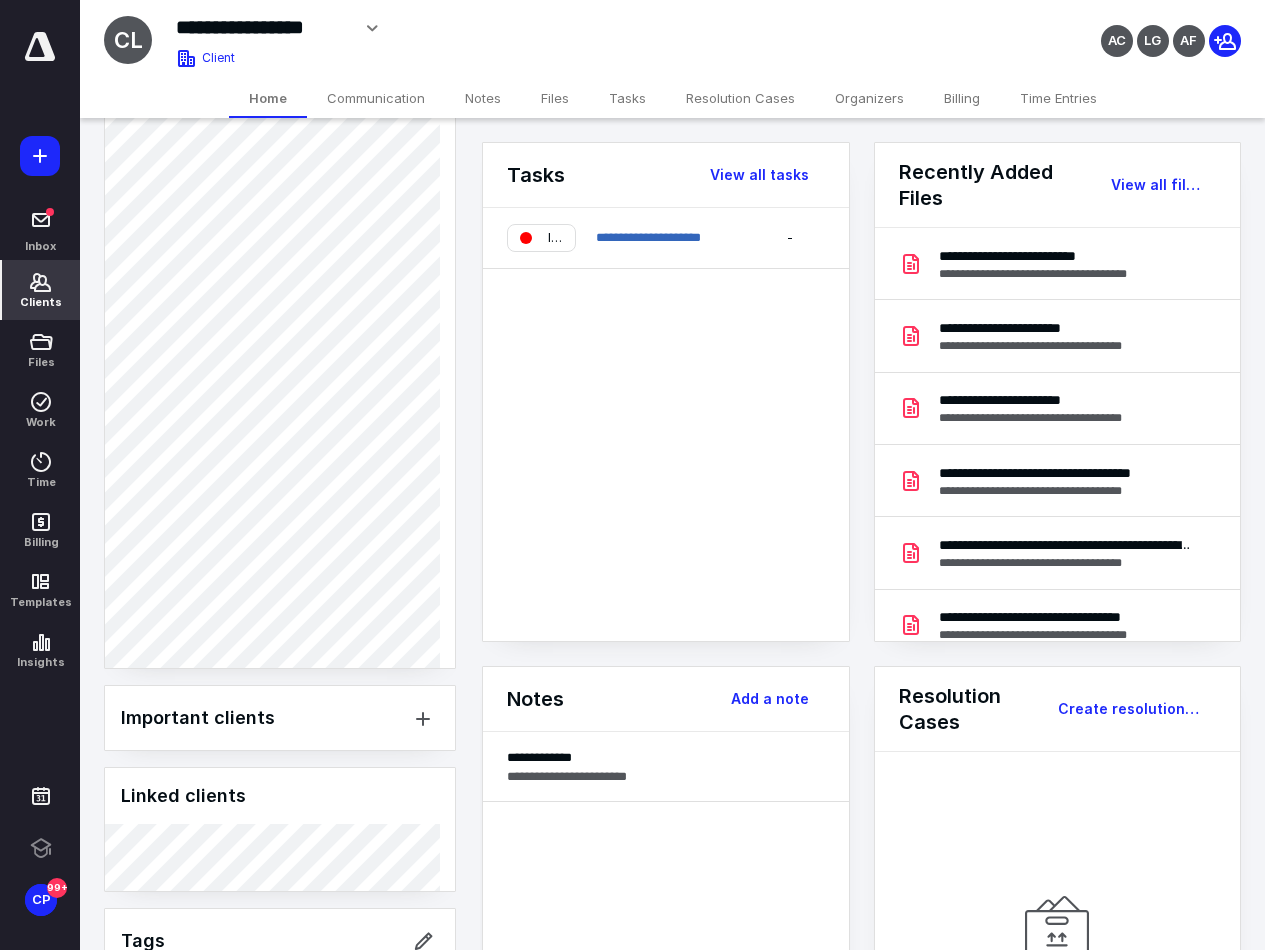 scroll, scrollTop: 1300, scrollLeft: 0, axis: vertical 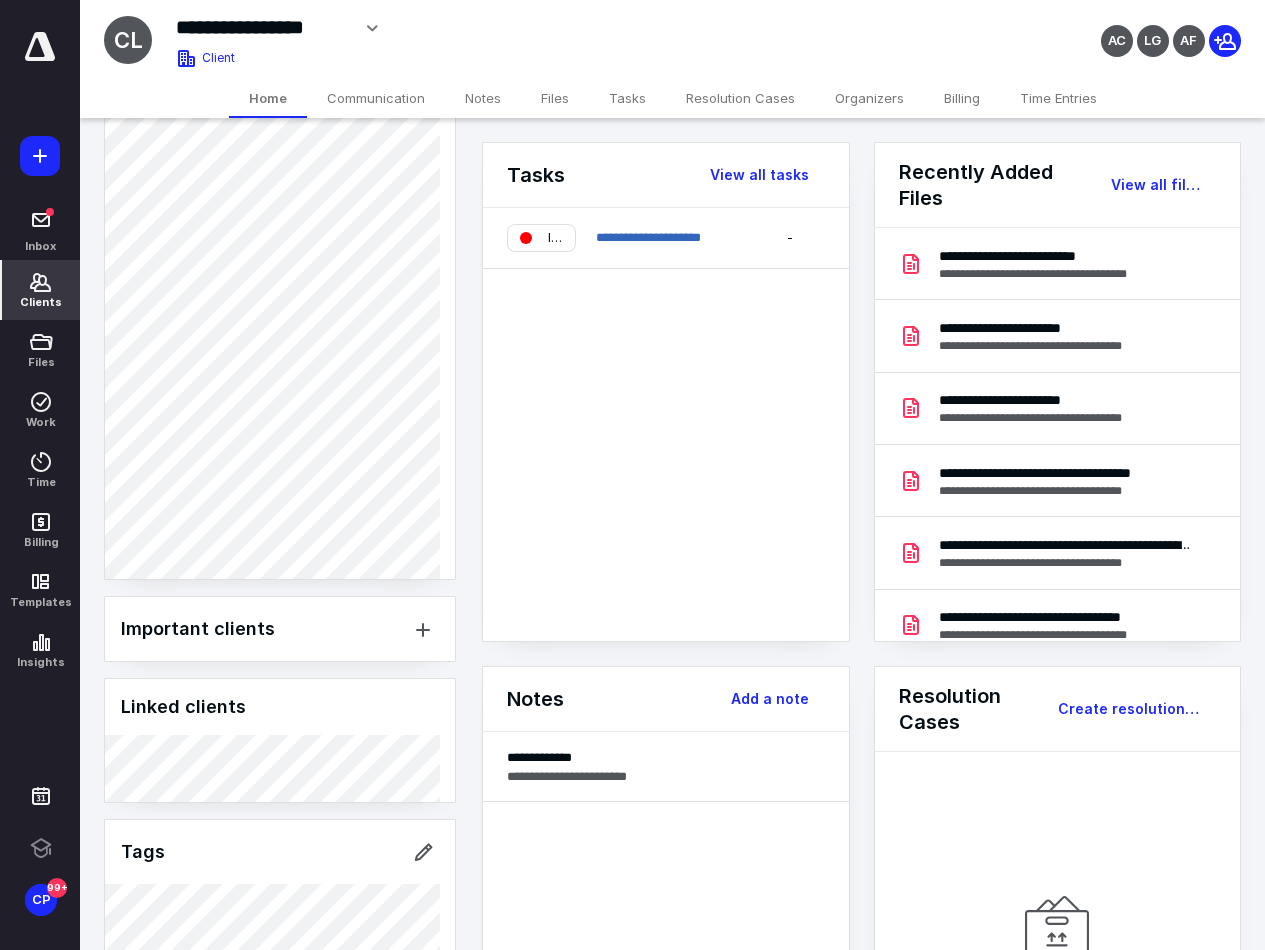 click on "Clients" at bounding box center [41, 290] 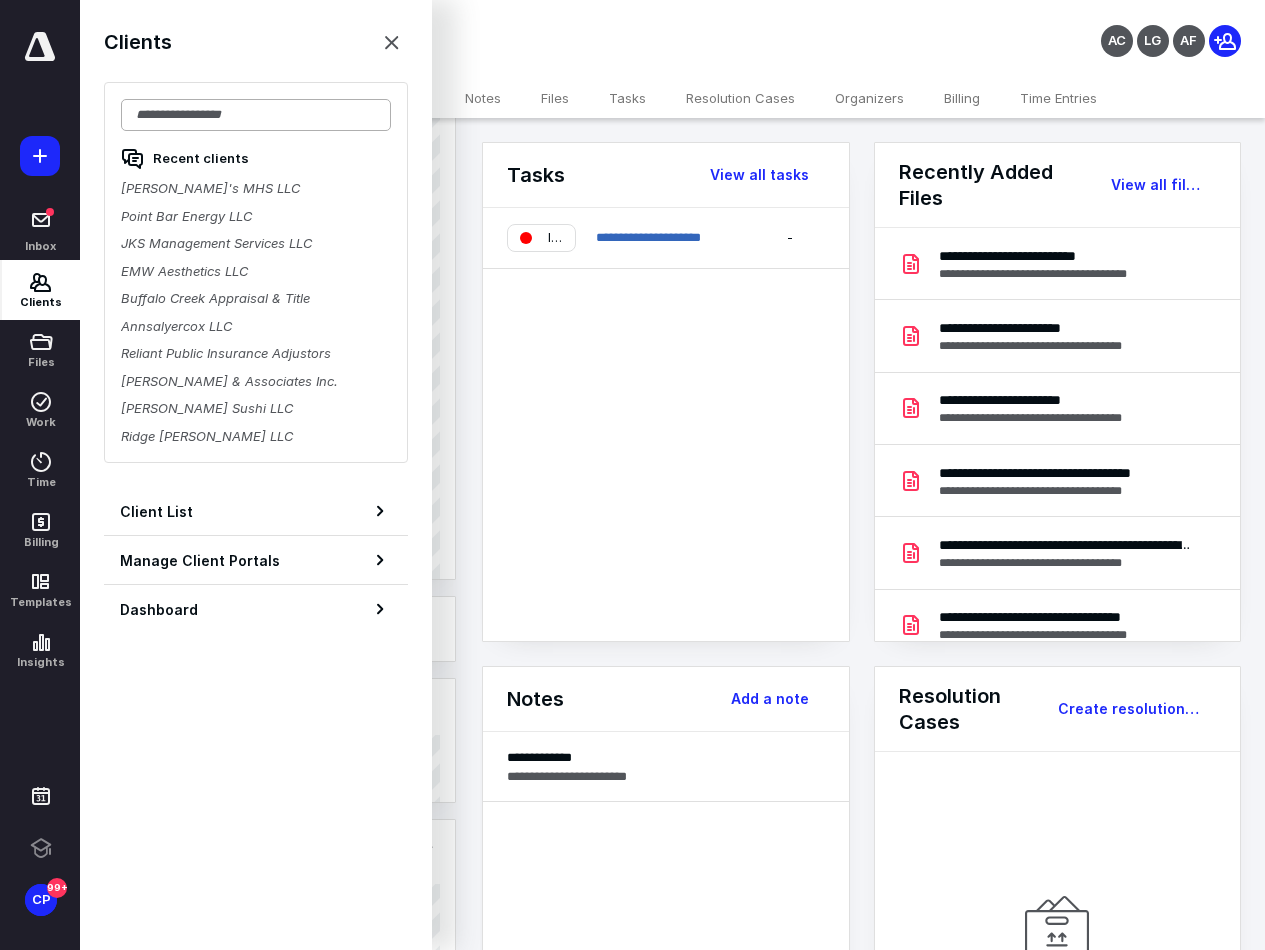 click at bounding box center [256, 115] 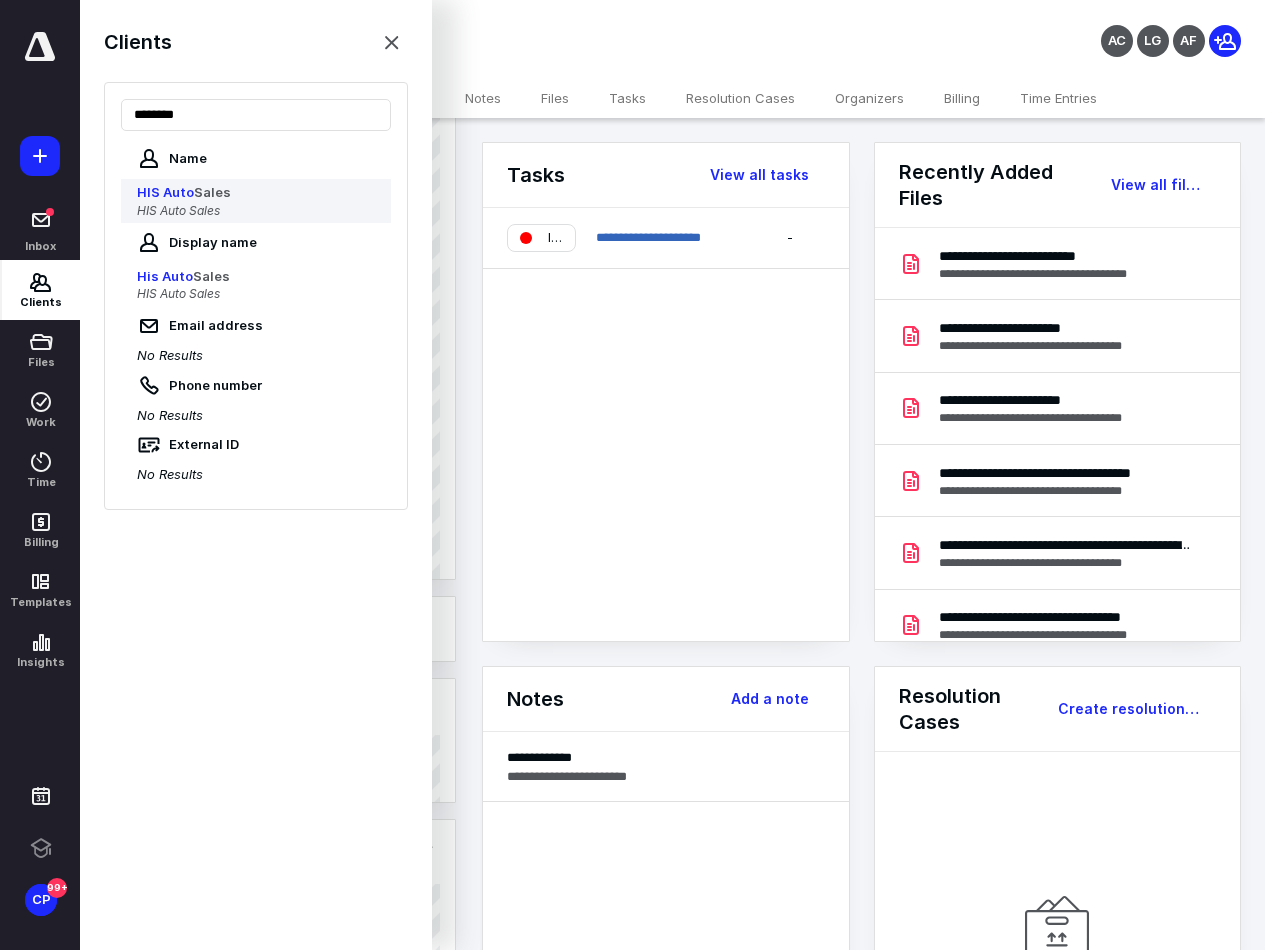 type on "********" 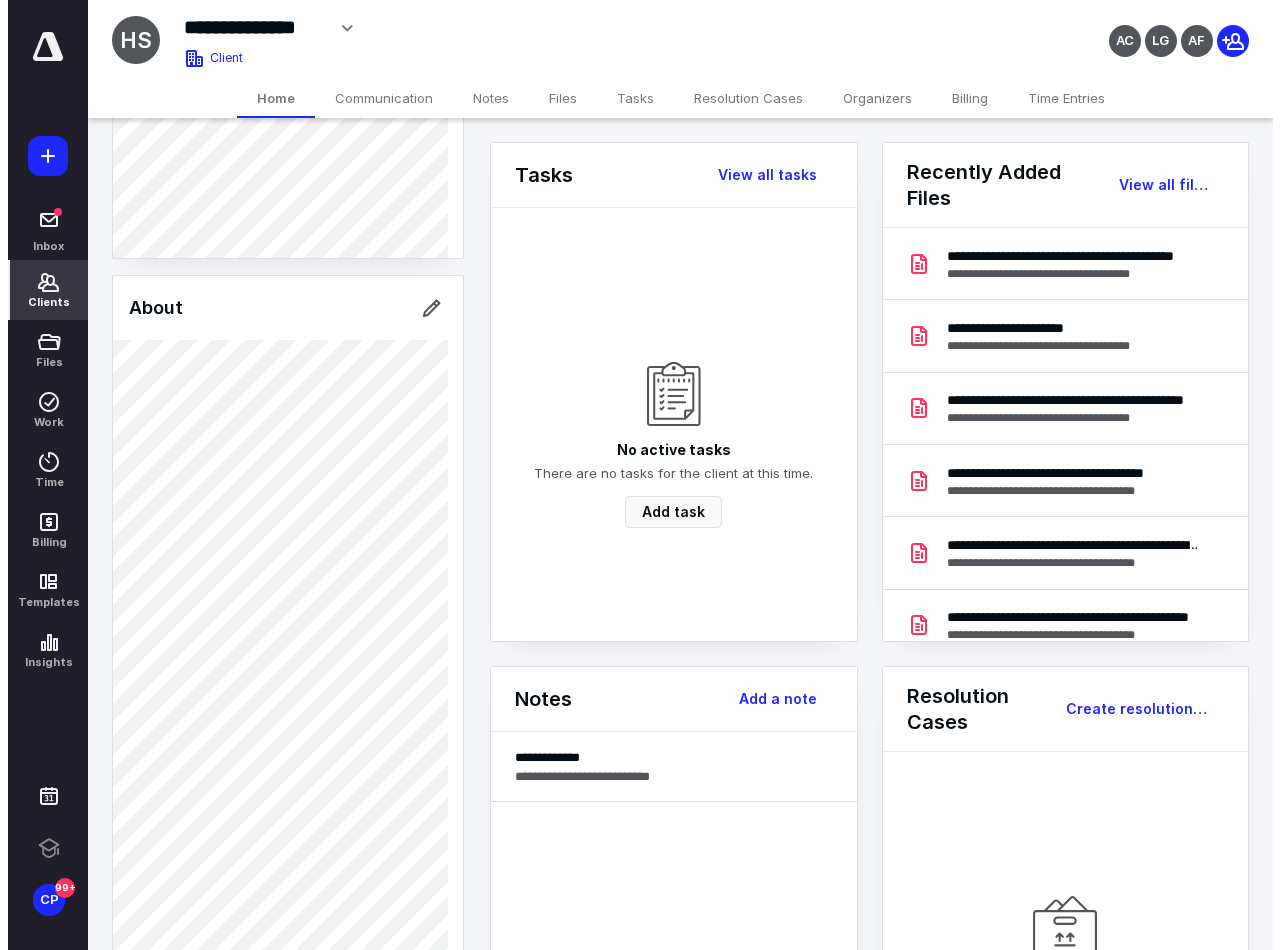 scroll, scrollTop: 546, scrollLeft: 0, axis: vertical 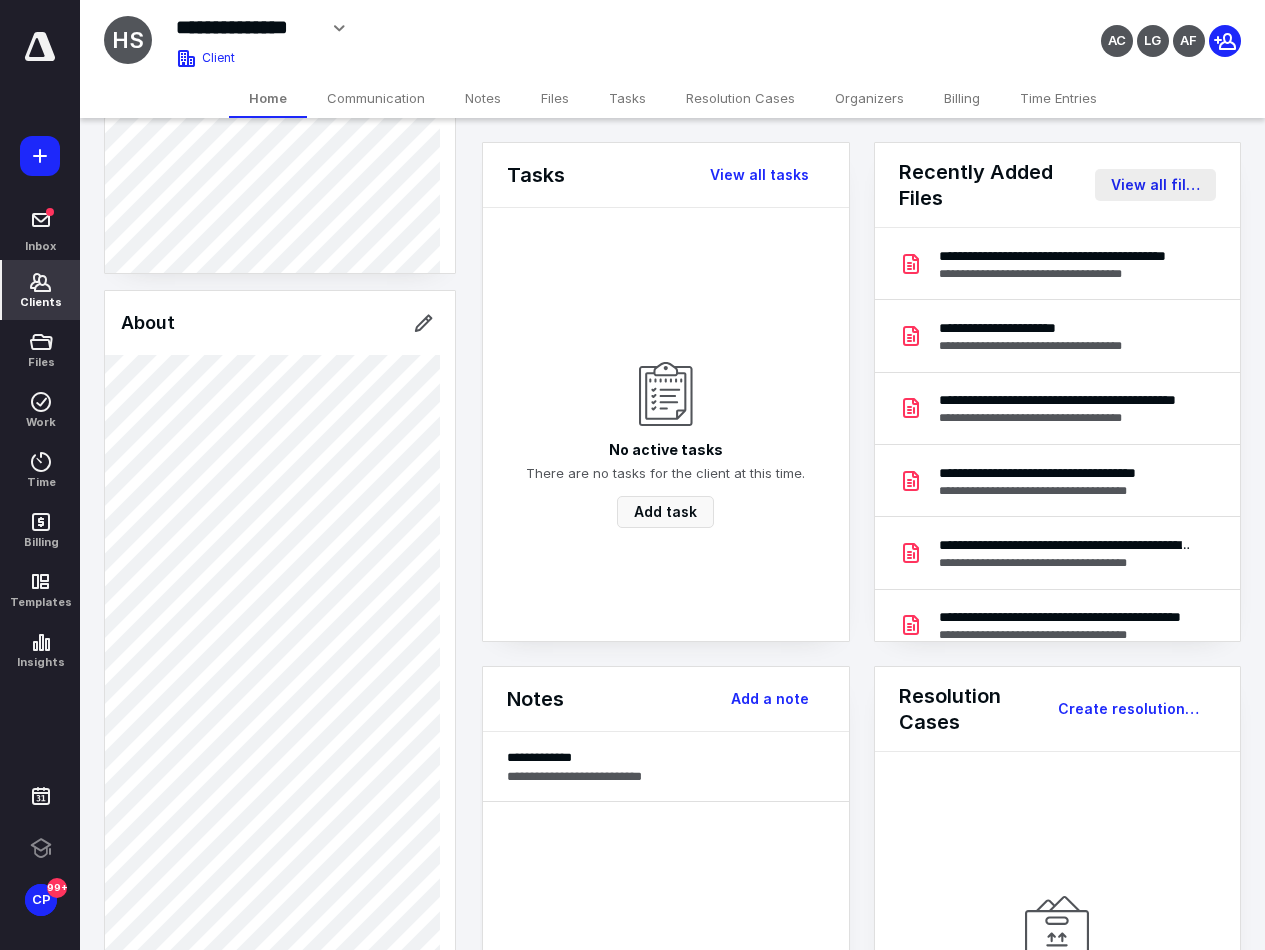 click on "View all files" at bounding box center [1155, 185] 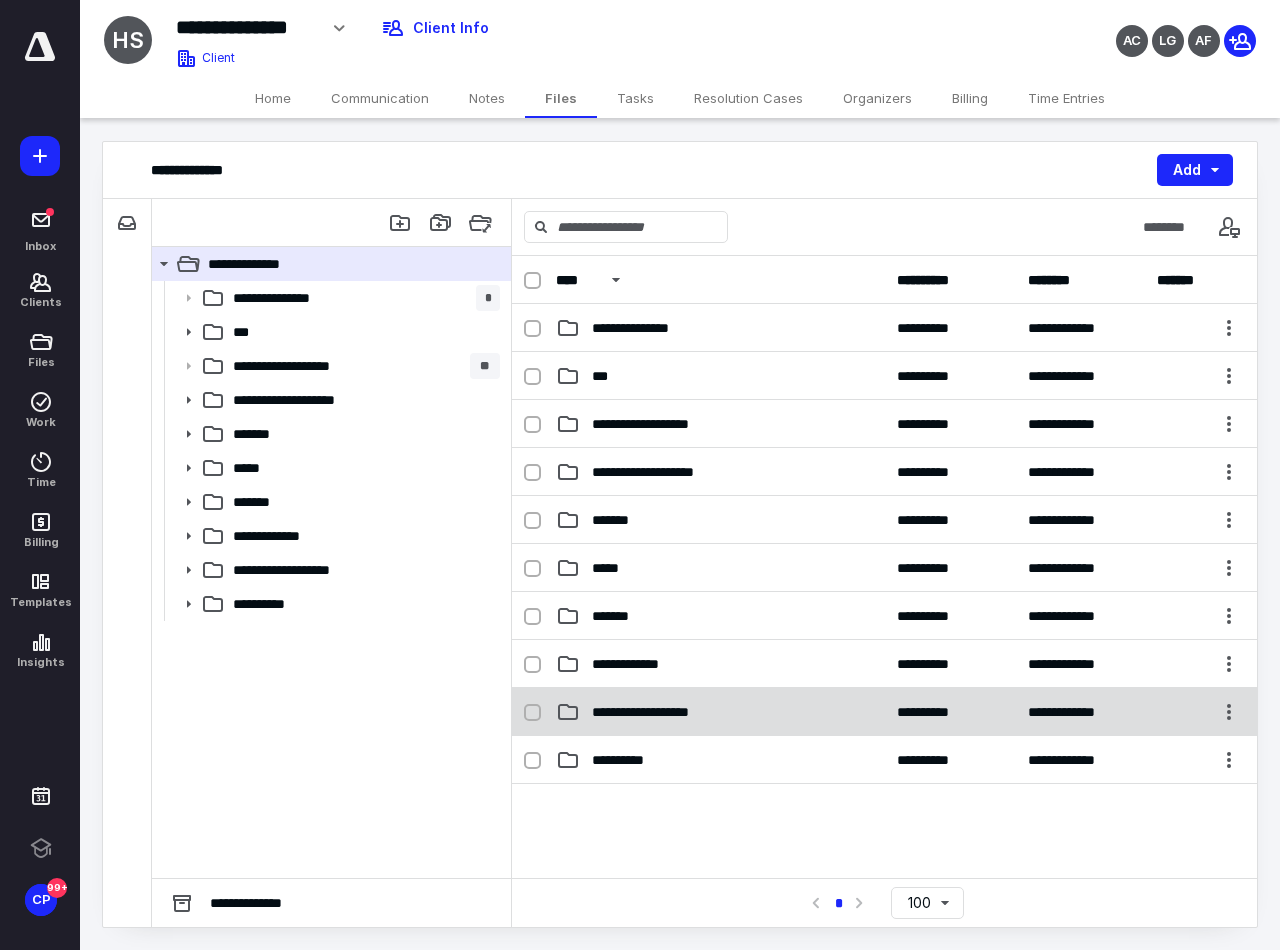 click on "**********" at bounding box center [655, 712] 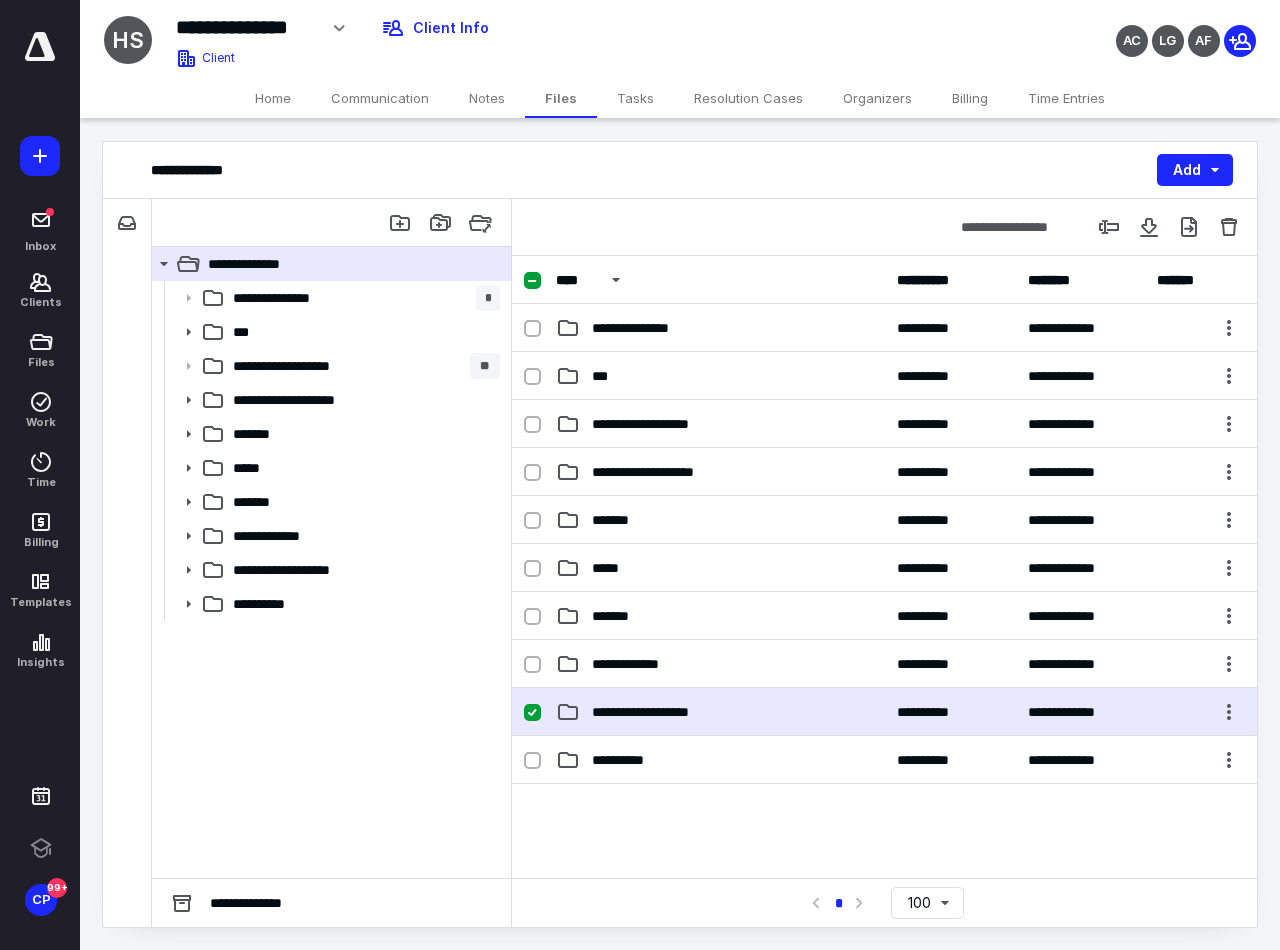 click on "**********" at bounding box center [655, 712] 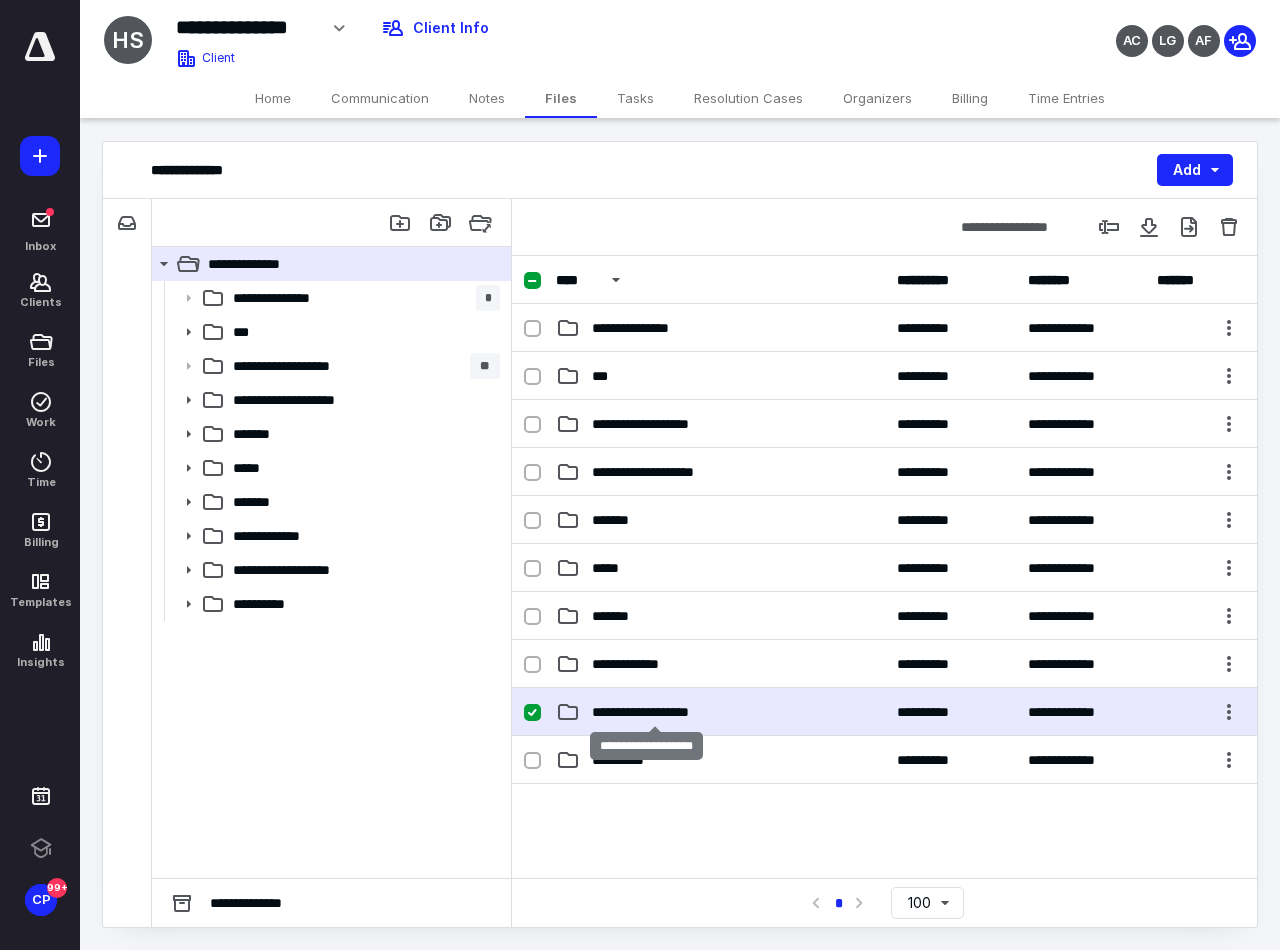 click on "**********" at bounding box center [655, 712] 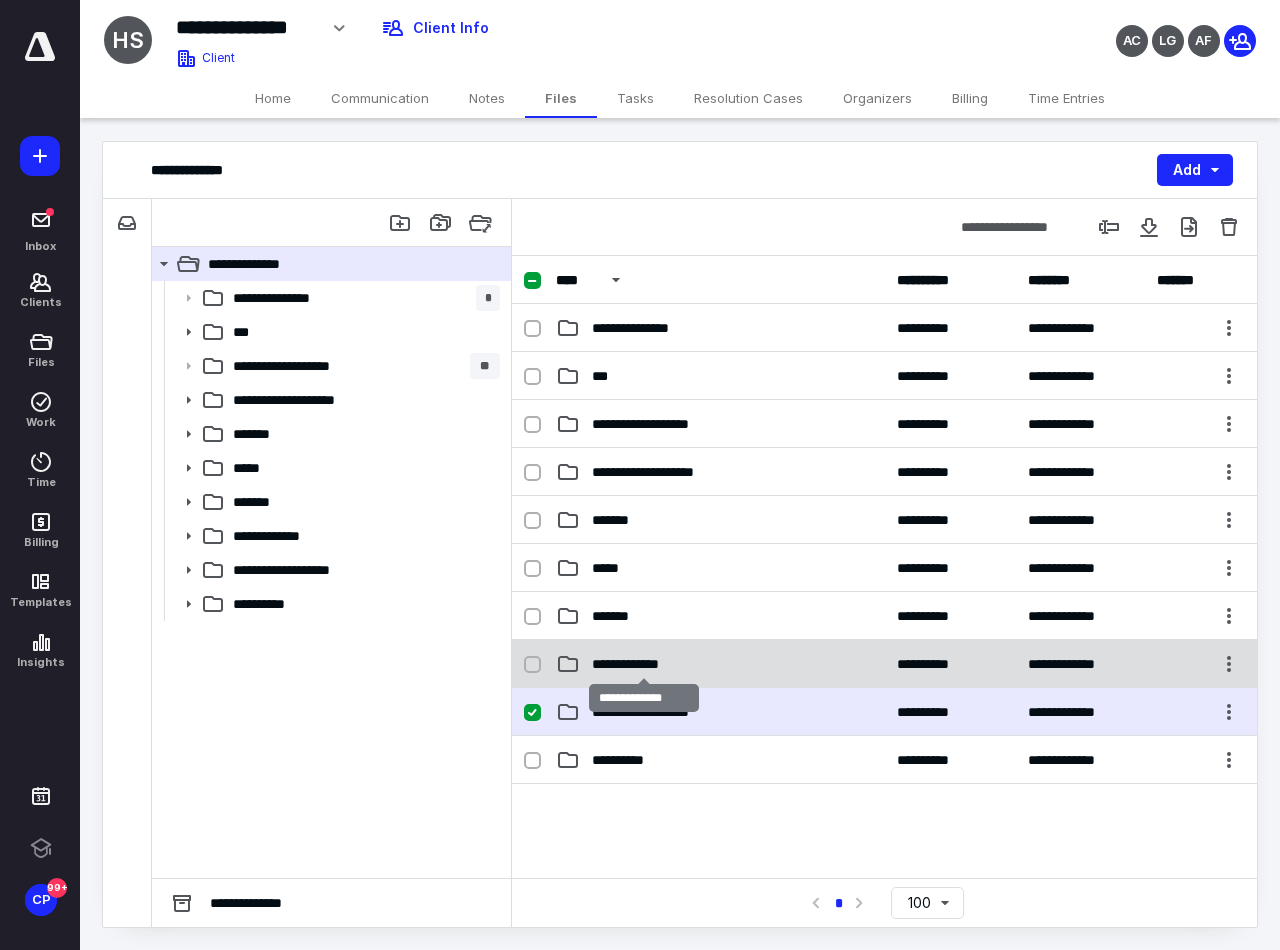 click on "**********" at bounding box center (644, 664) 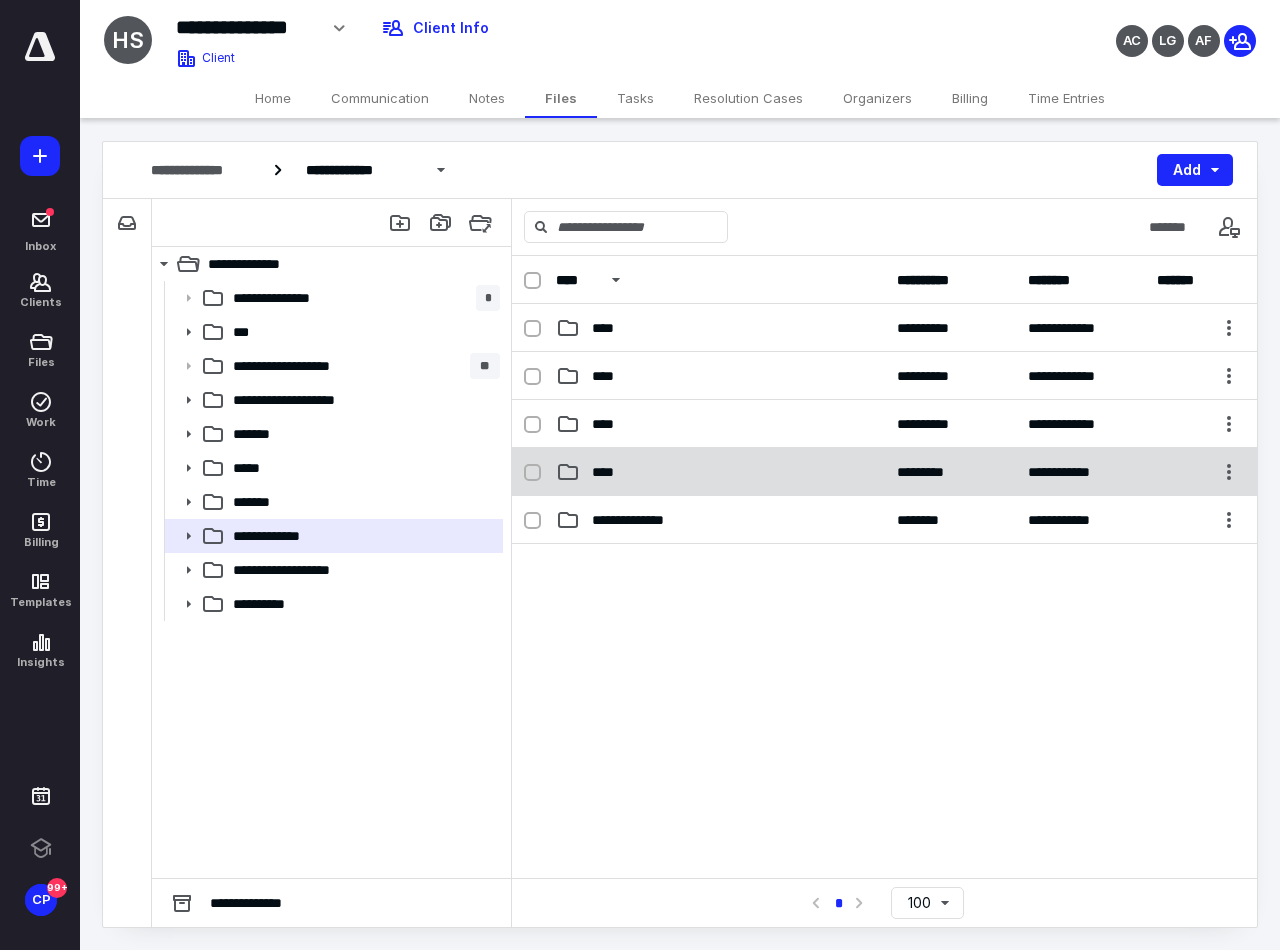 click on "****" at bounding box center [720, 472] 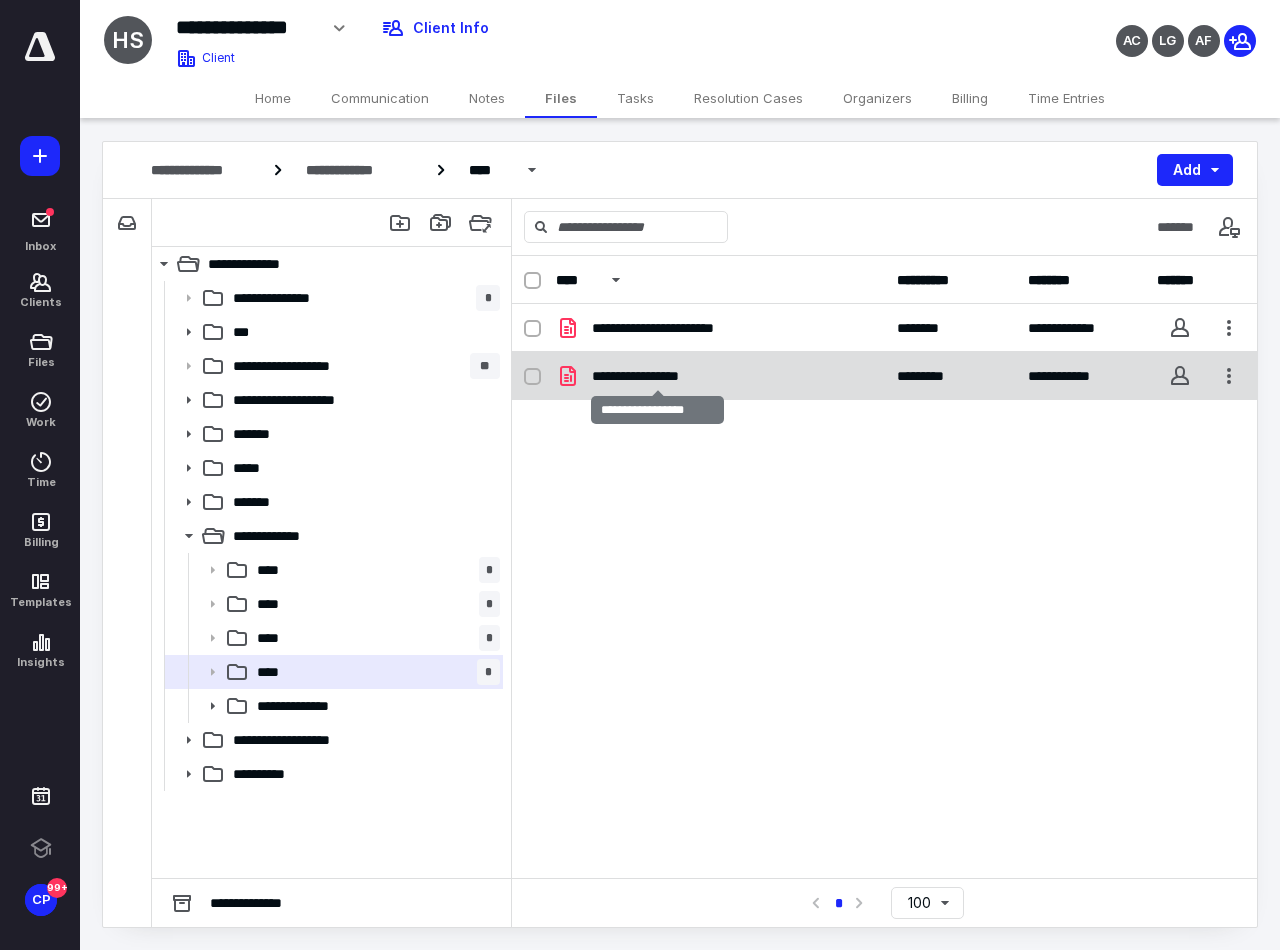 click on "**********" at bounding box center (657, 376) 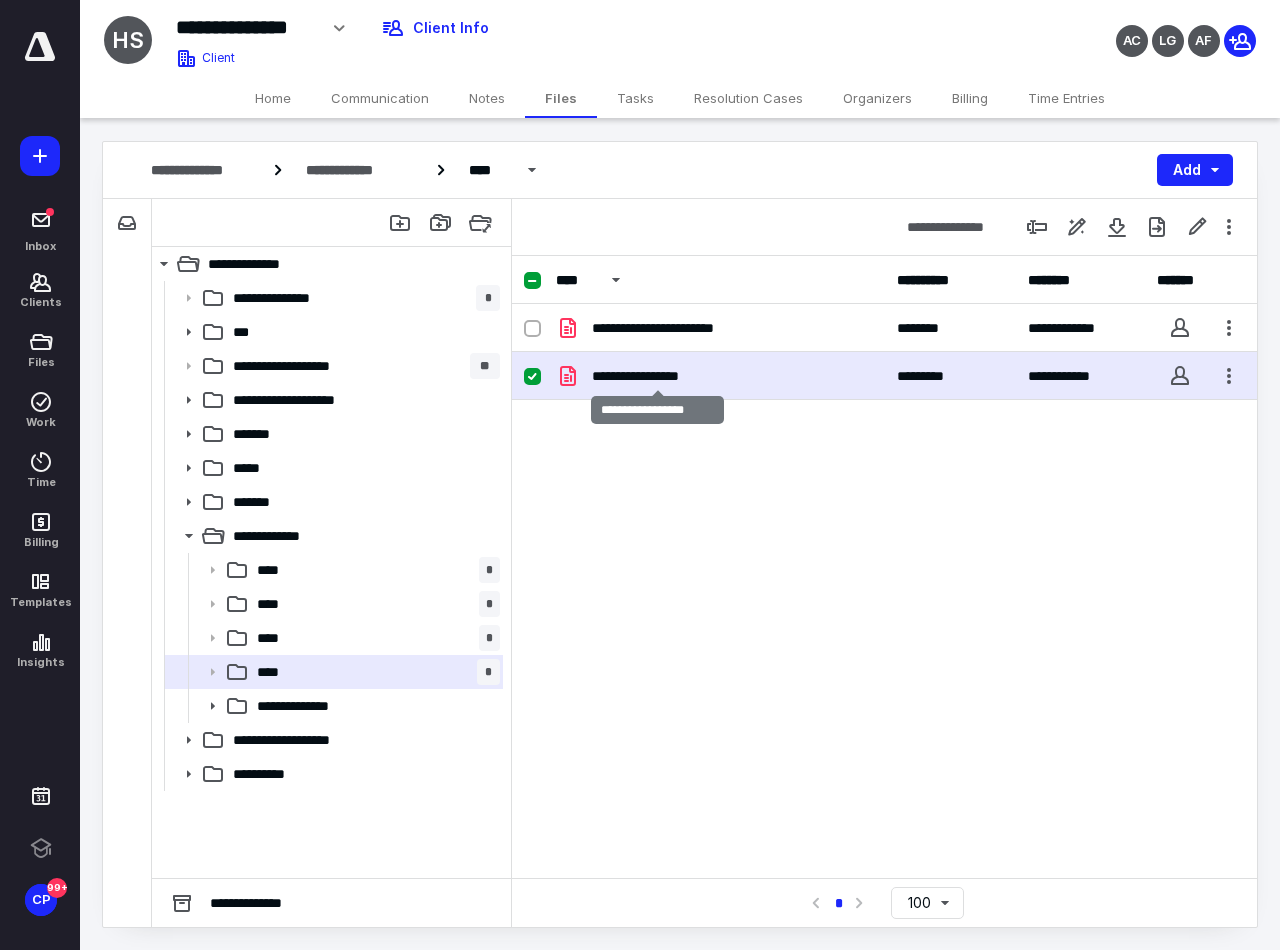 click on "**********" at bounding box center [657, 376] 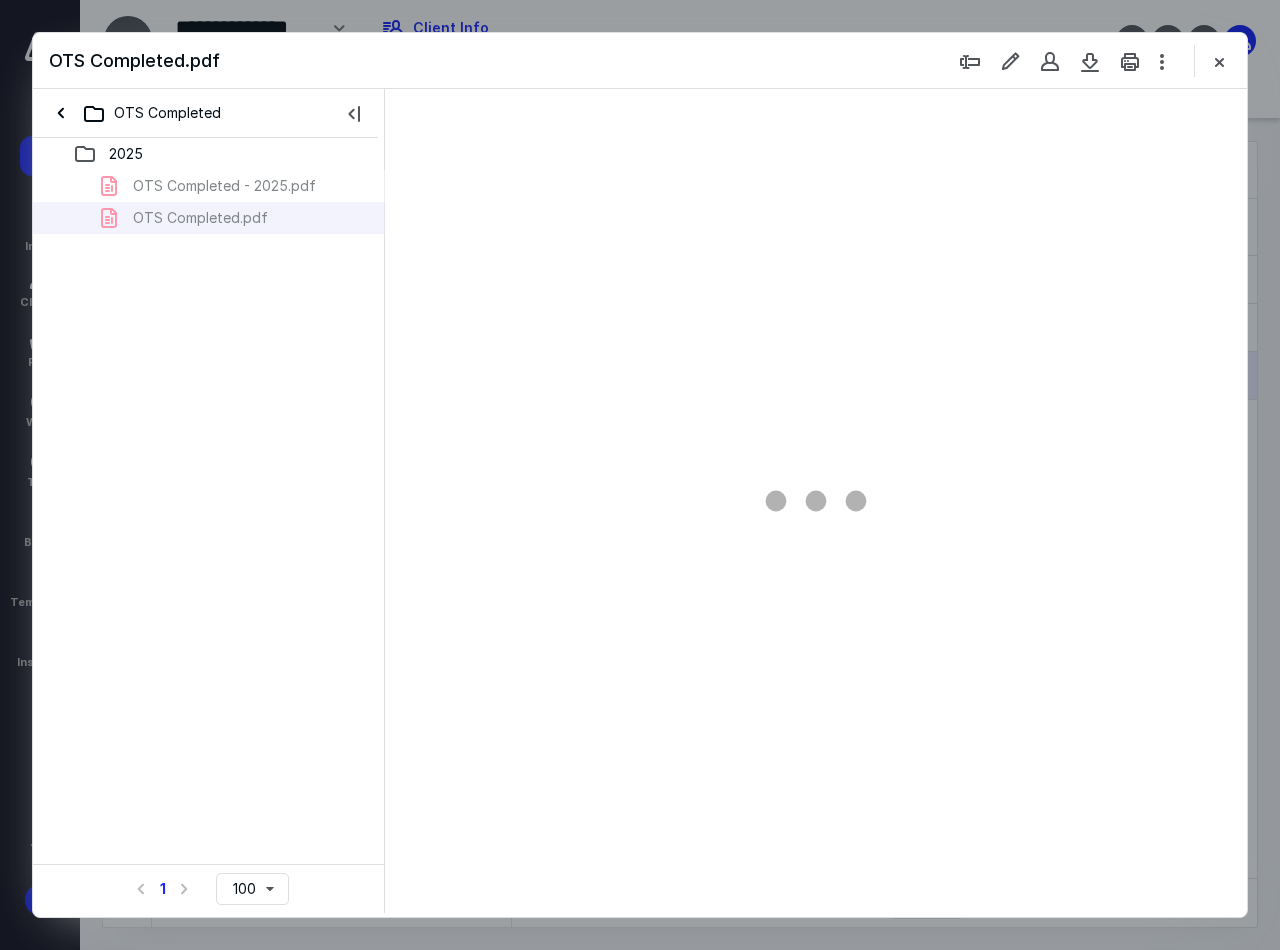 scroll, scrollTop: 0, scrollLeft: 0, axis: both 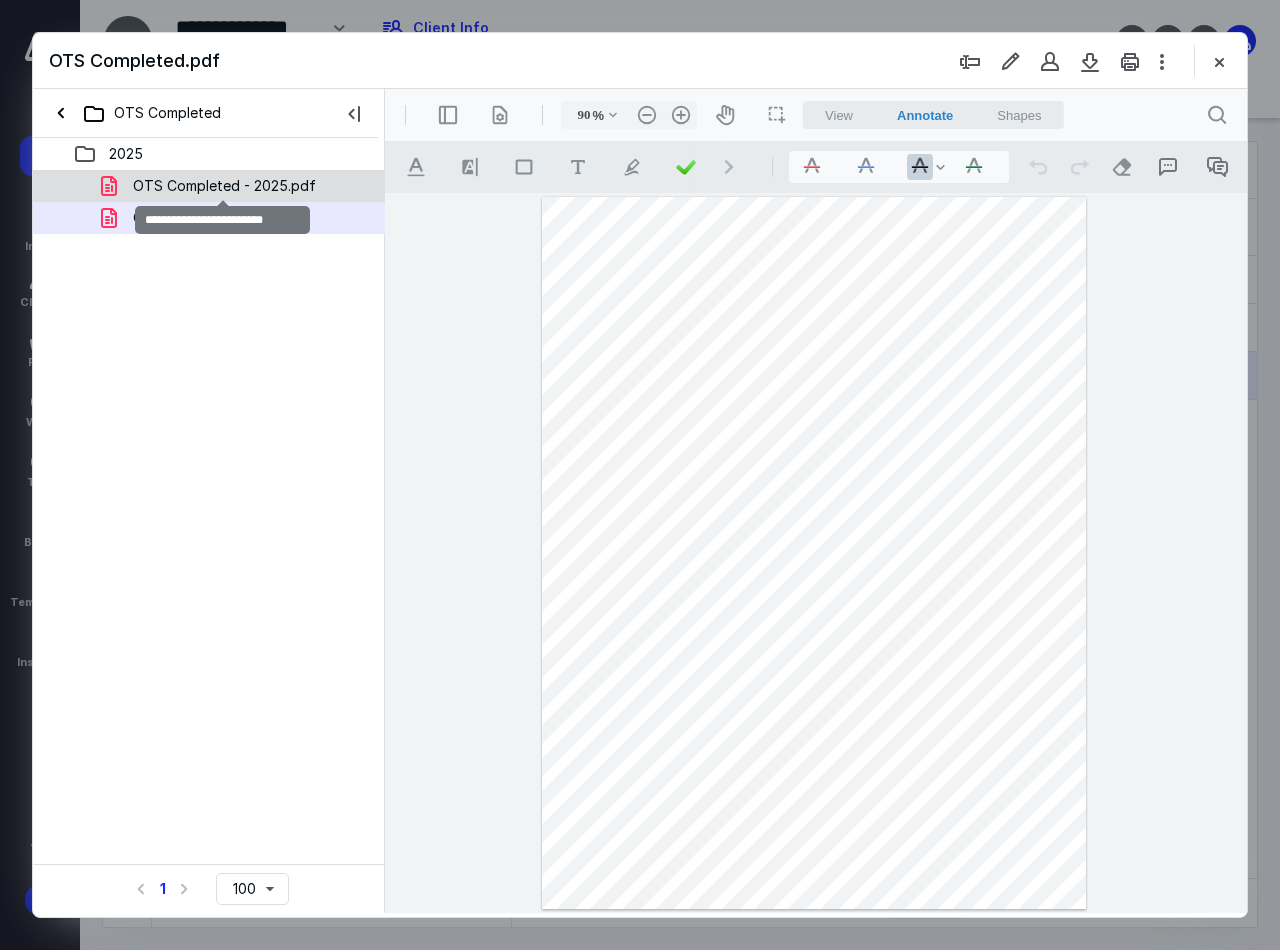 click on "OTS Completed - 2025.pdf" at bounding box center (224, 186) 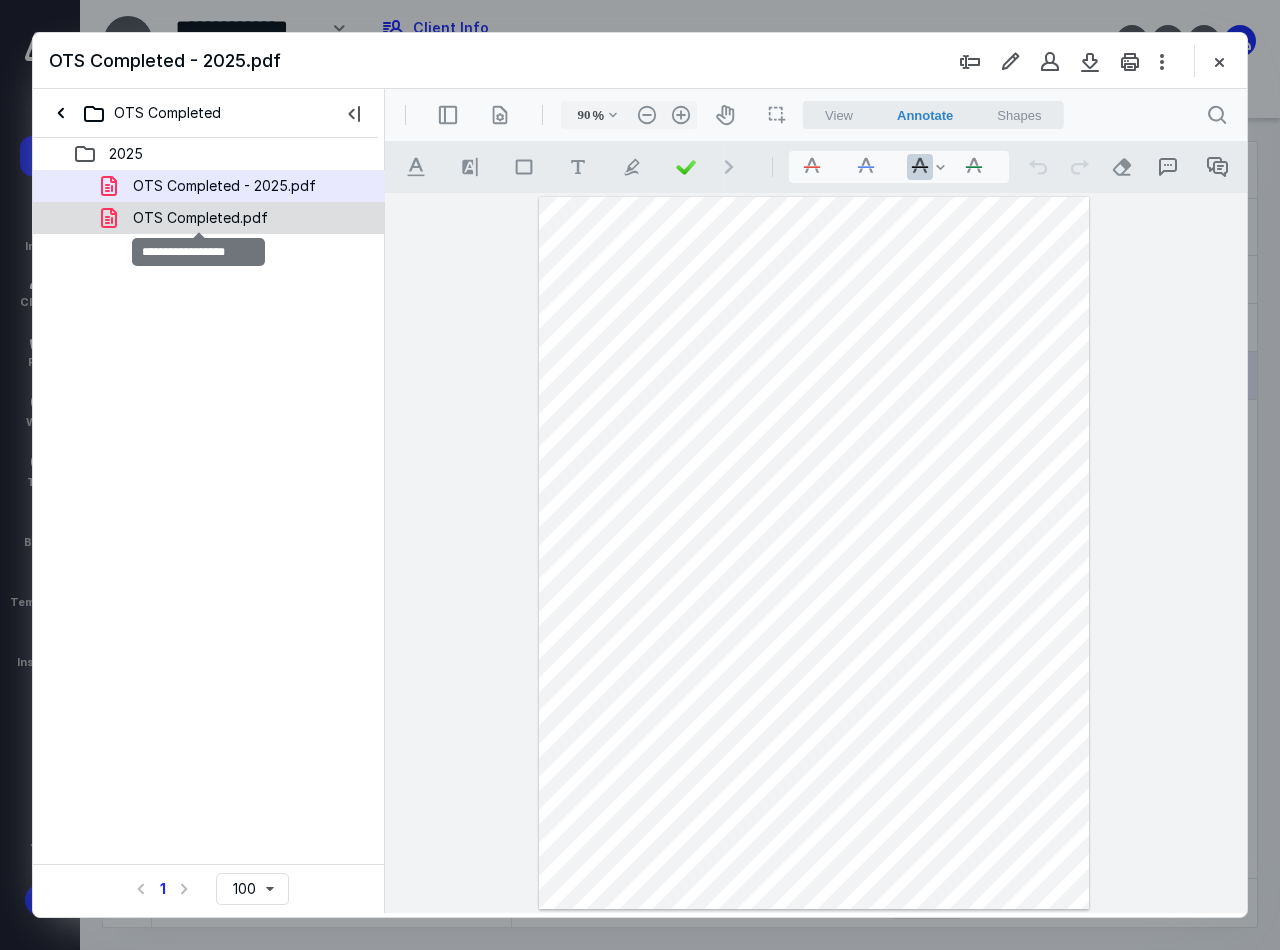 click on "OTS Completed.pdf" at bounding box center [200, 218] 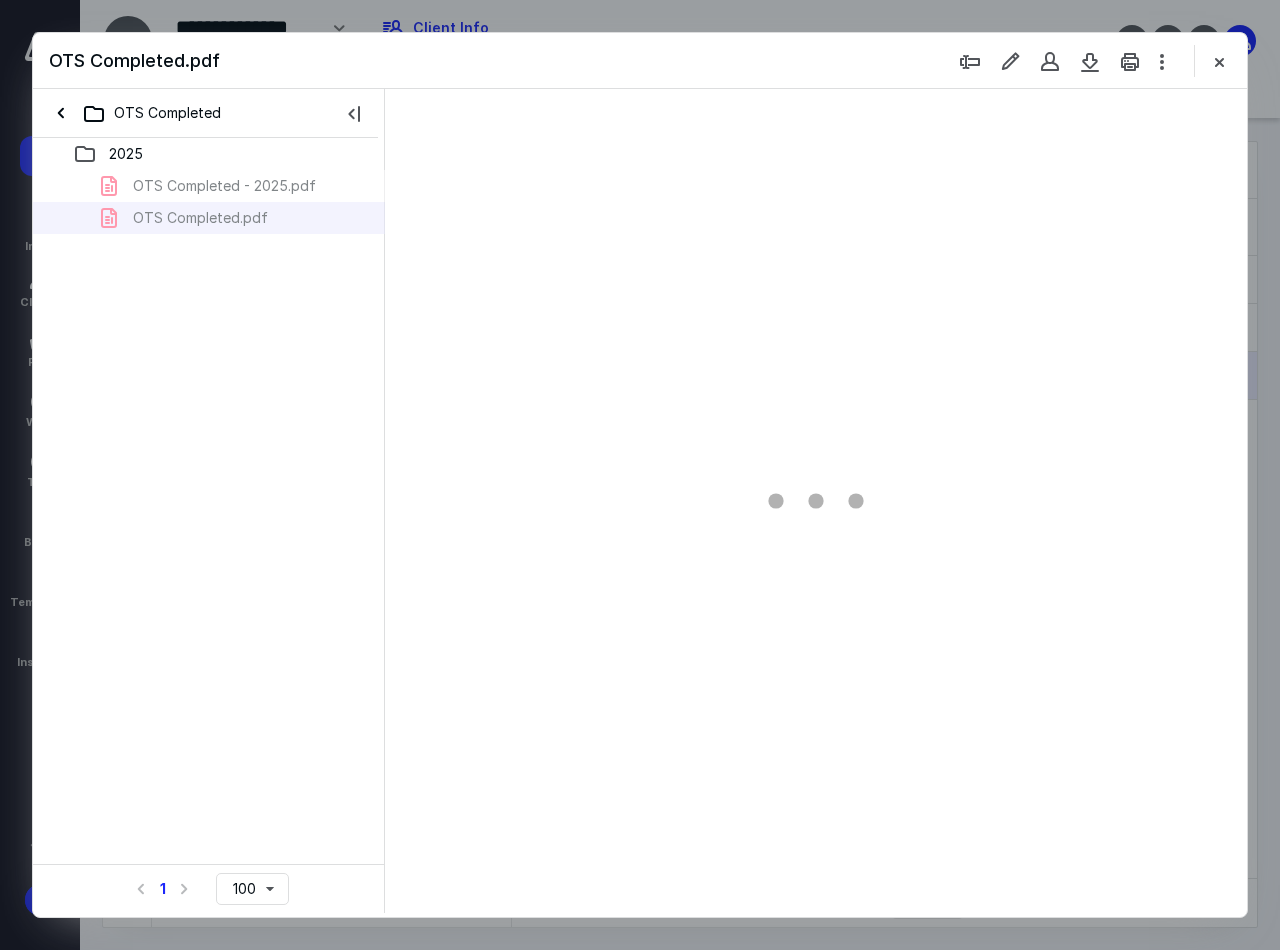 type on "90" 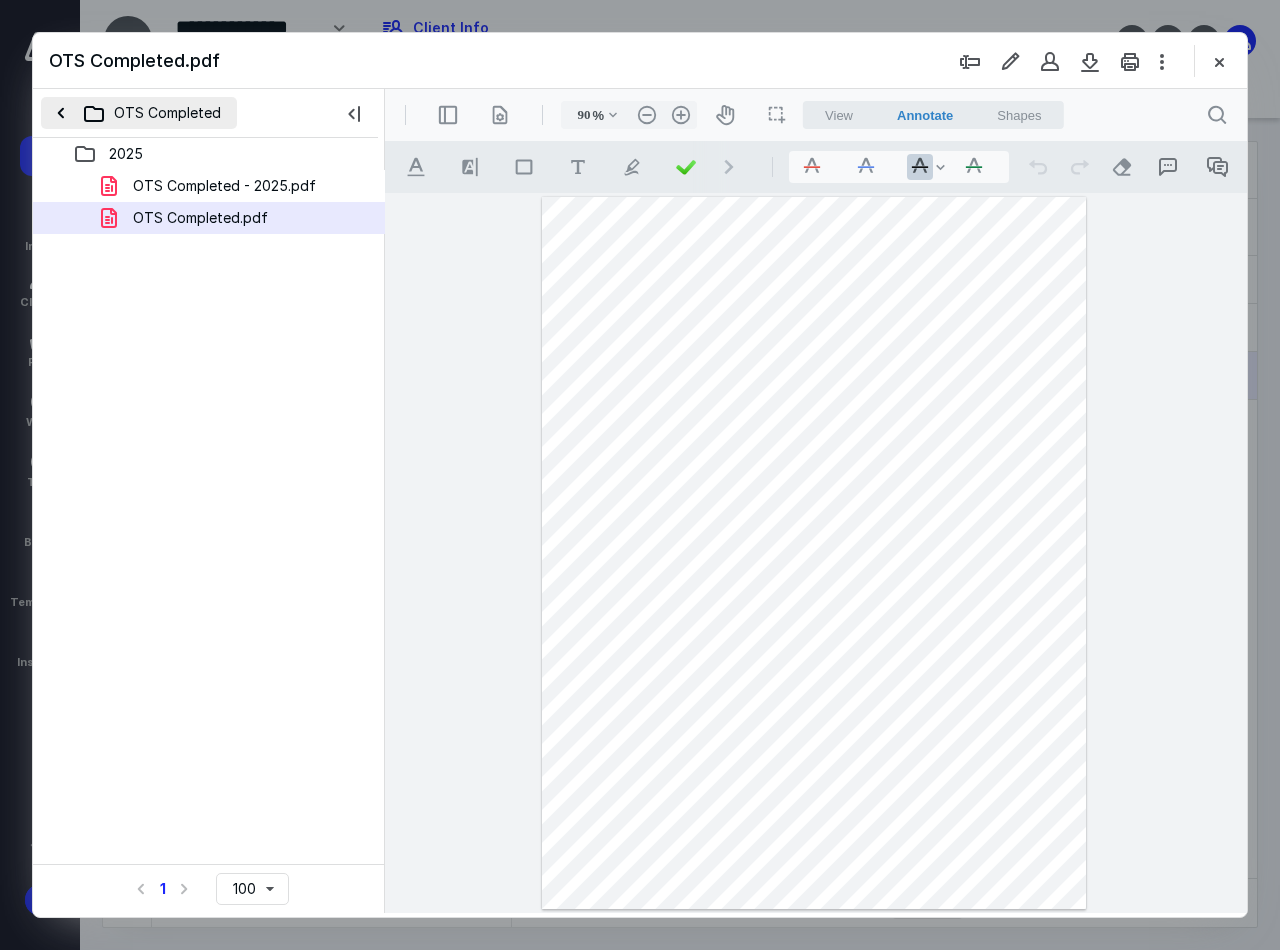 click on "OTS Completed" at bounding box center (139, 113) 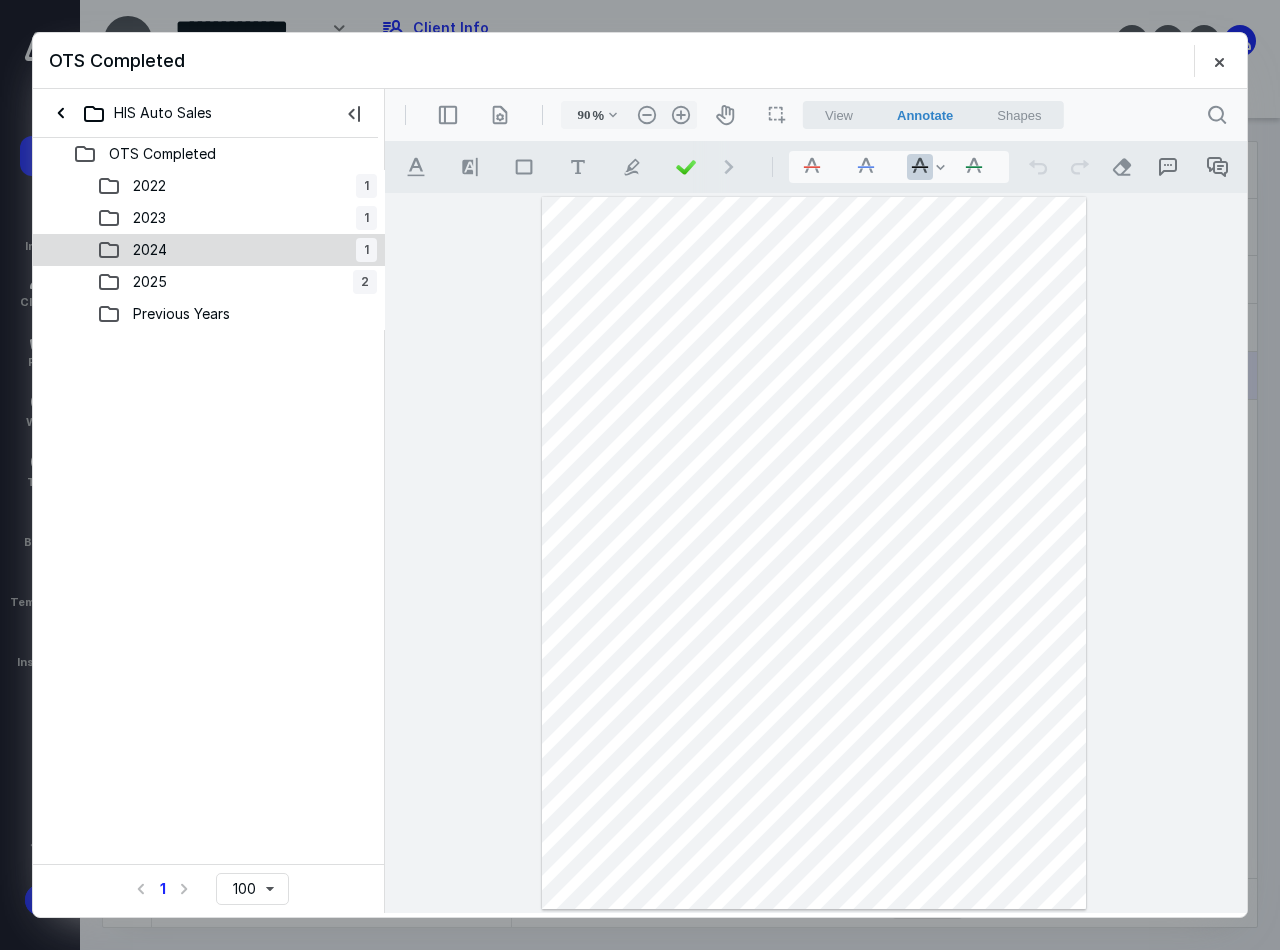 click on "2024" at bounding box center (150, 250) 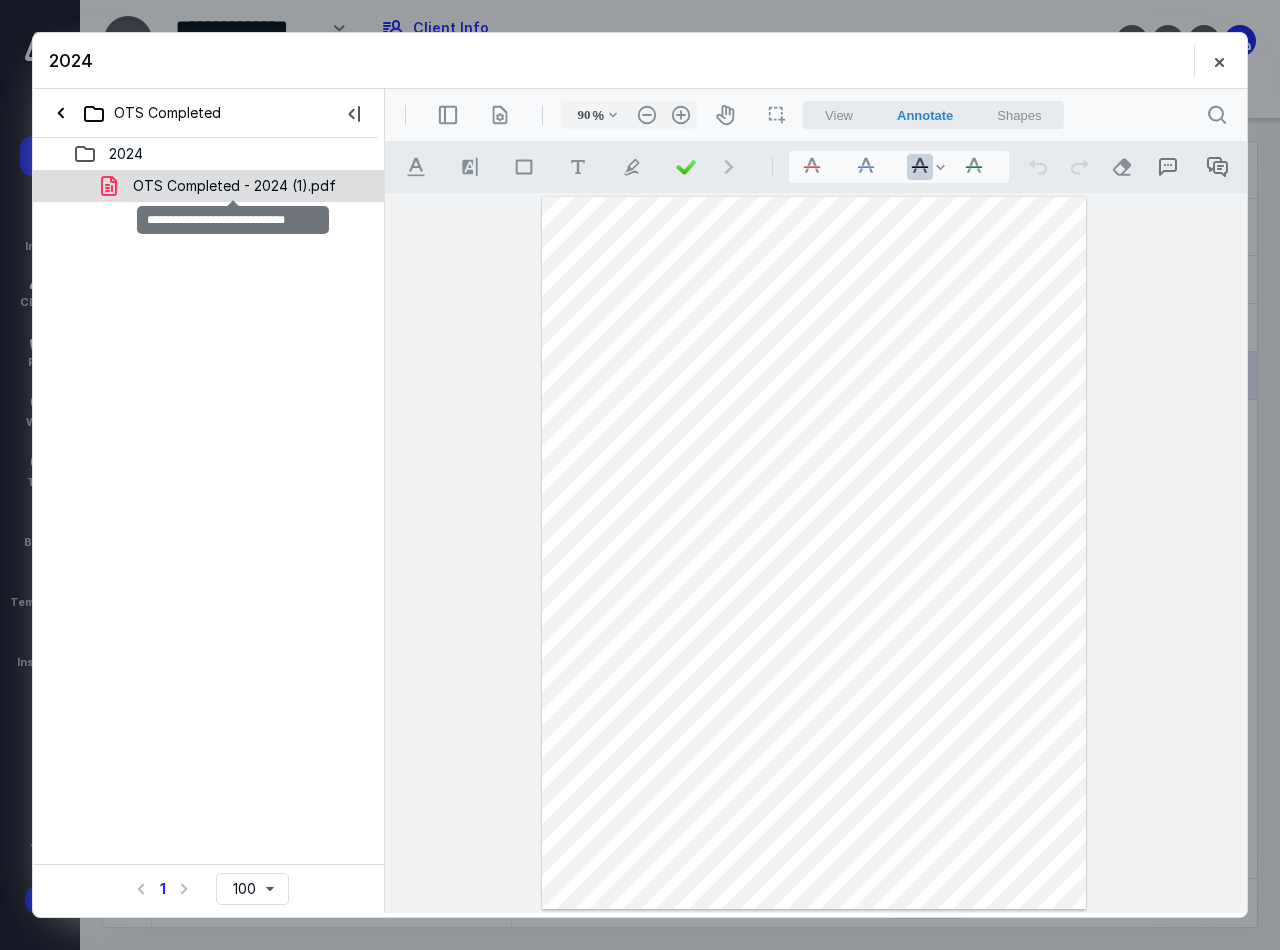 click on "OTS Completed - 2024 (1).pdf" at bounding box center (234, 186) 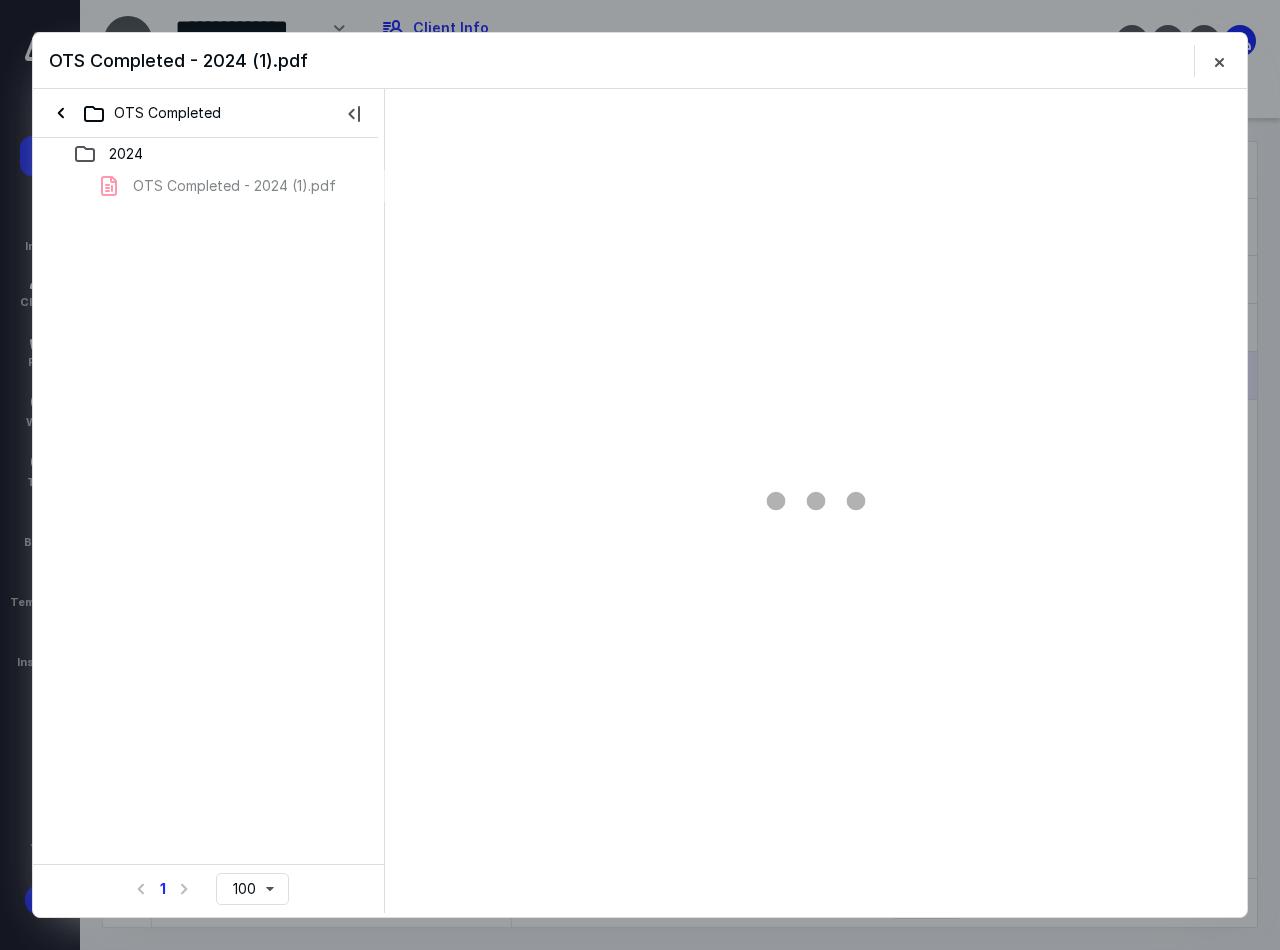click on "OTS Completed - 2024 (1).pdf" at bounding box center (209, 186) 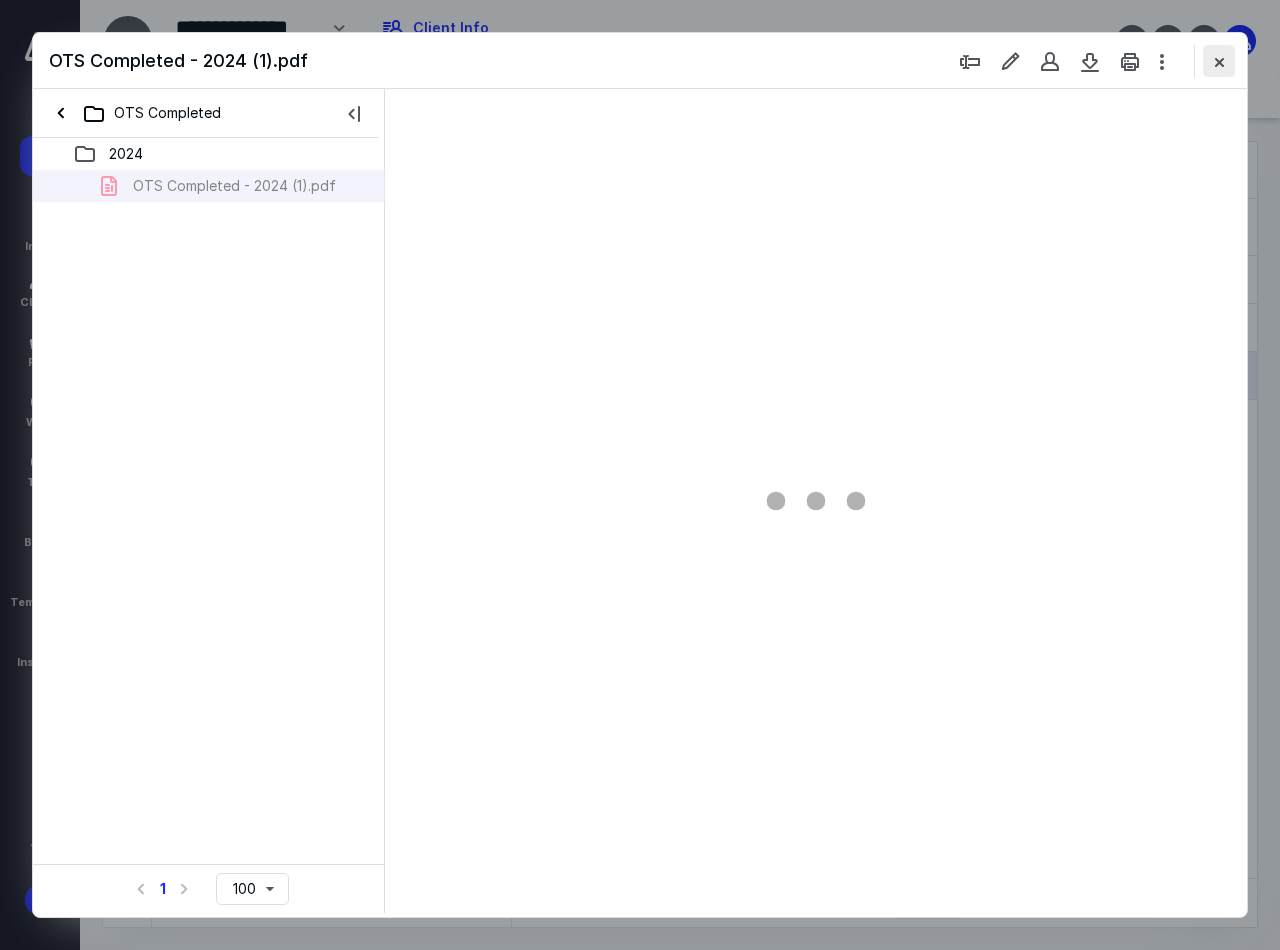 click at bounding box center (1219, 61) 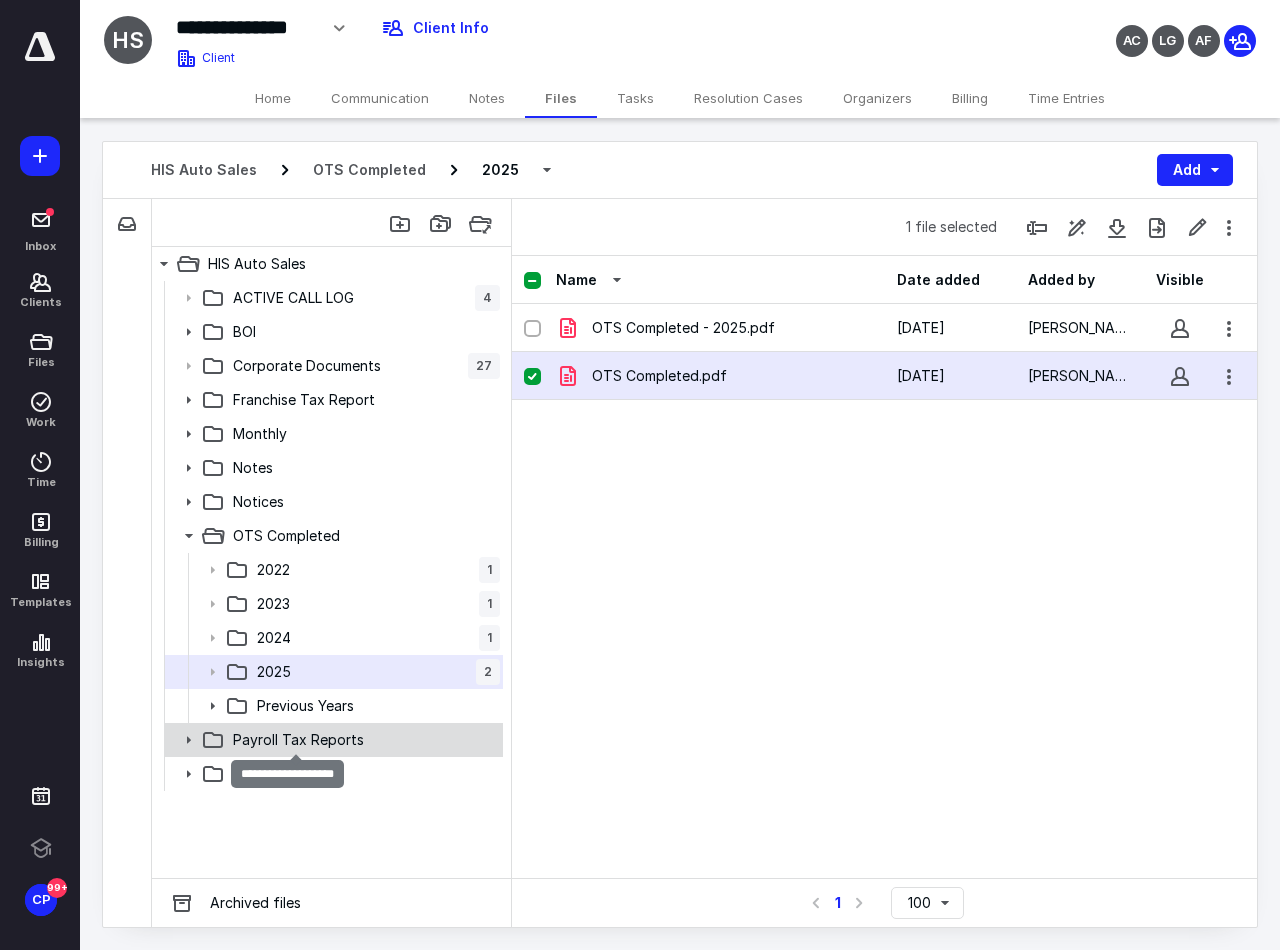 click on "Payroll Tax Reports" at bounding box center [298, 740] 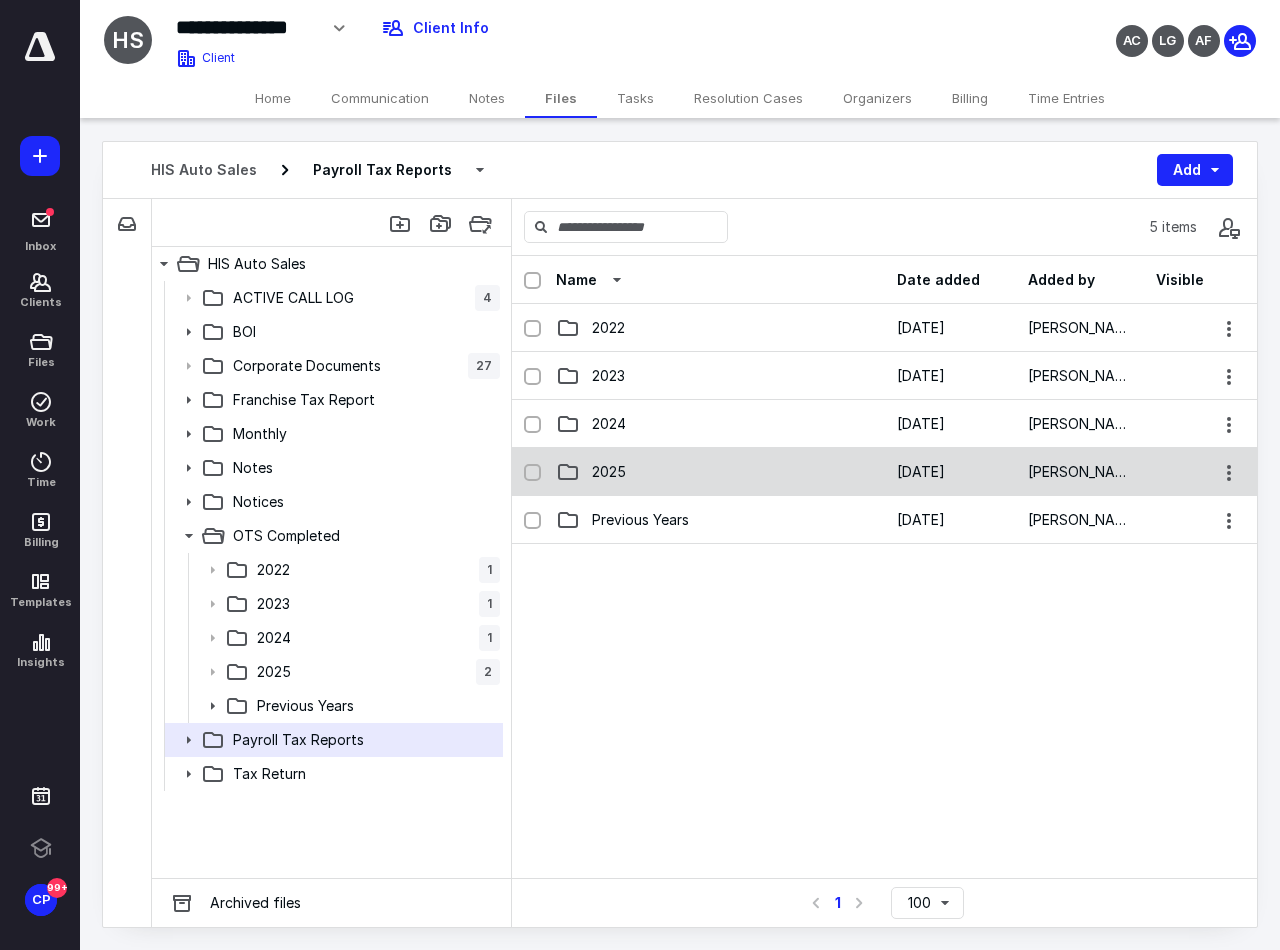 click on "2025" at bounding box center (720, 472) 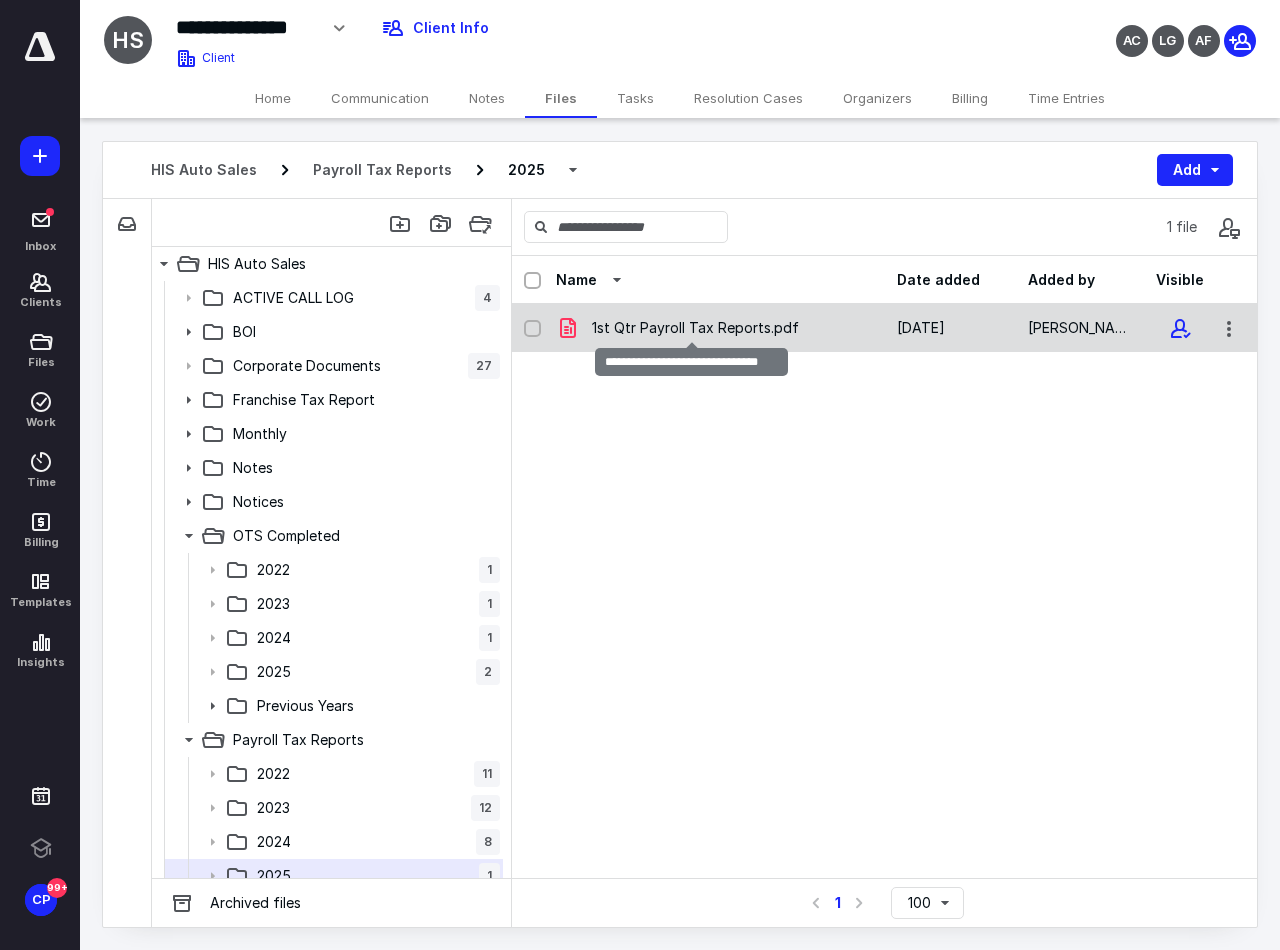 click on "1st Qtr Payroll Tax Reports.pdf" at bounding box center (695, 328) 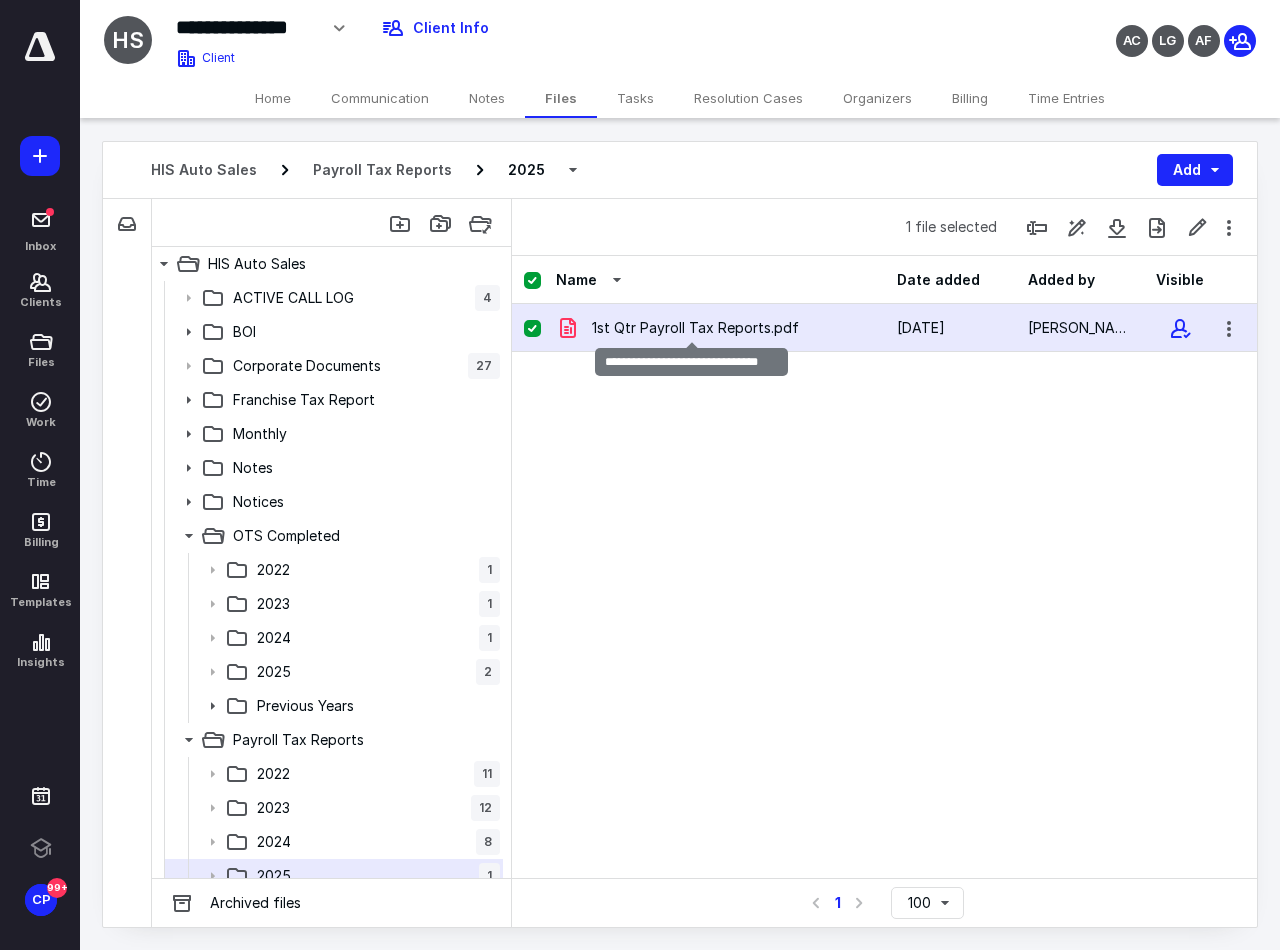 click on "1st Qtr Payroll Tax Reports.pdf" at bounding box center (695, 328) 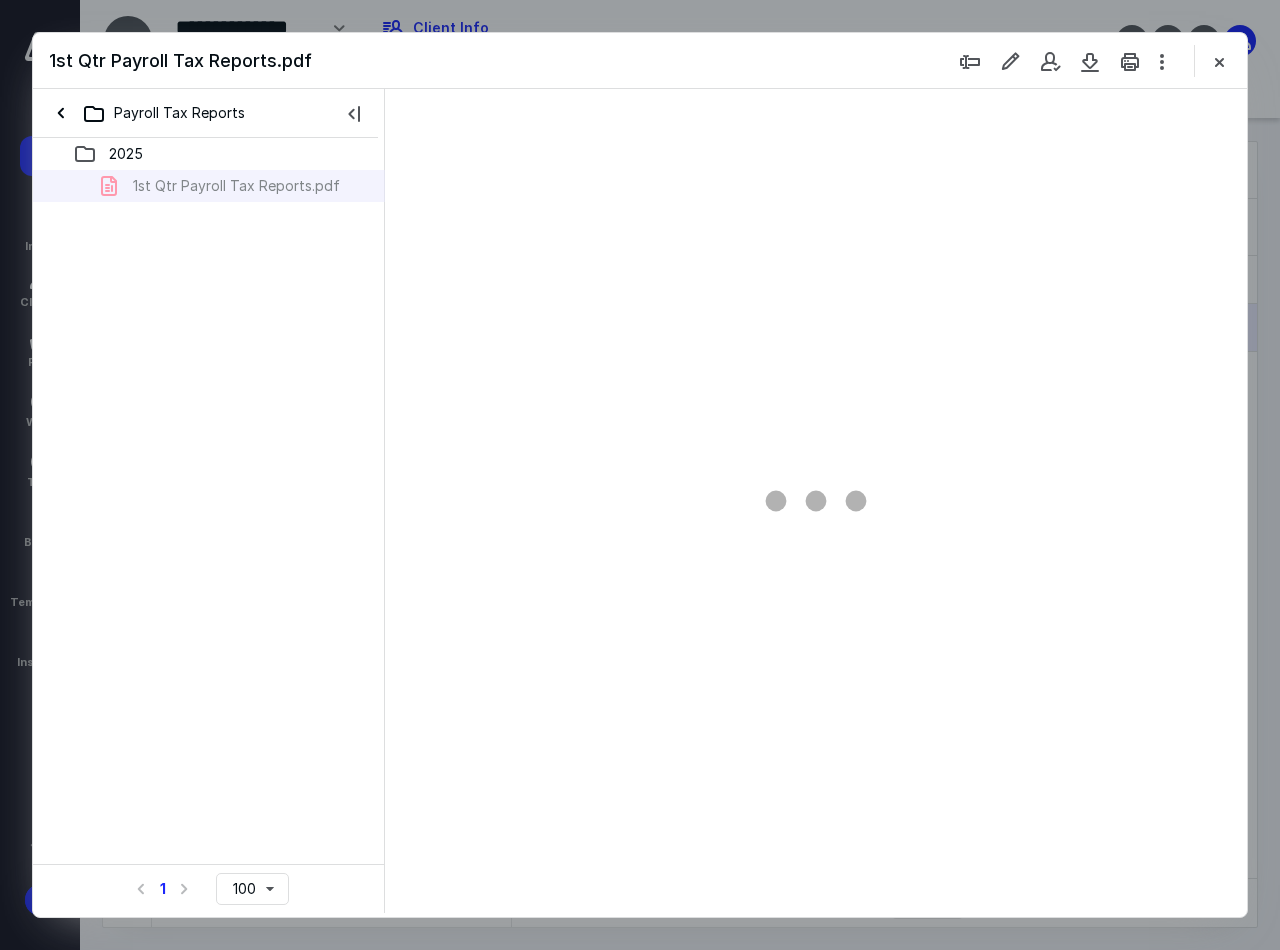 scroll, scrollTop: 0, scrollLeft: 0, axis: both 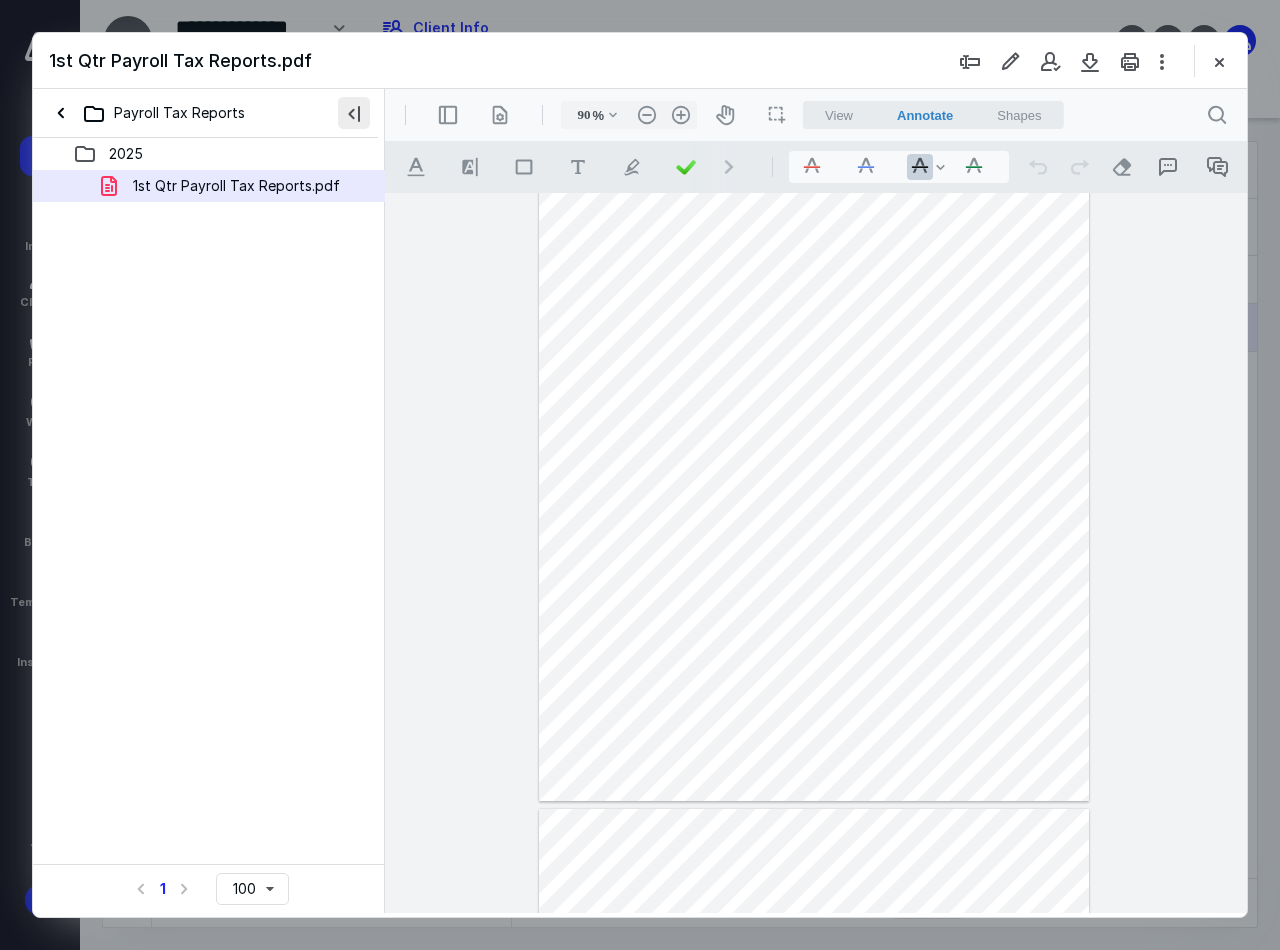 click at bounding box center (354, 113) 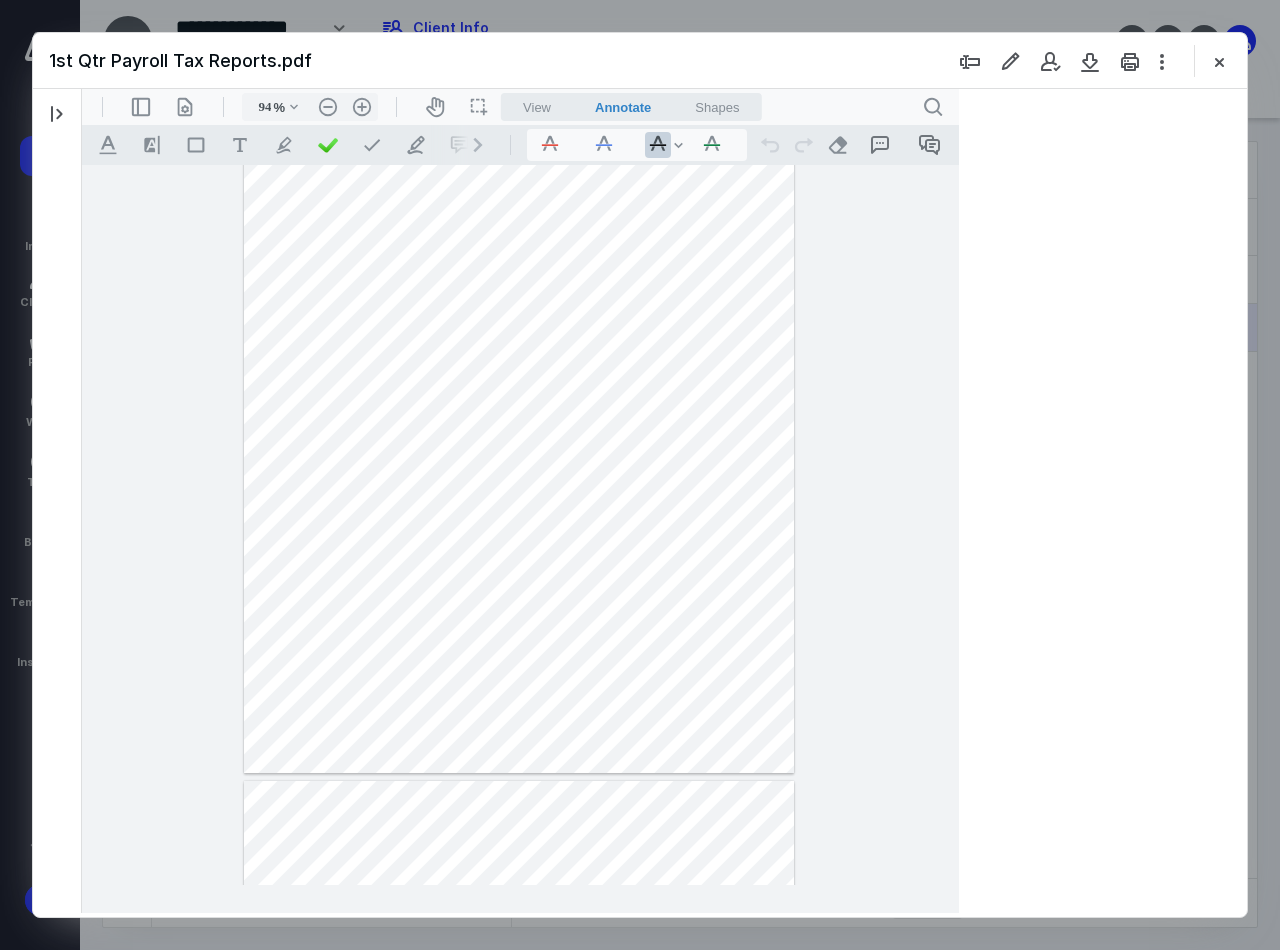 scroll, scrollTop: 80, scrollLeft: 0, axis: vertical 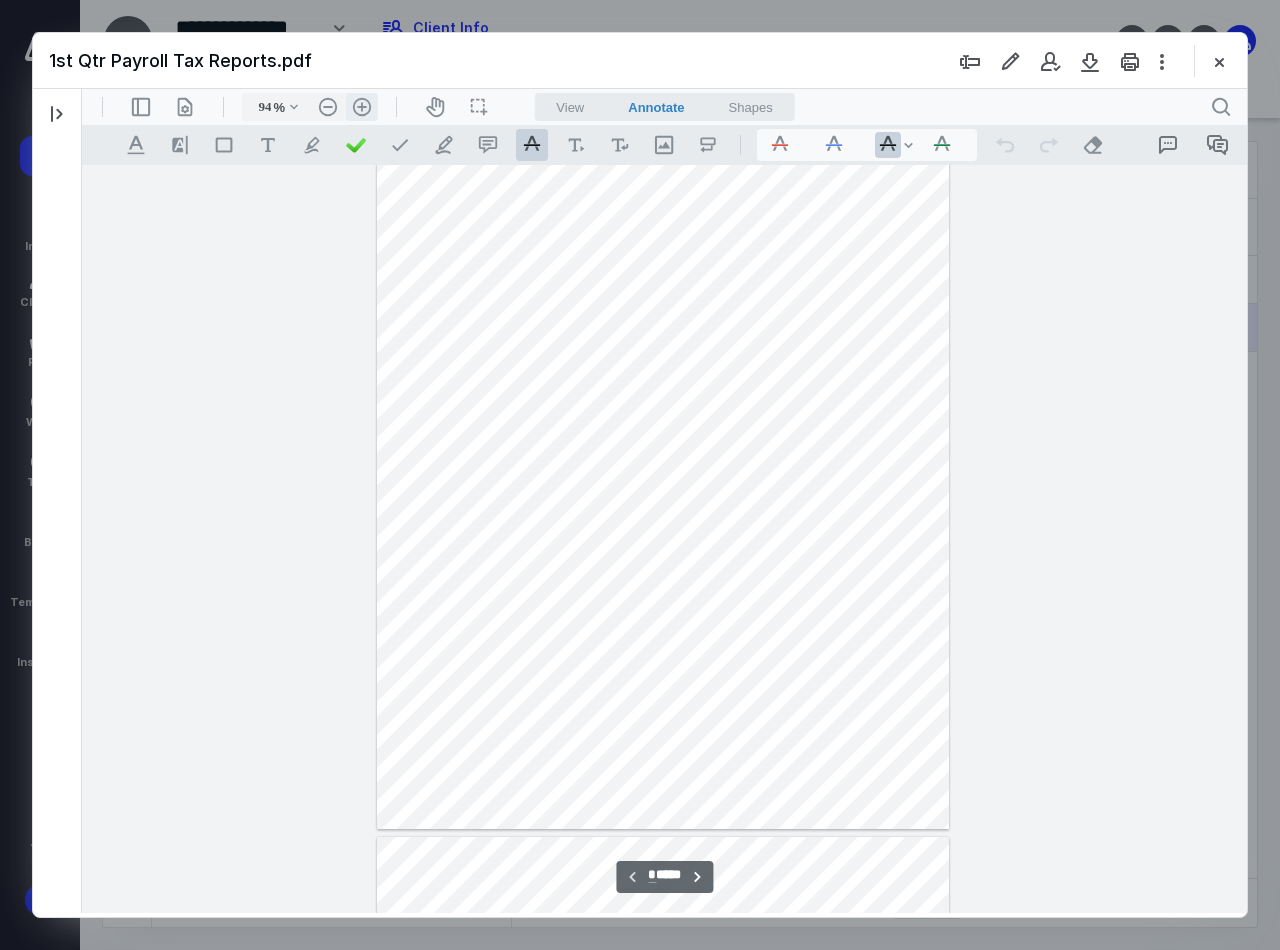 click on ".cls-1{fill:#abb0c4;} icon - header - zoom - in - line" at bounding box center (362, 107) 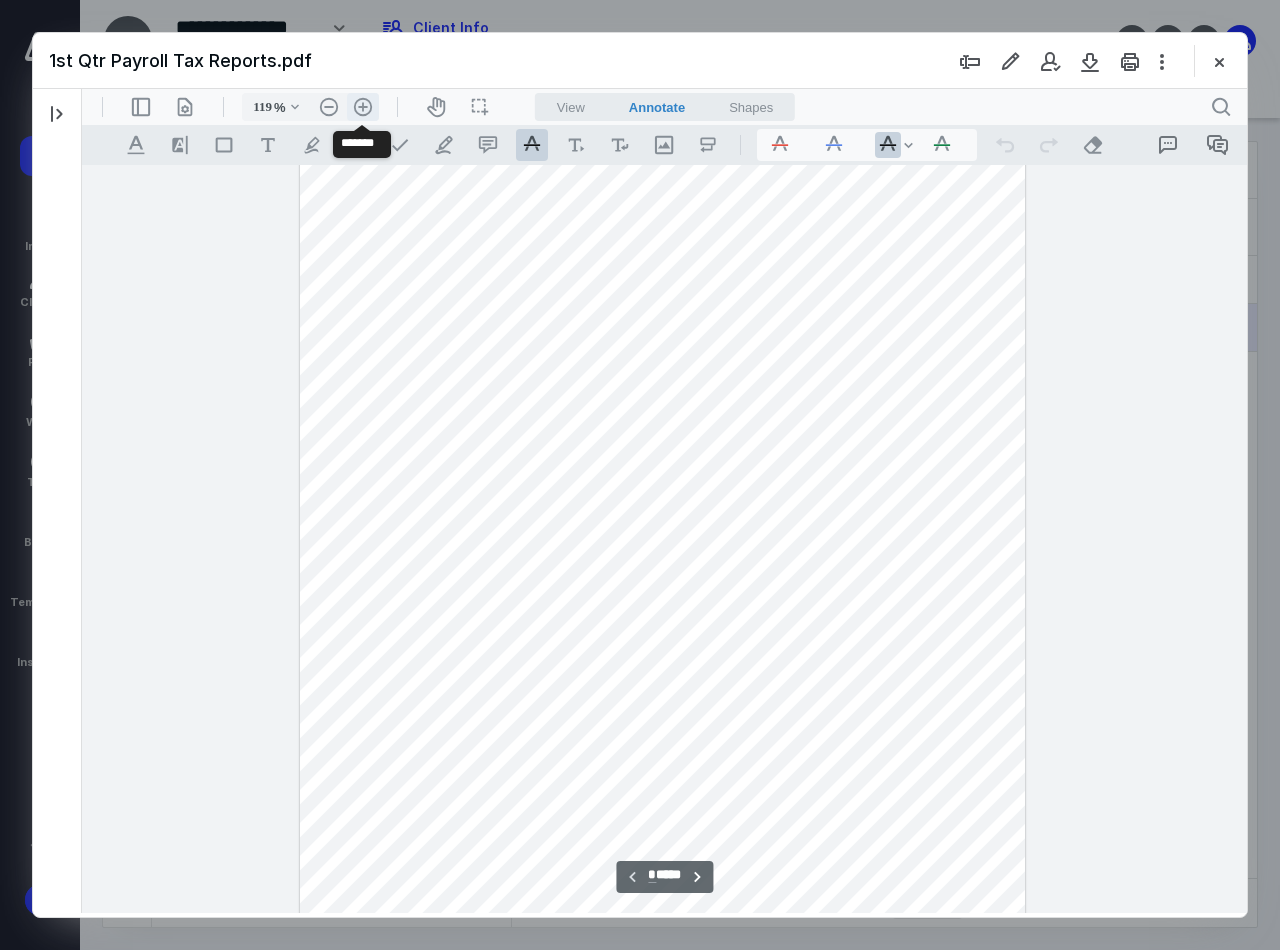 click on ".cls-1{fill:#abb0c4;} icon - header - zoom - in - line" at bounding box center (363, 107) 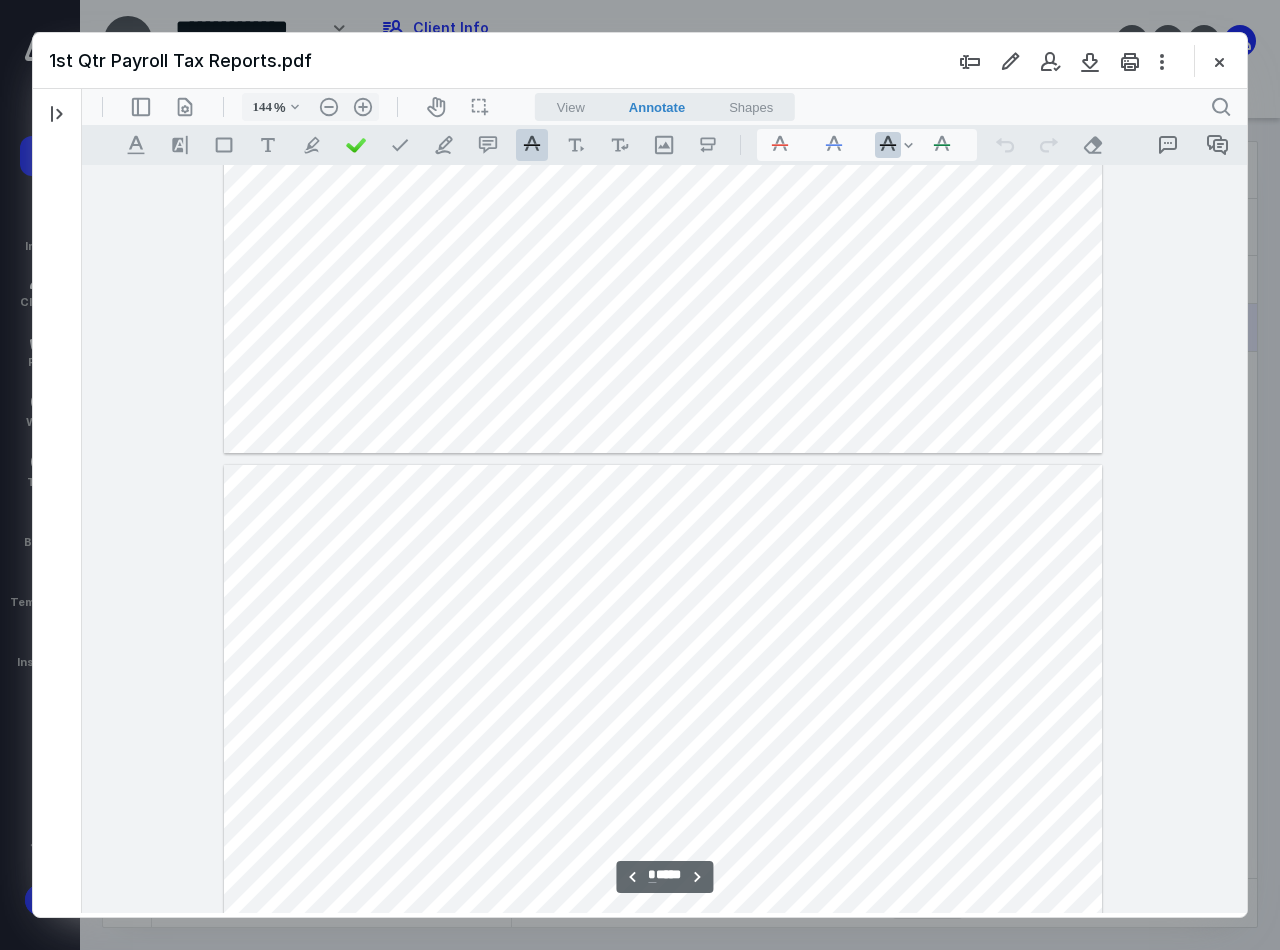 scroll, scrollTop: 6802, scrollLeft: 0, axis: vertical 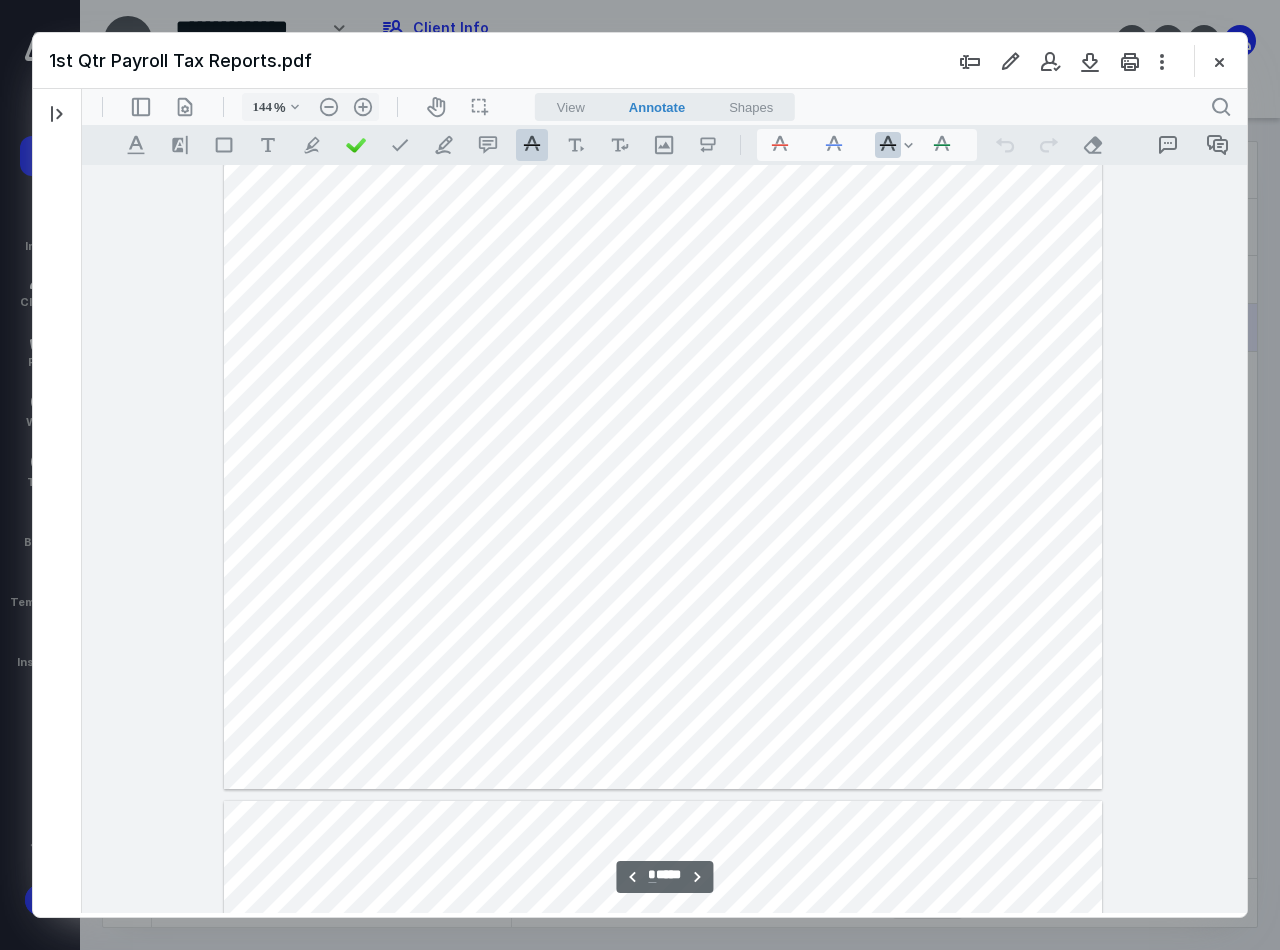type on "**" 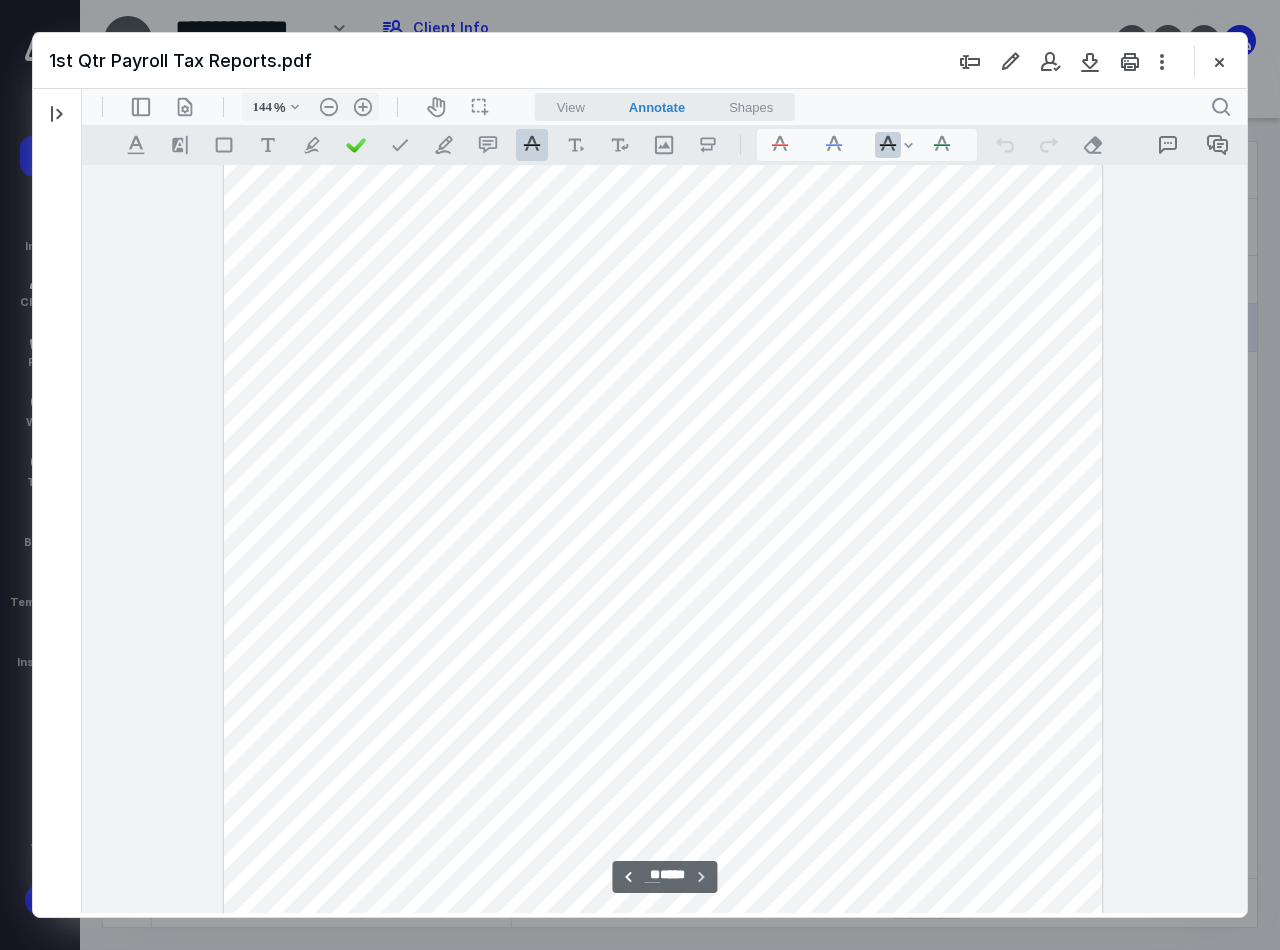 scroll, scrollTop: 10732, scrollLeft: 0, axis: vertical 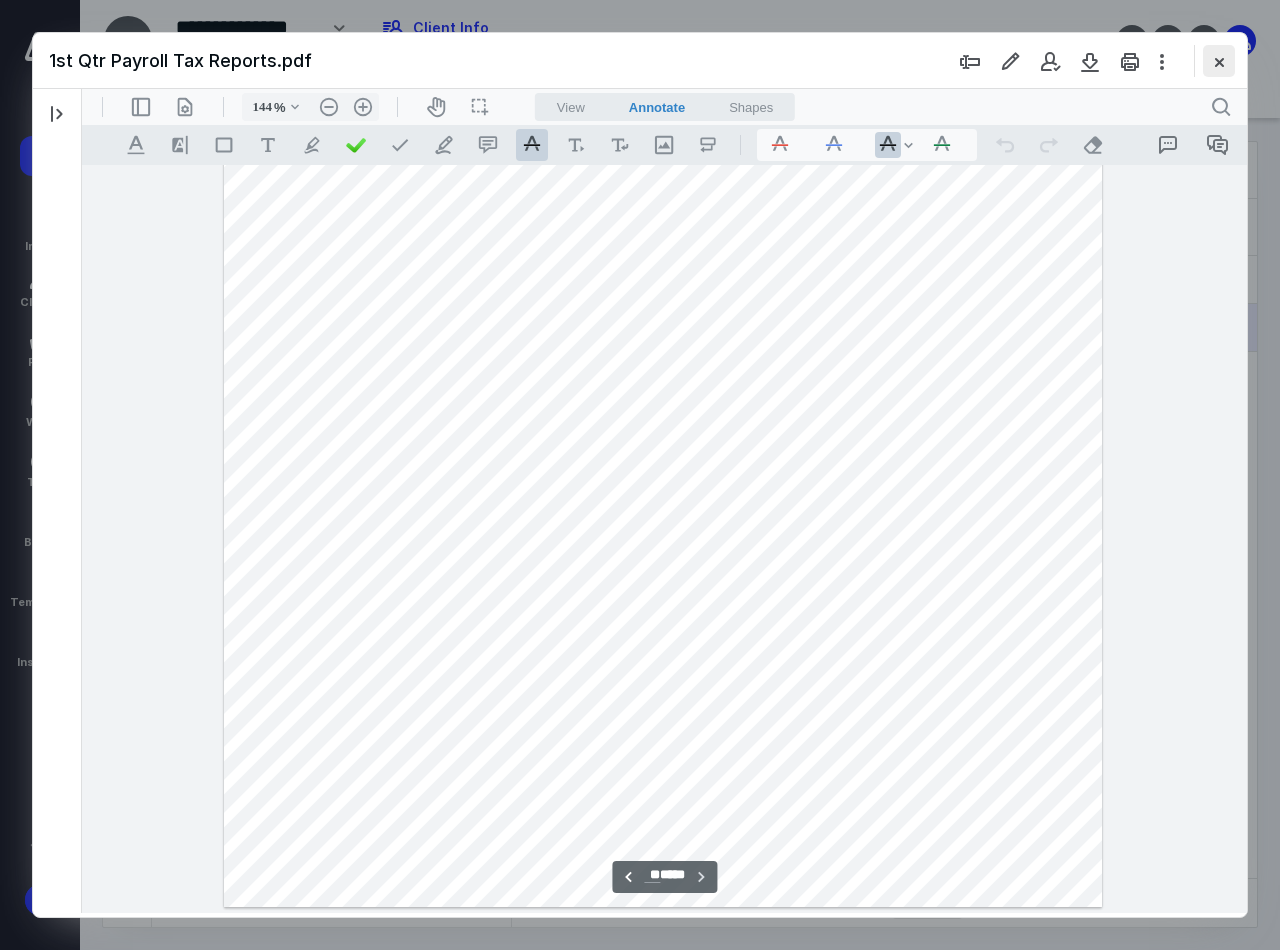 click at bounding box center (1219, 61) 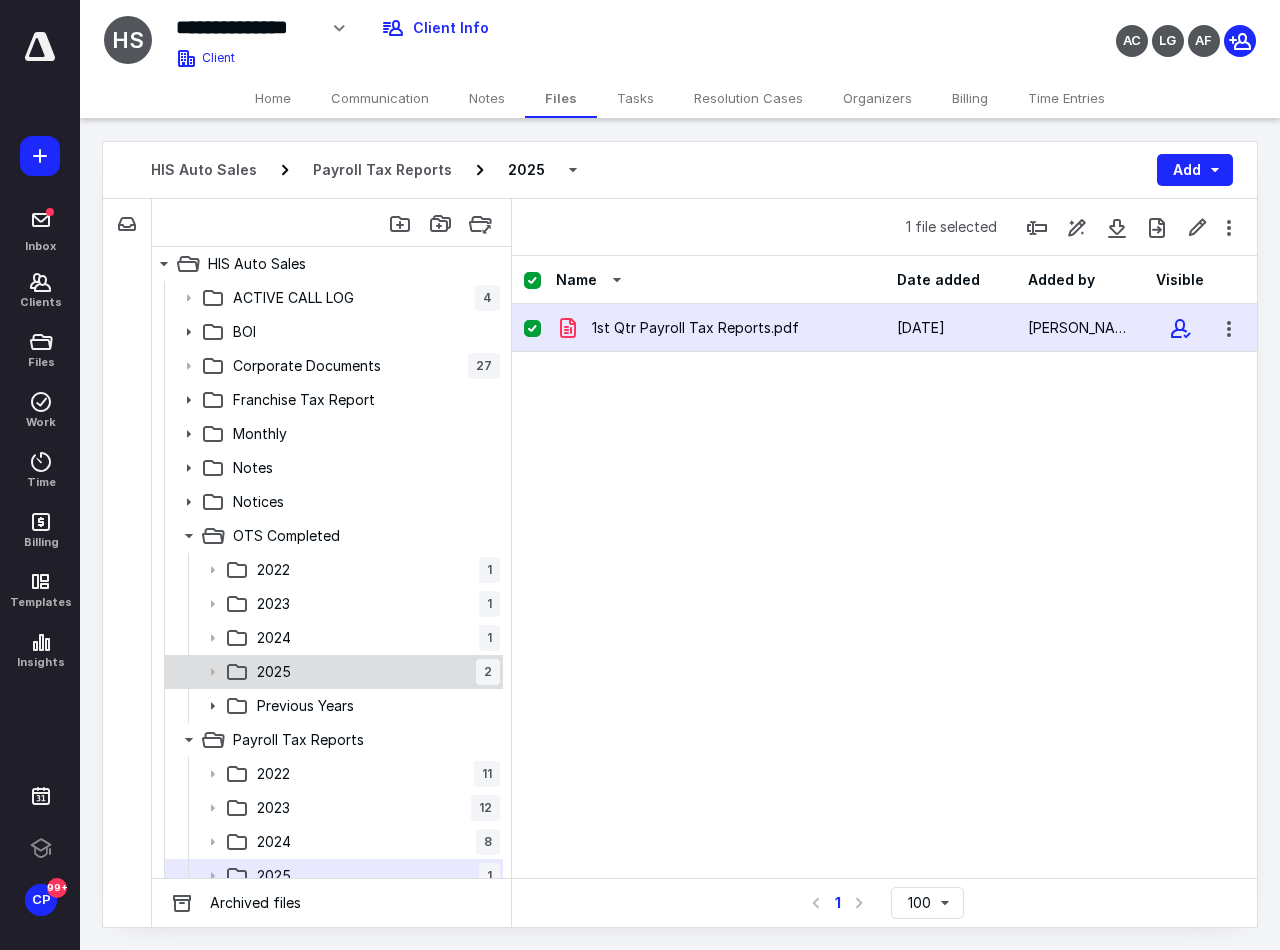 click on "2025" at bounding box center (274, 672) 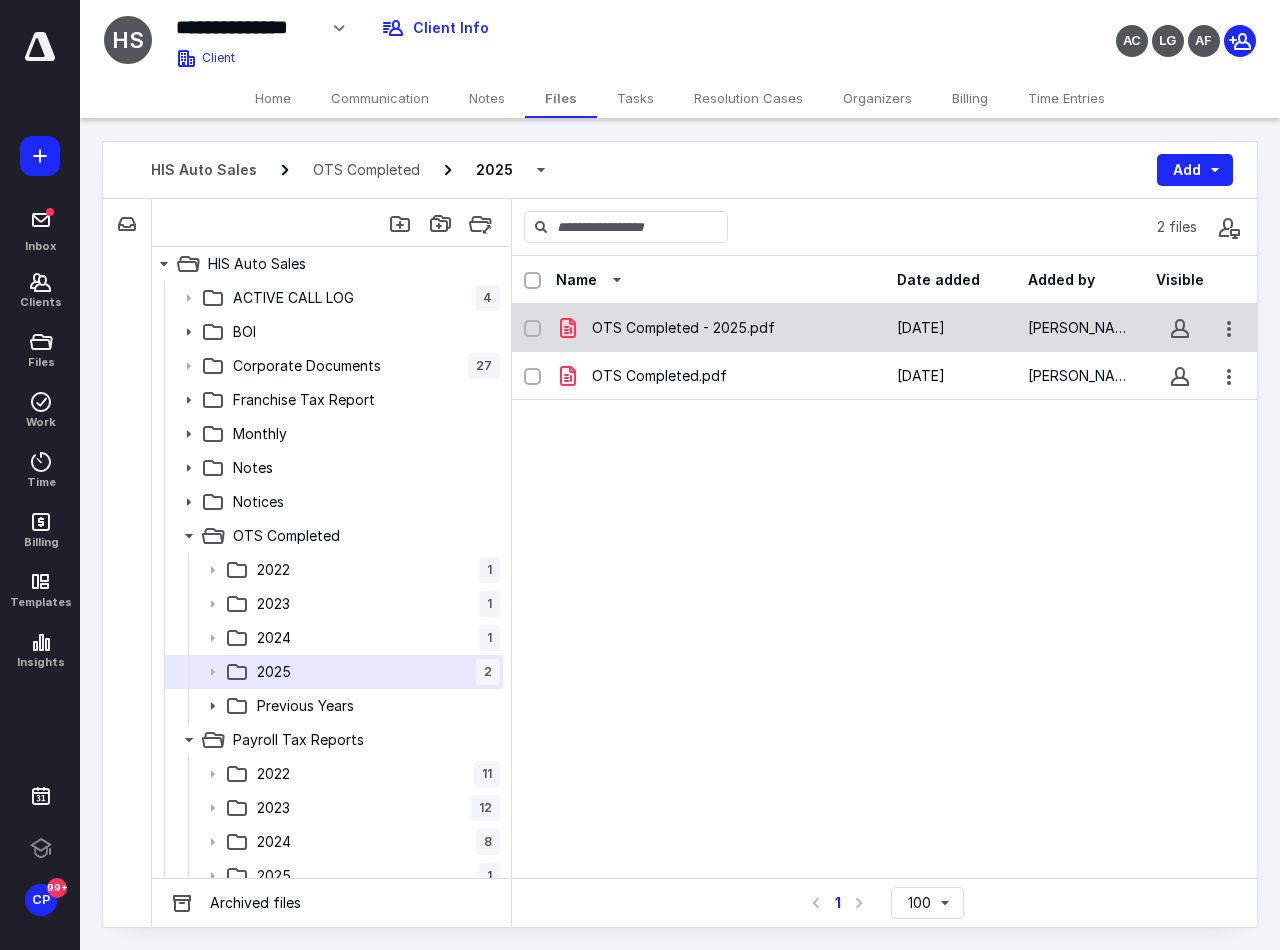 click on "OTS Completed - 2025.pdf" at bounding box center (683, 328) 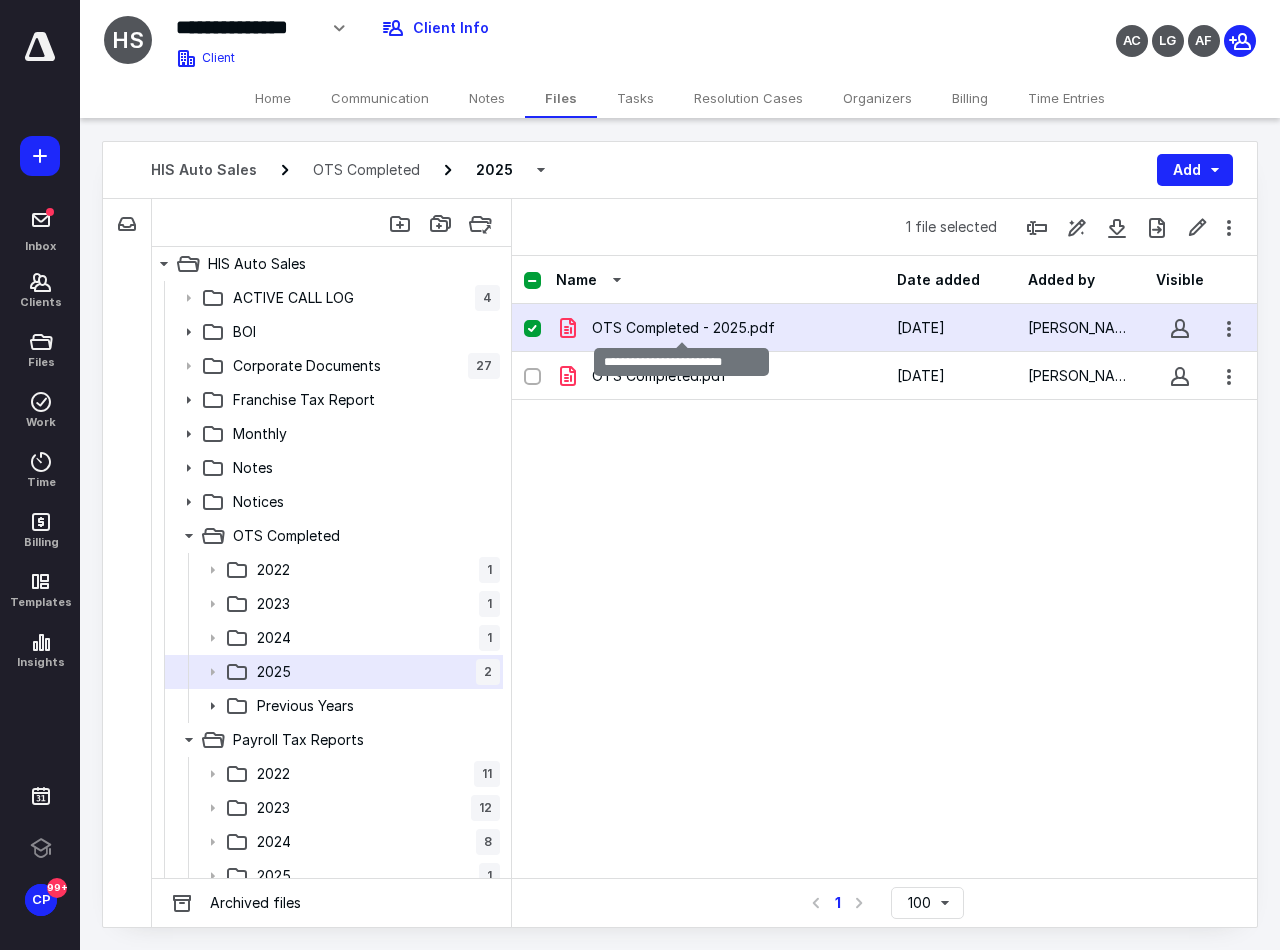 click on "OTS Completed - 2025.pdf" at bounding box center [683, 328] 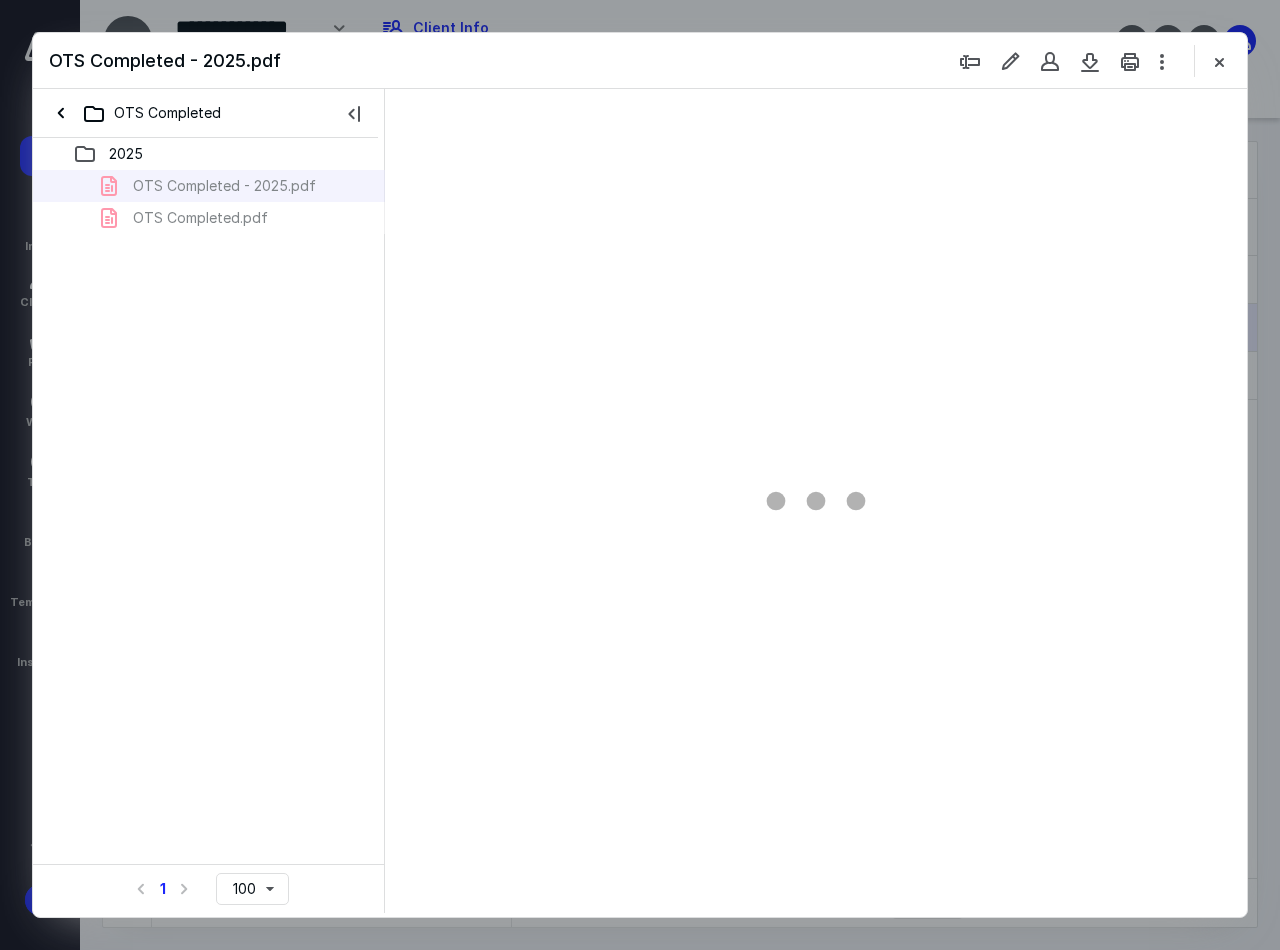 scroll, scrollTop: 0, scrollLeft: 0, axis: both 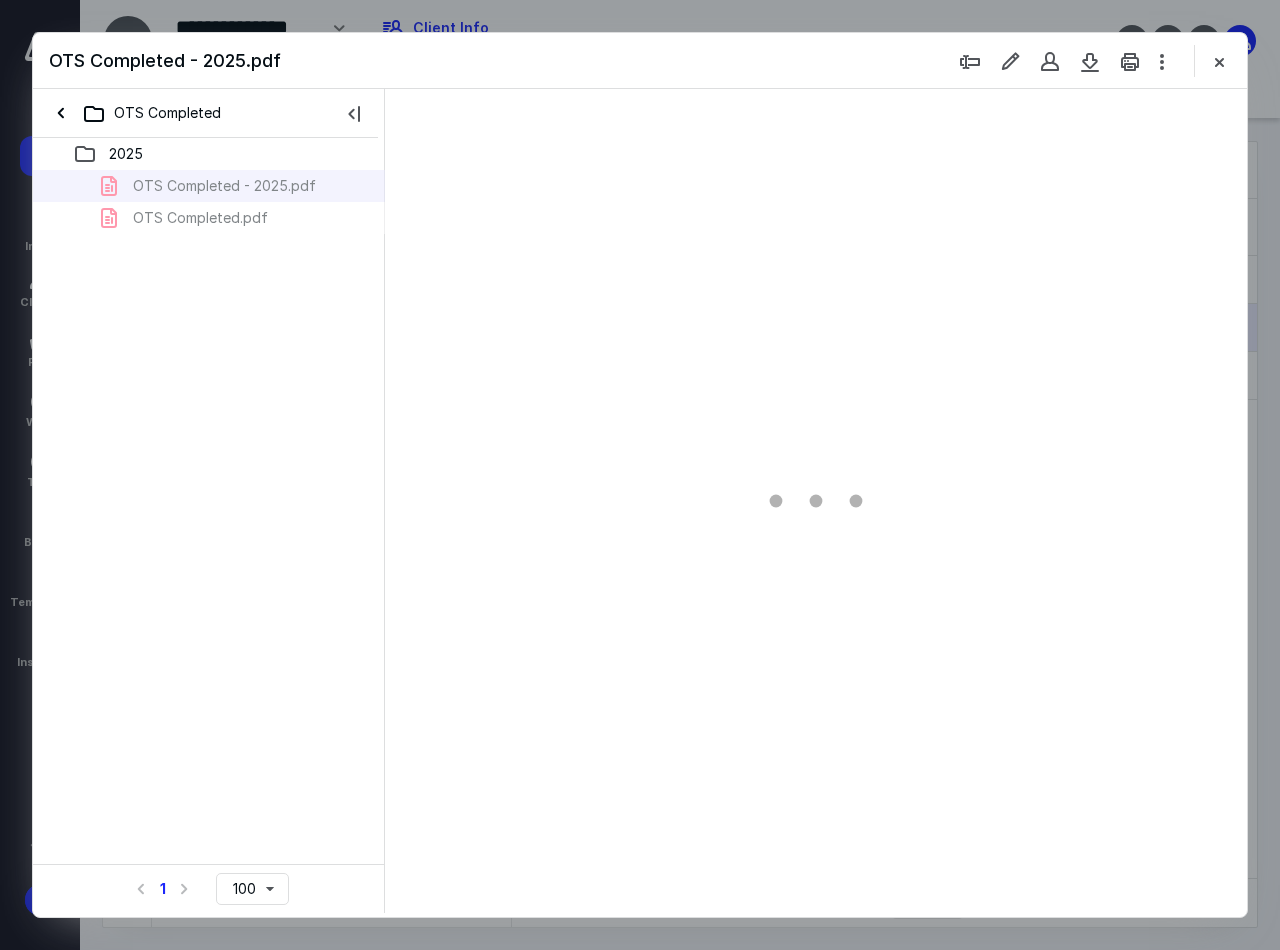 type on "90" 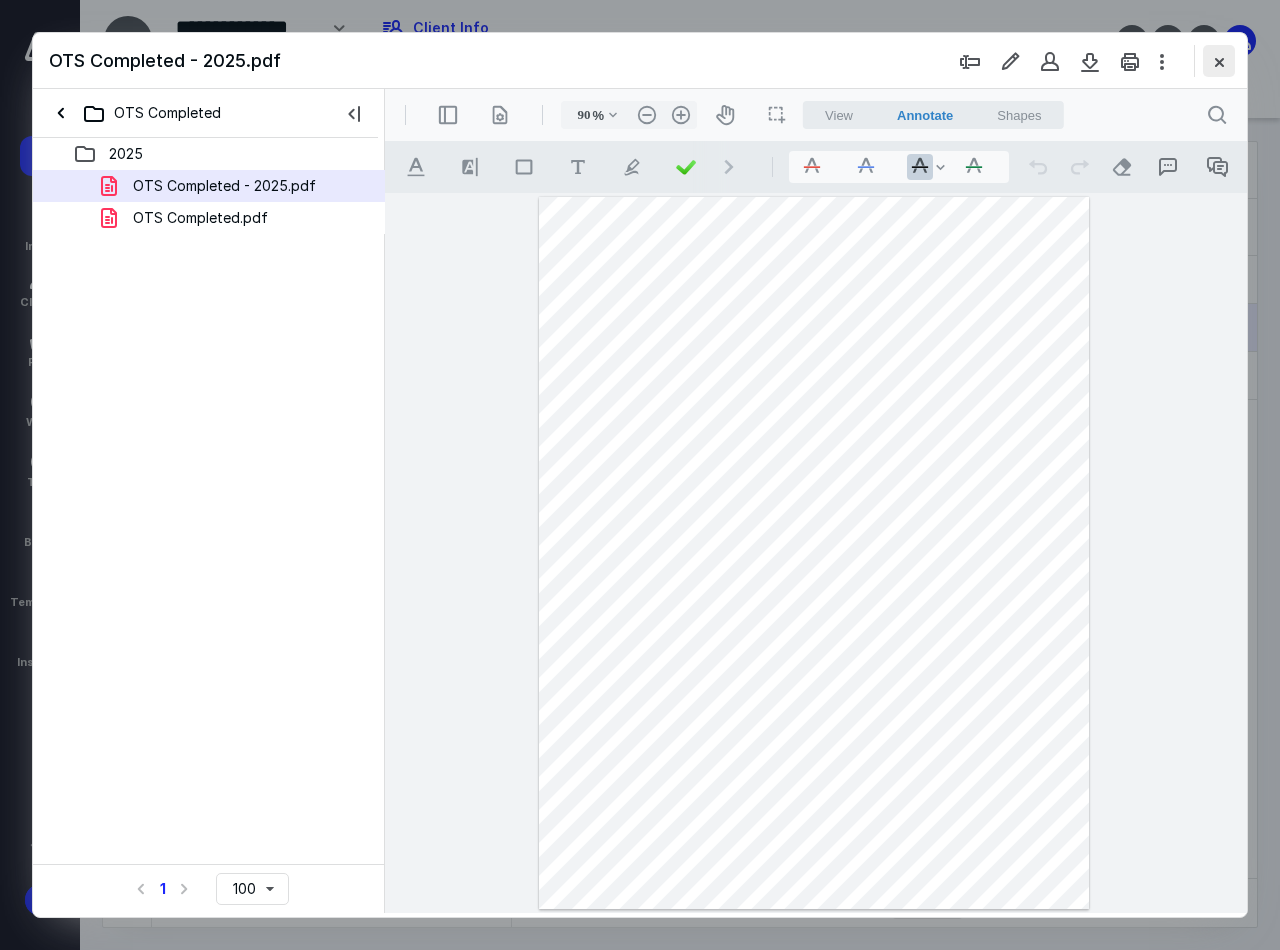 click at bounding box center [1219, 61] 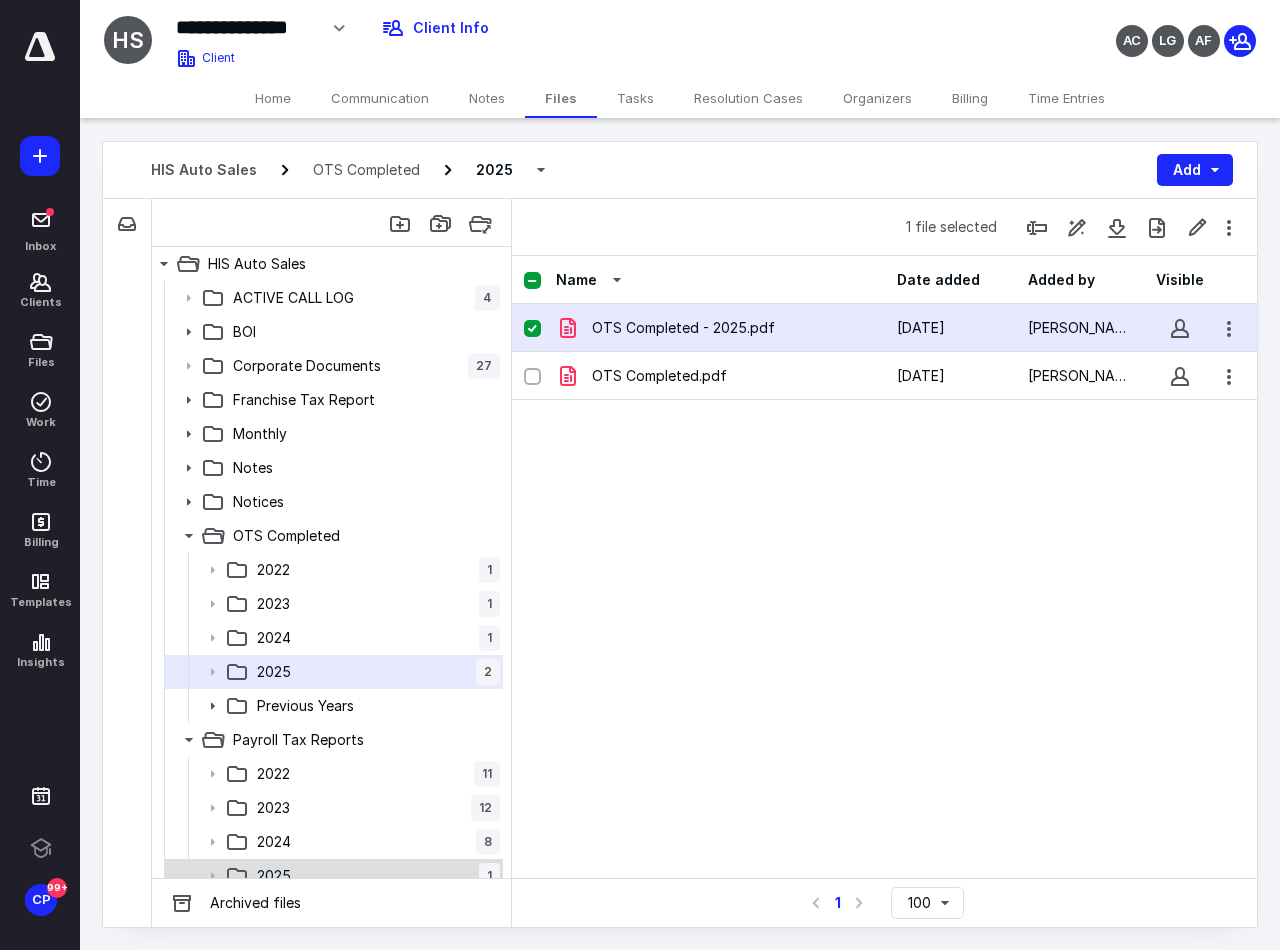 click on "2025 1" at bounding box center (374, 876) 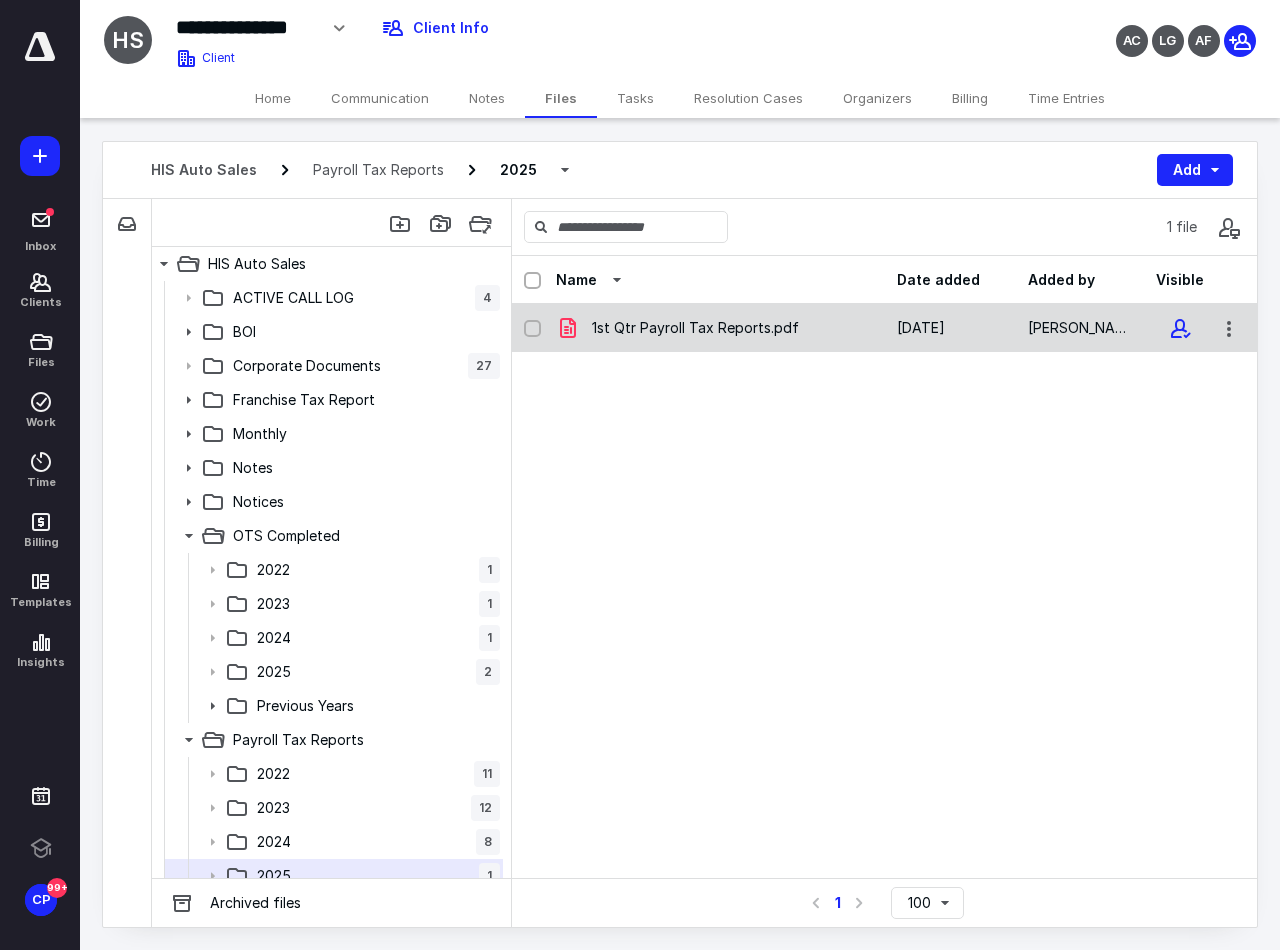 click on "1st Qtr Payroll Tax Reports.pdf" at bounding box center (720, 328) 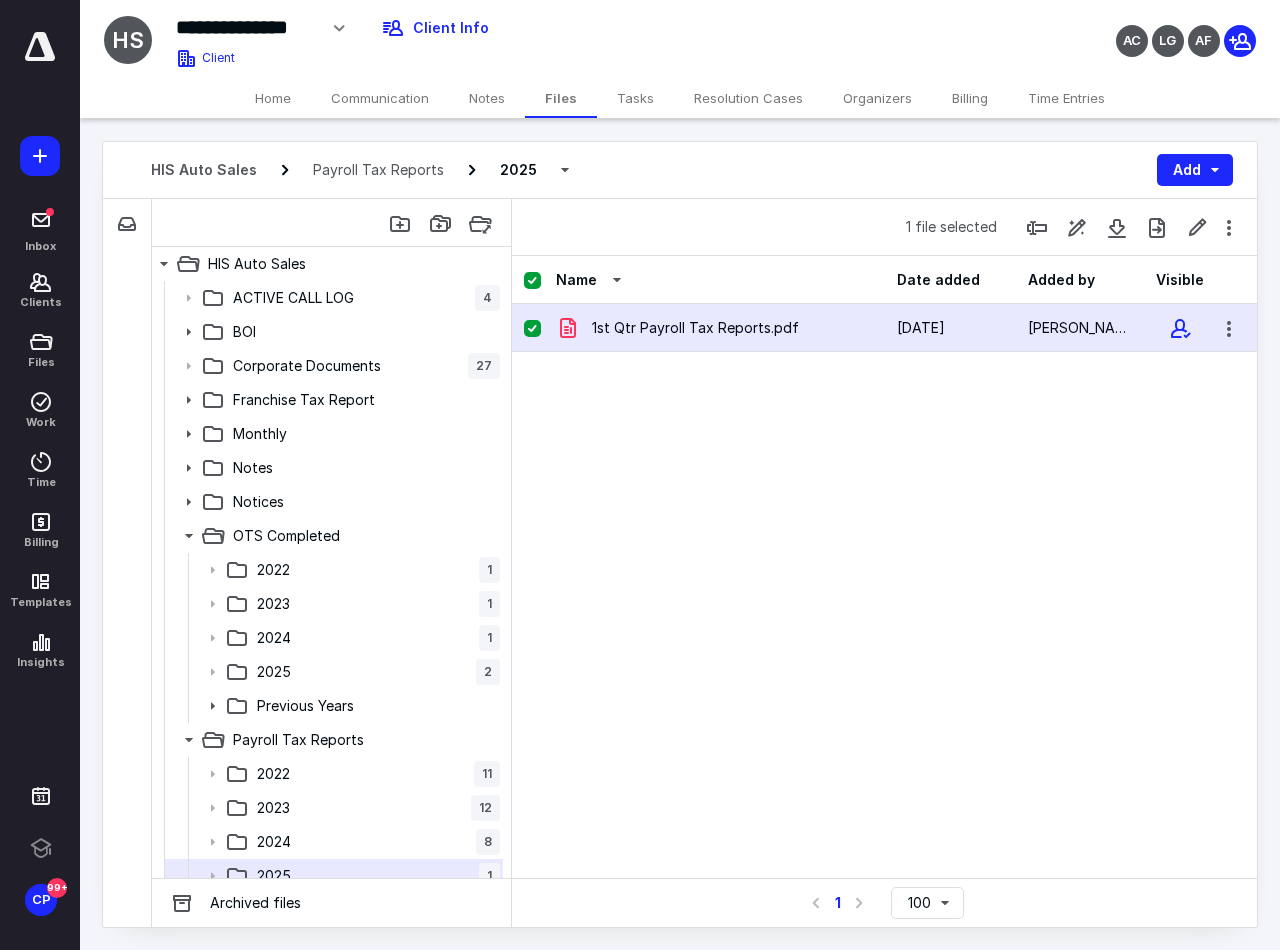 click on "1st Qtr Payroll Tax Reports.pdf" at bounding box center [720, 328] 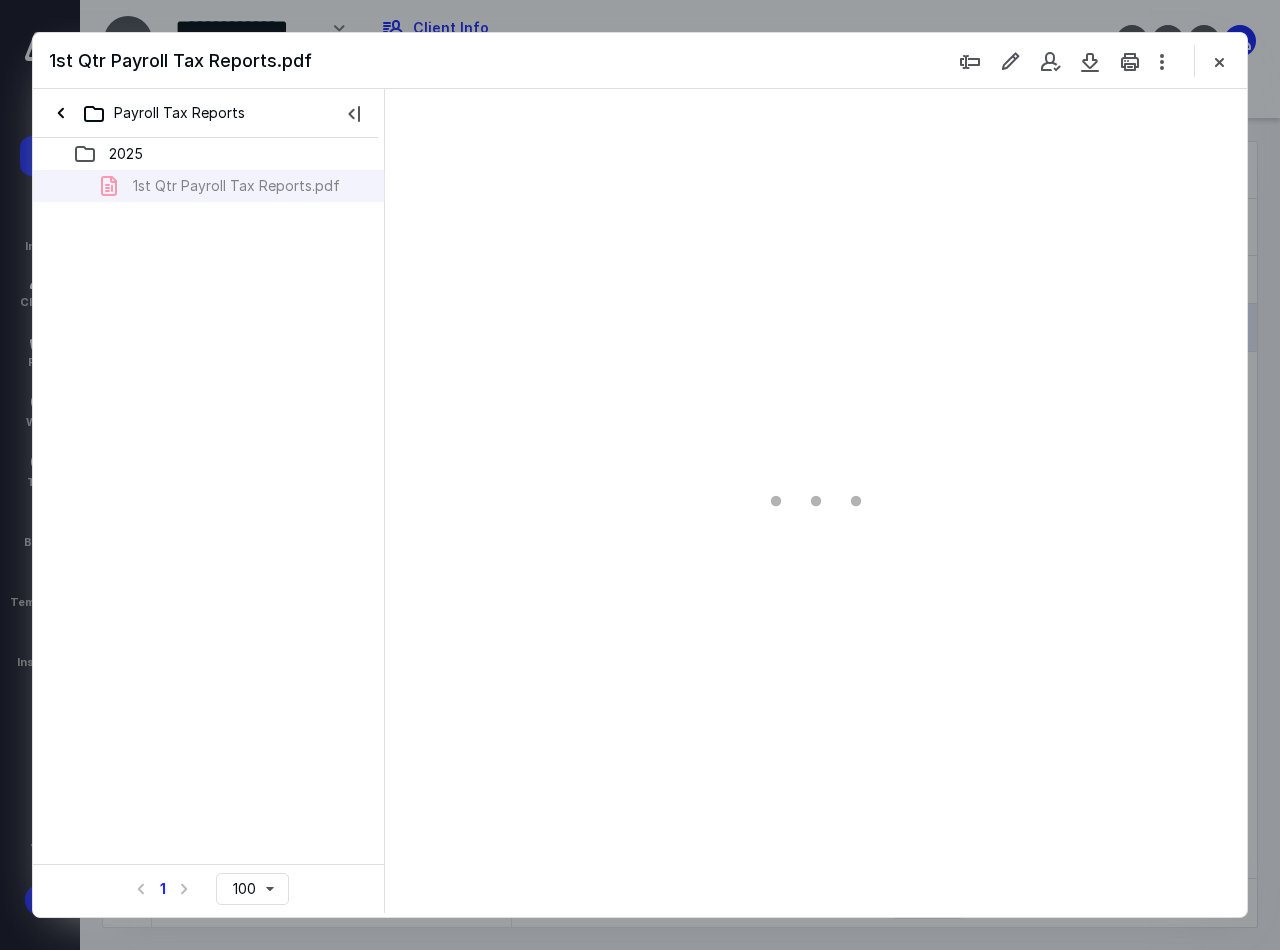 scroll, scrollTop: 0, scrollLeft: 0, axis: both 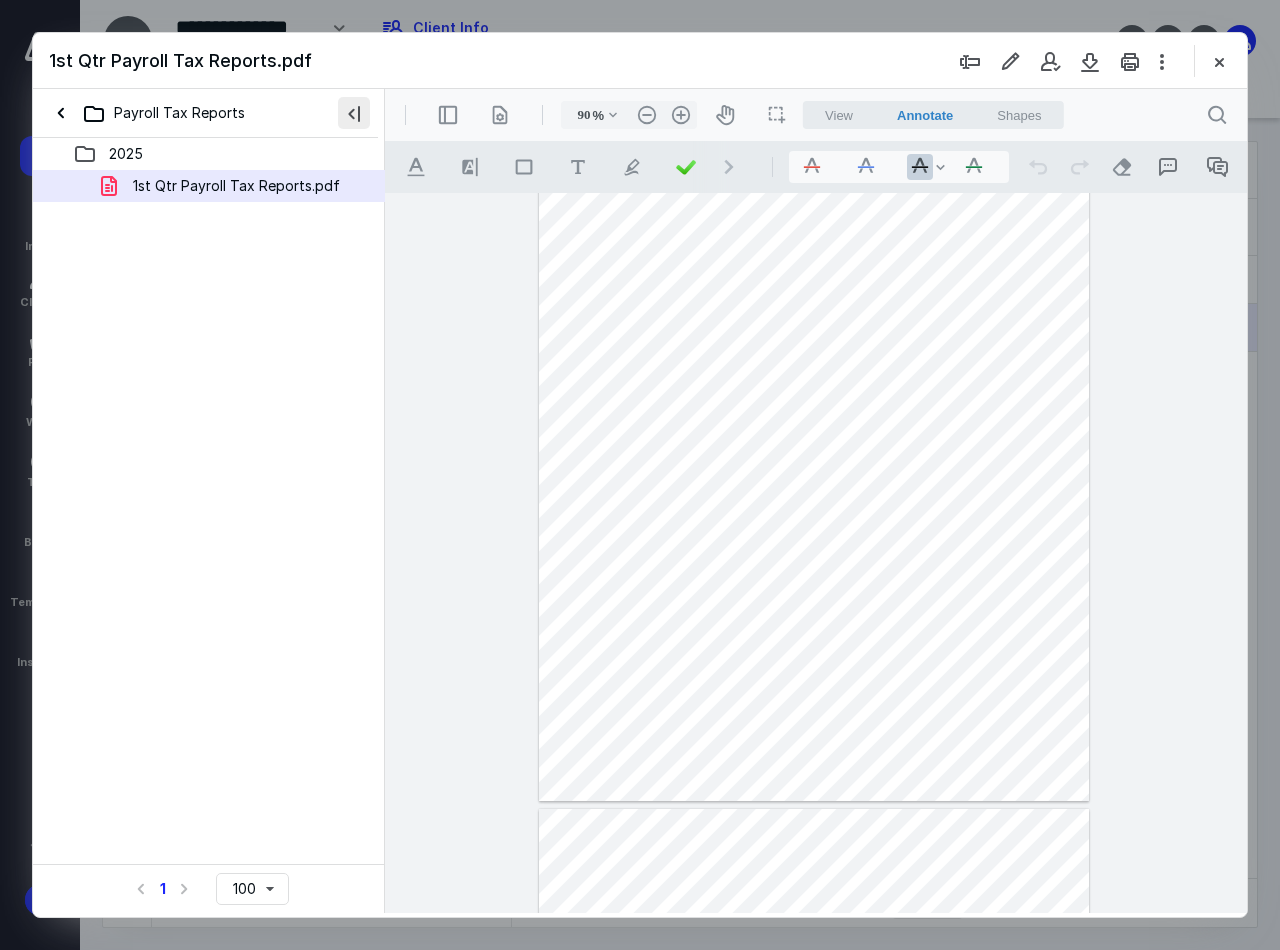 click at bounding box center [354, 113] 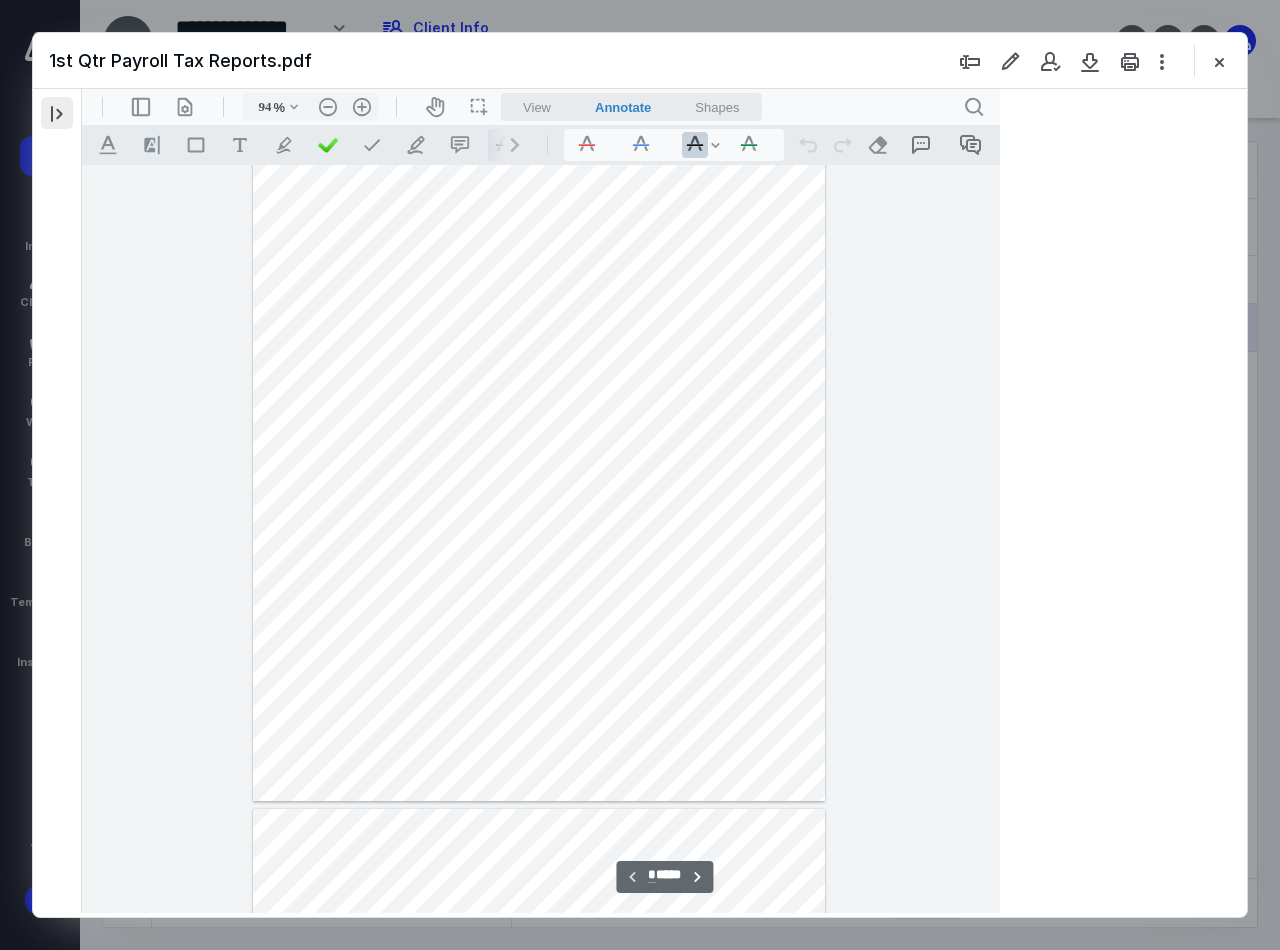 scroll, scrollTop: 80, scrollLeft: 0, axis: vertical 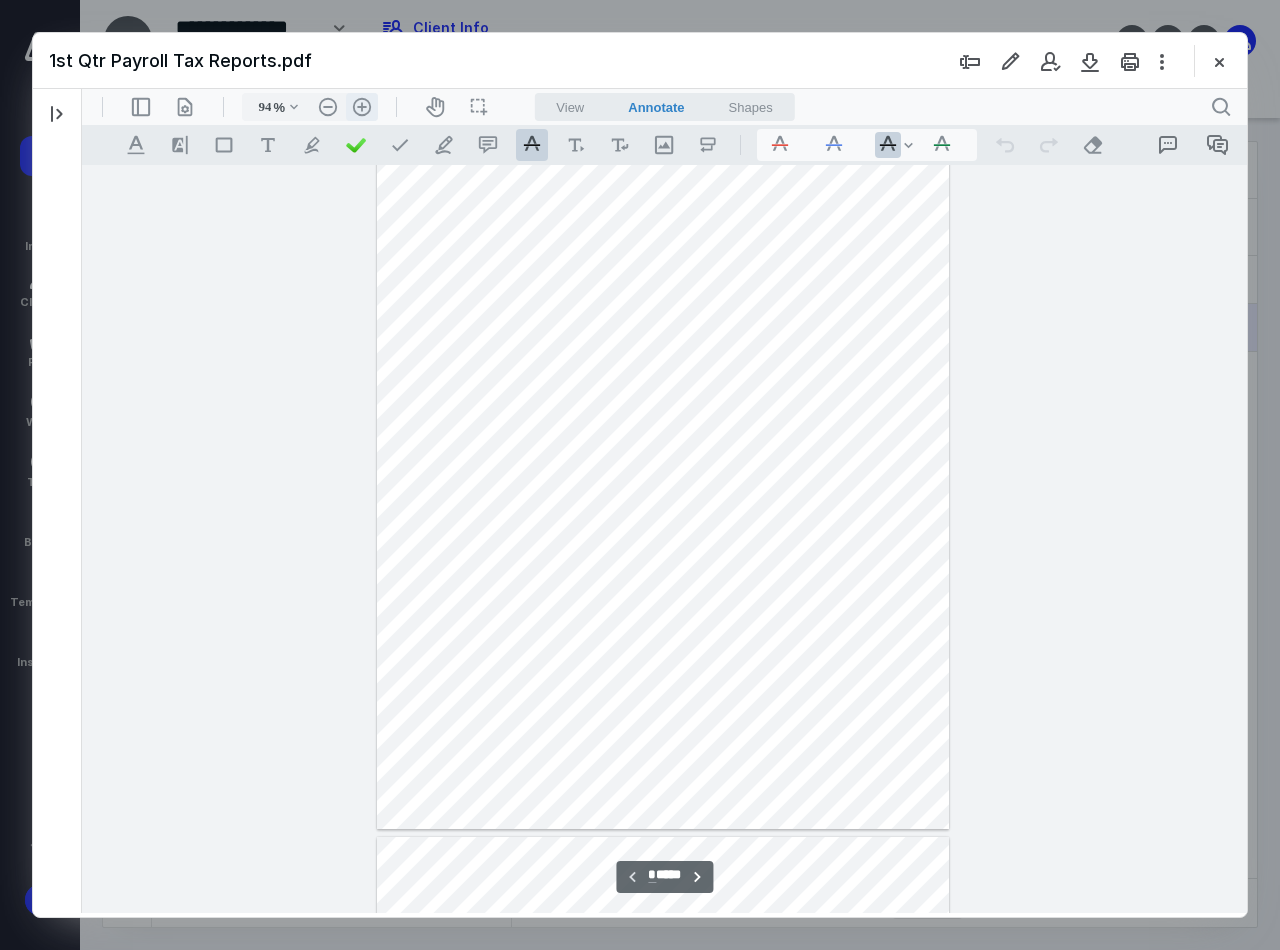 click on ".cls-1{fill:#abb0c4;} icon - header - zoom - in - line" at bounding box center (362, 107) 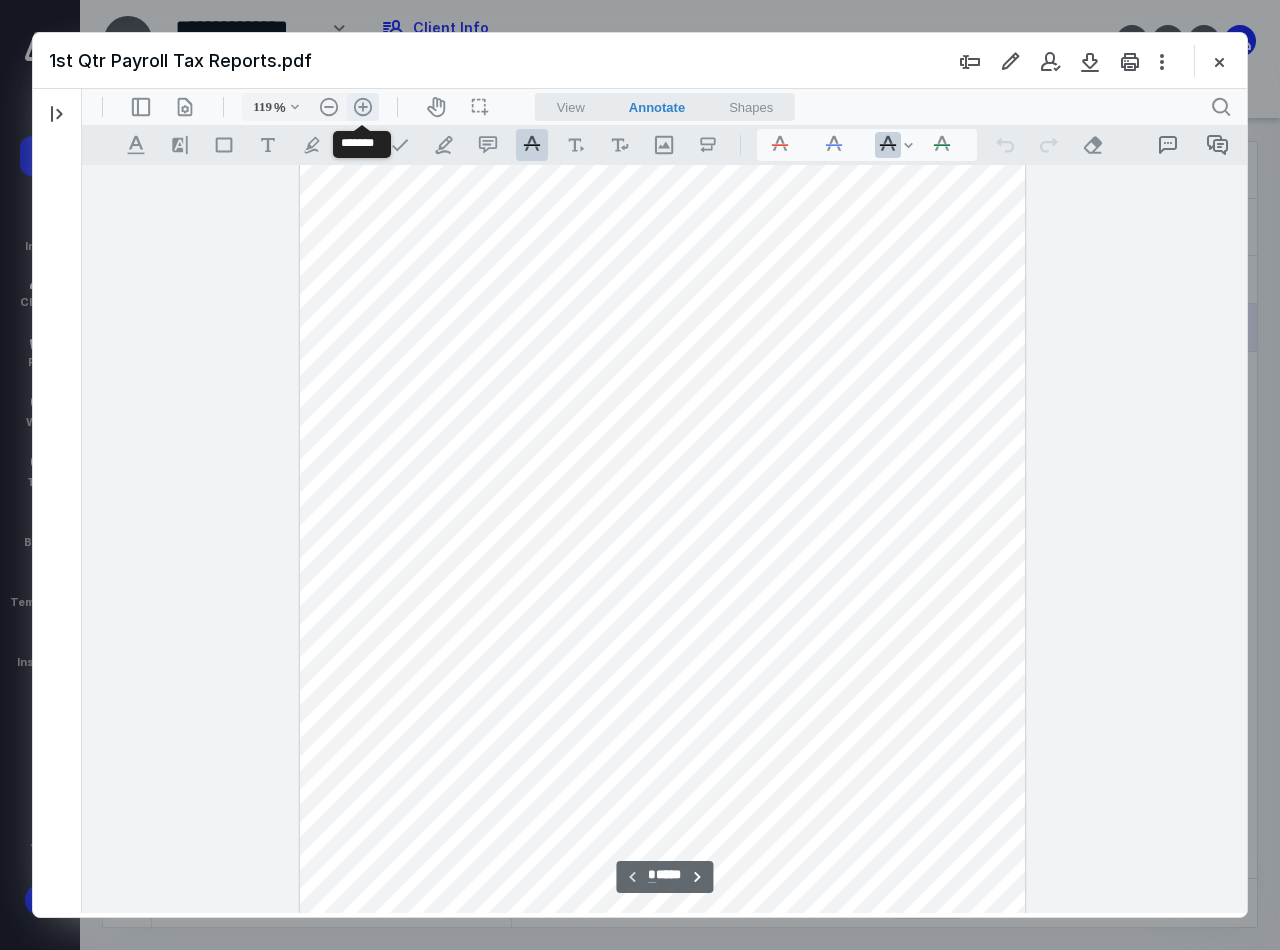 click on ".cls-1{fill:#abb0c4;} icon - header - zoom - in - line" at bounding box center [363, 107] 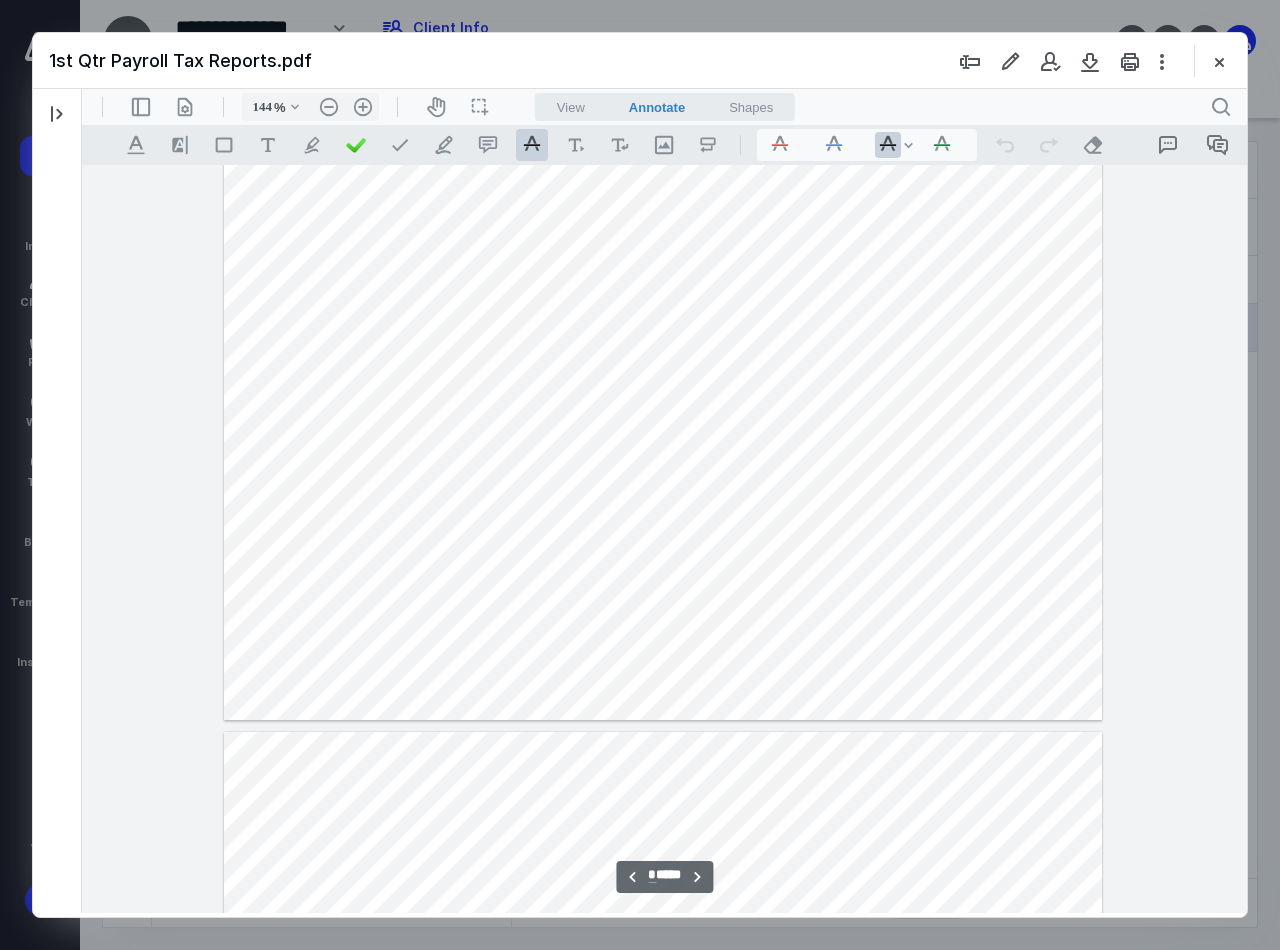 scroll, scrollTop: 1702, scrollLeft: 0, axis: vertical 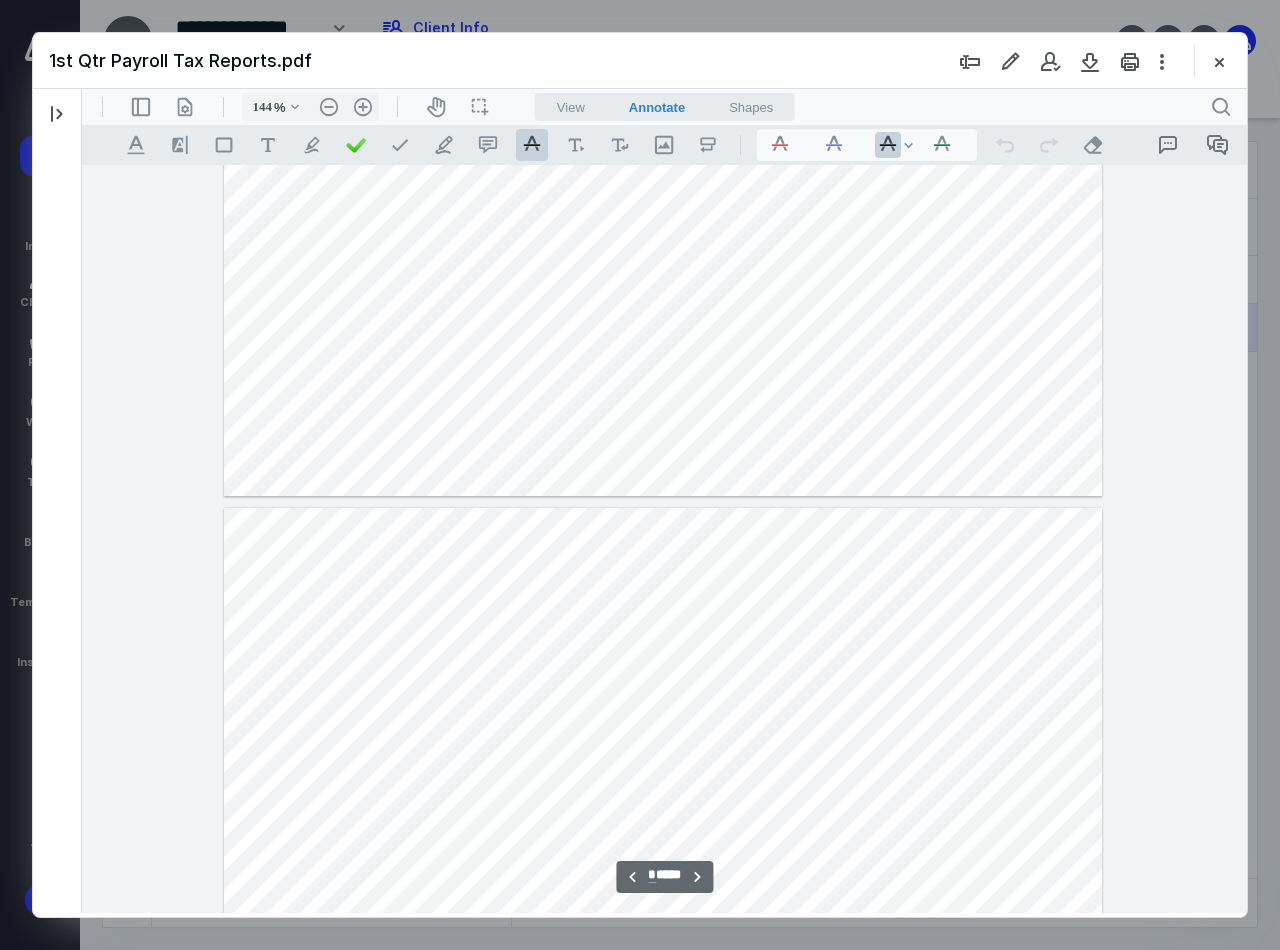 type on "*" 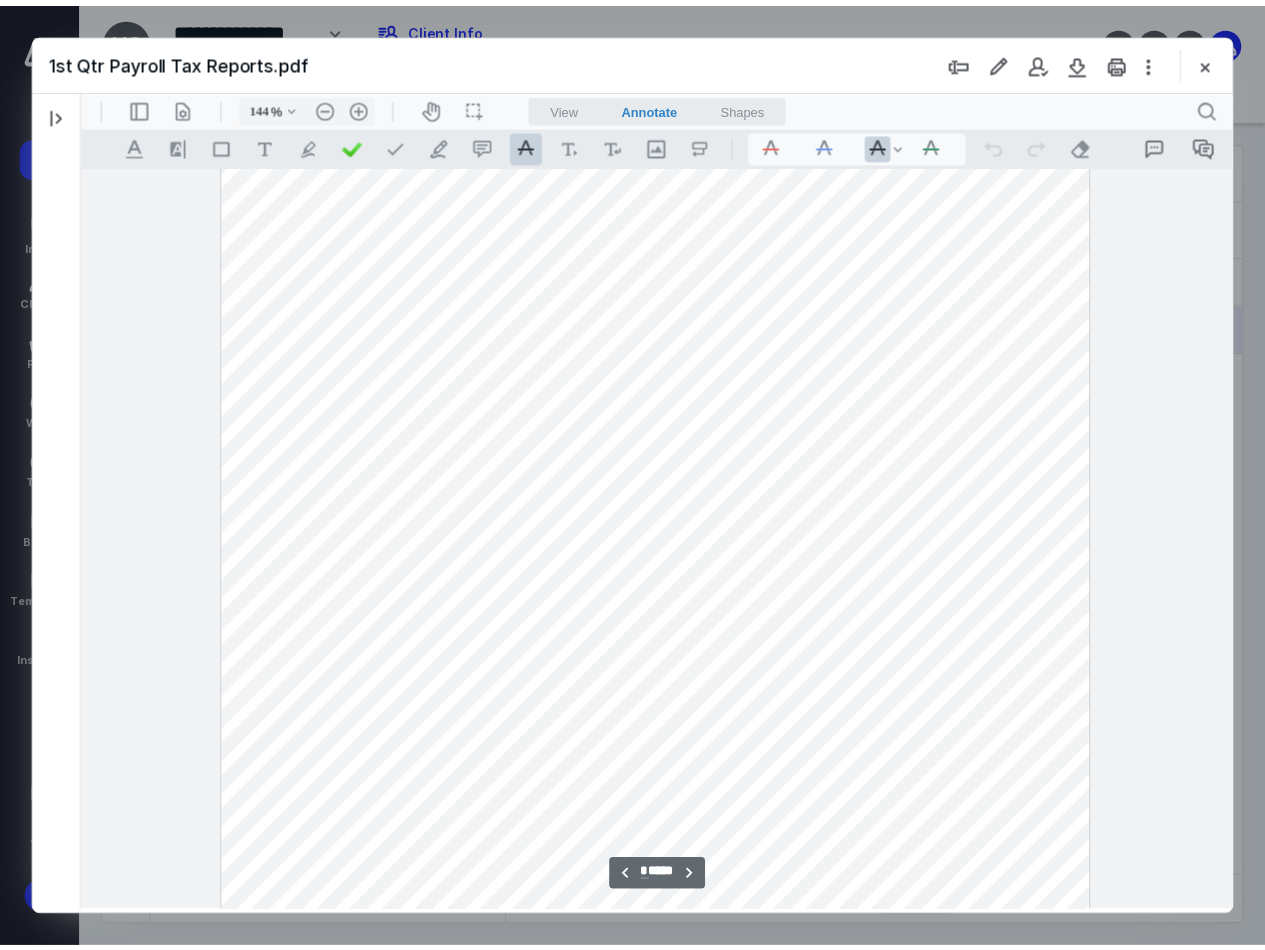 scroll, scrollTop: 7002, scrollLeft: 0, axis: vertical 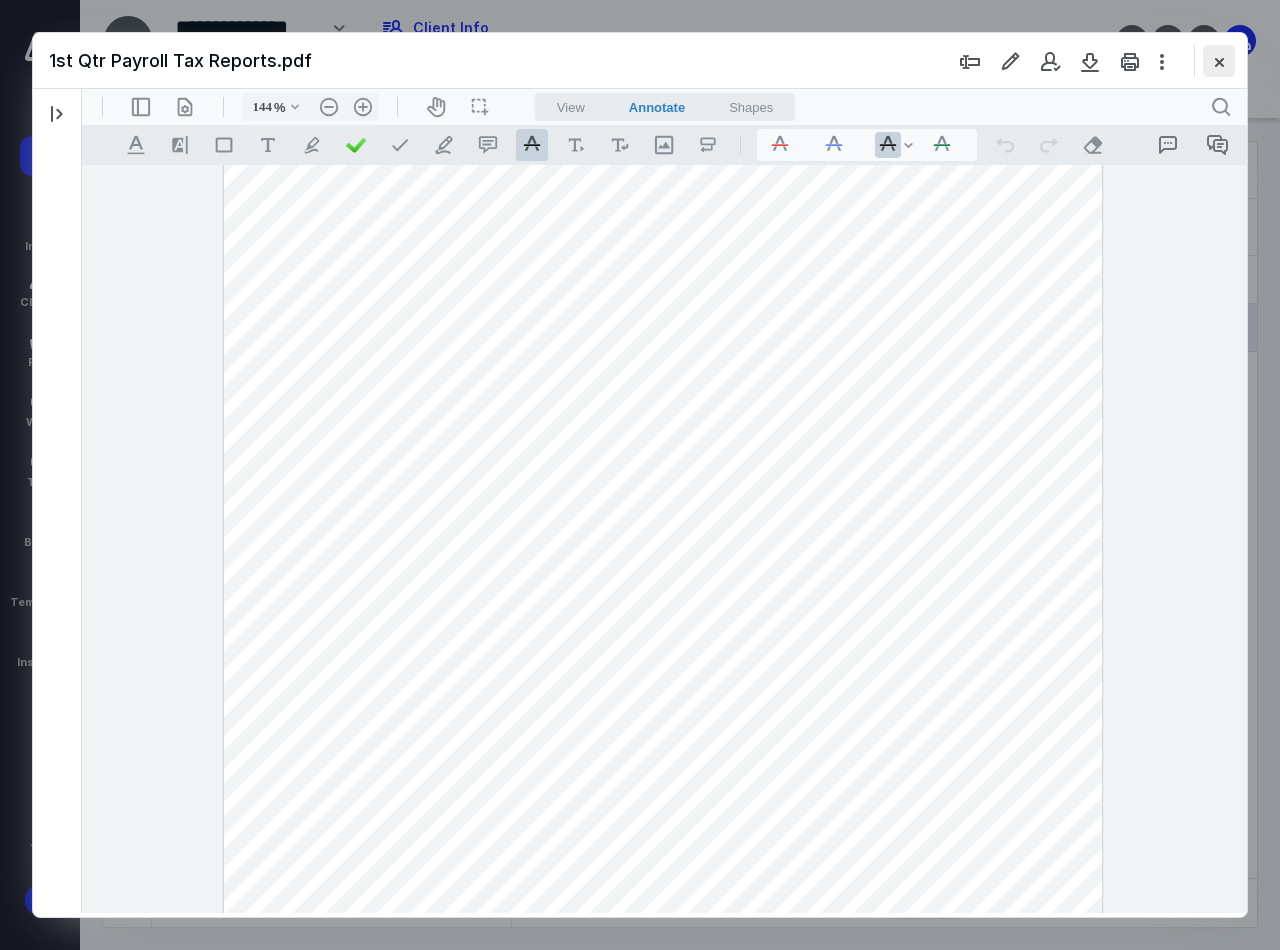 click at bounding box center [1219, 61] 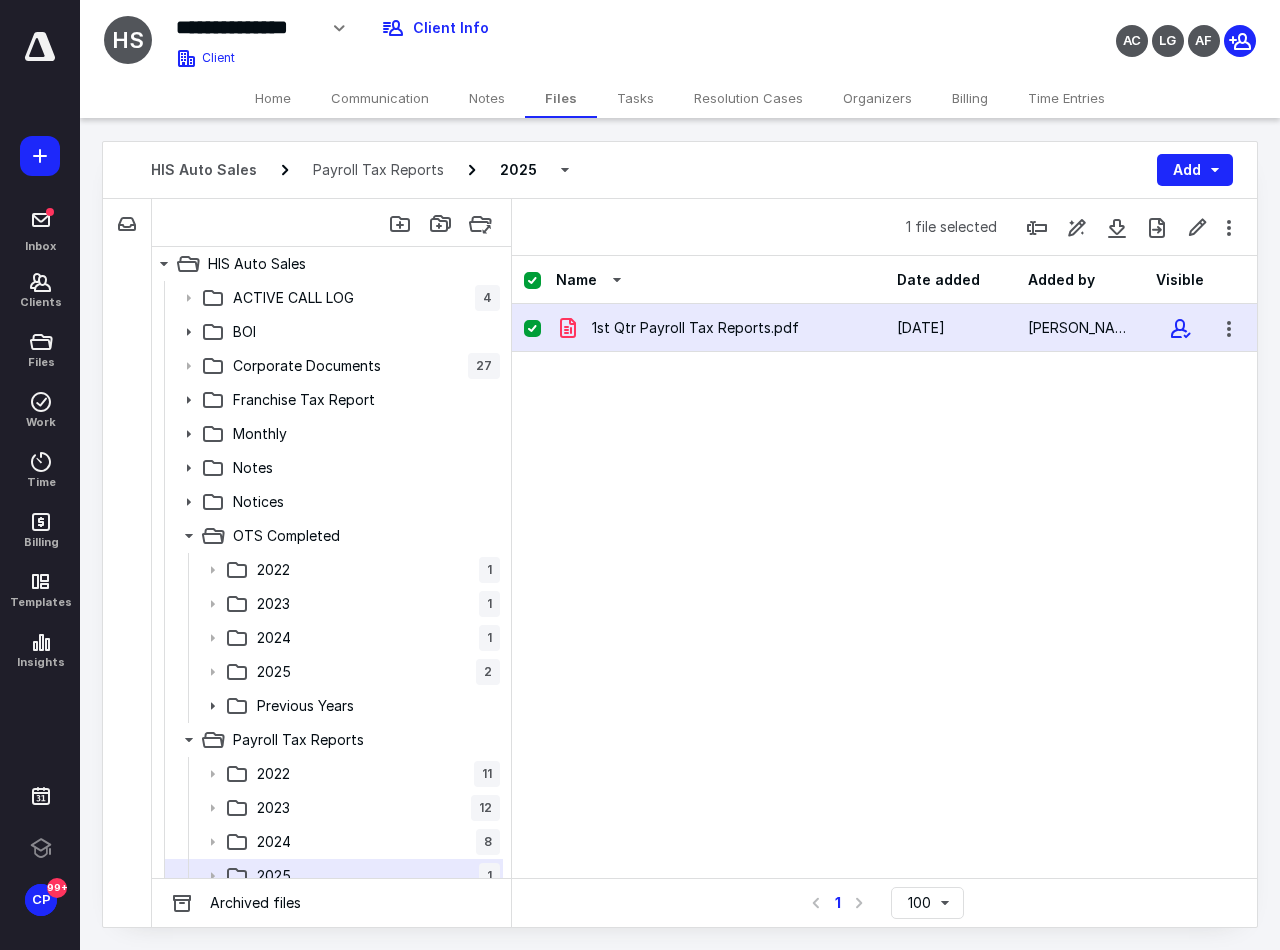 click on "Home" at bounding box center [273, 98] 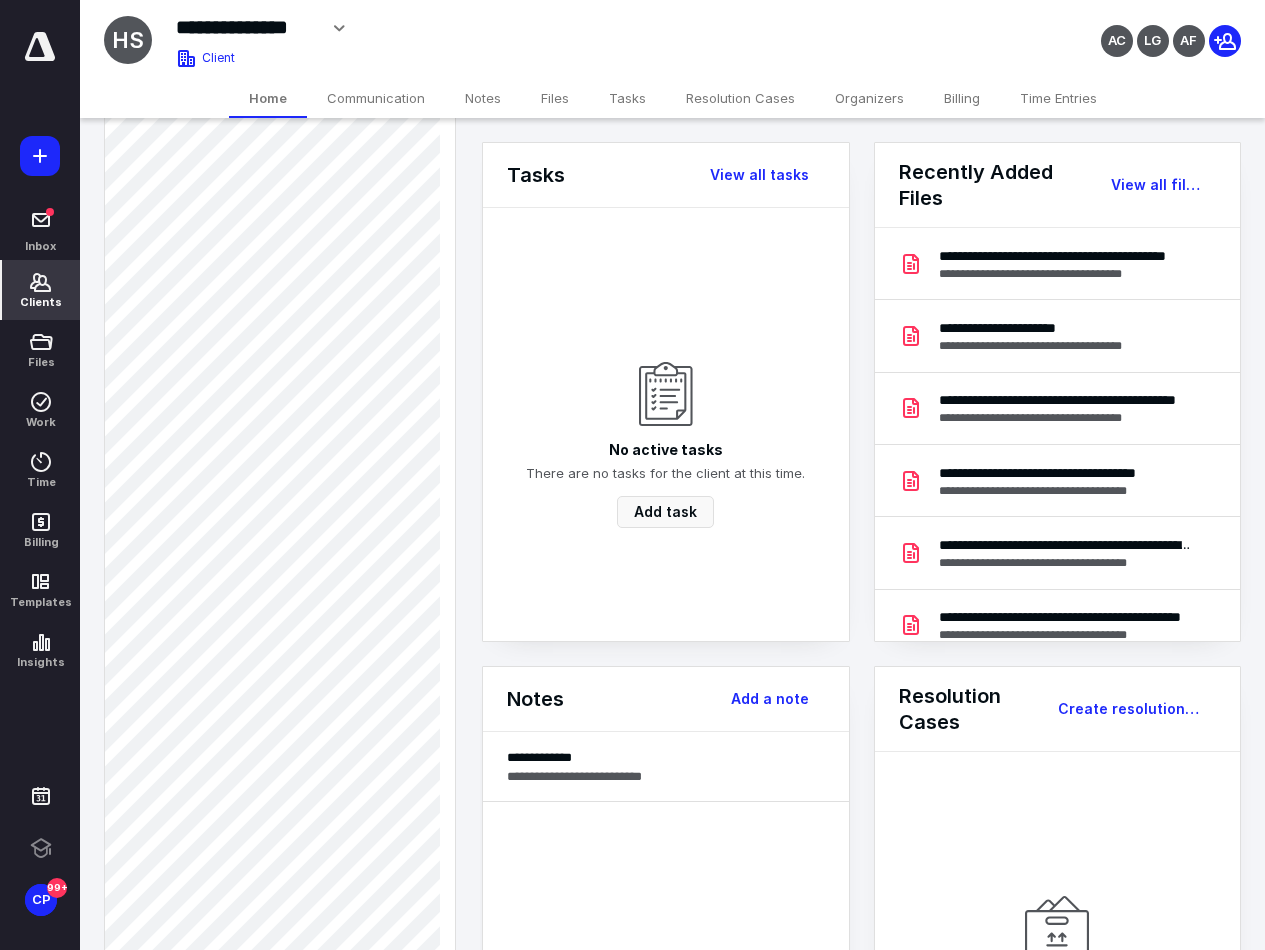 scroll, scrollTop: 1146, scrollLeft: 0, axis: vertical 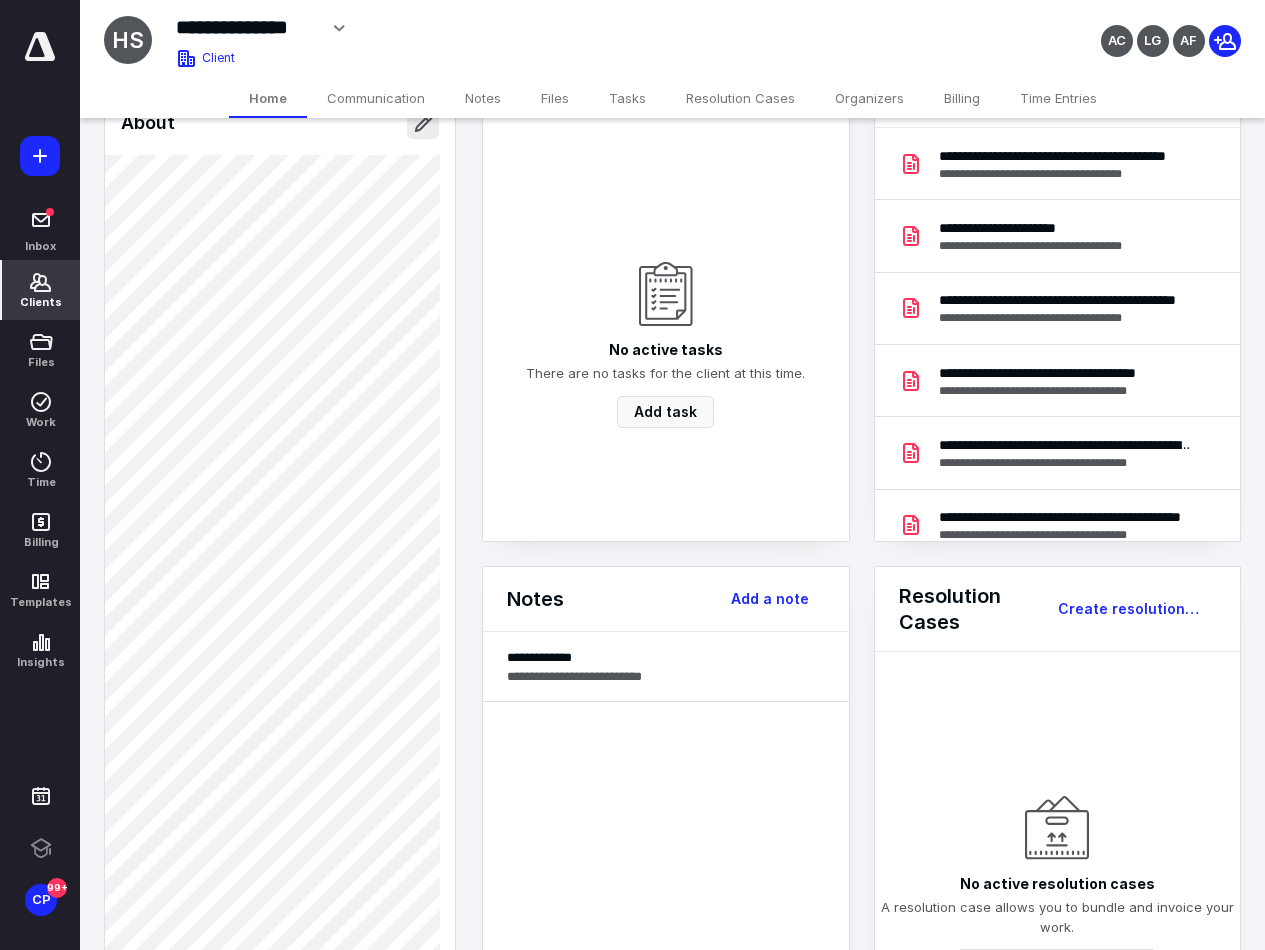 click at bounding box center (423, 123) 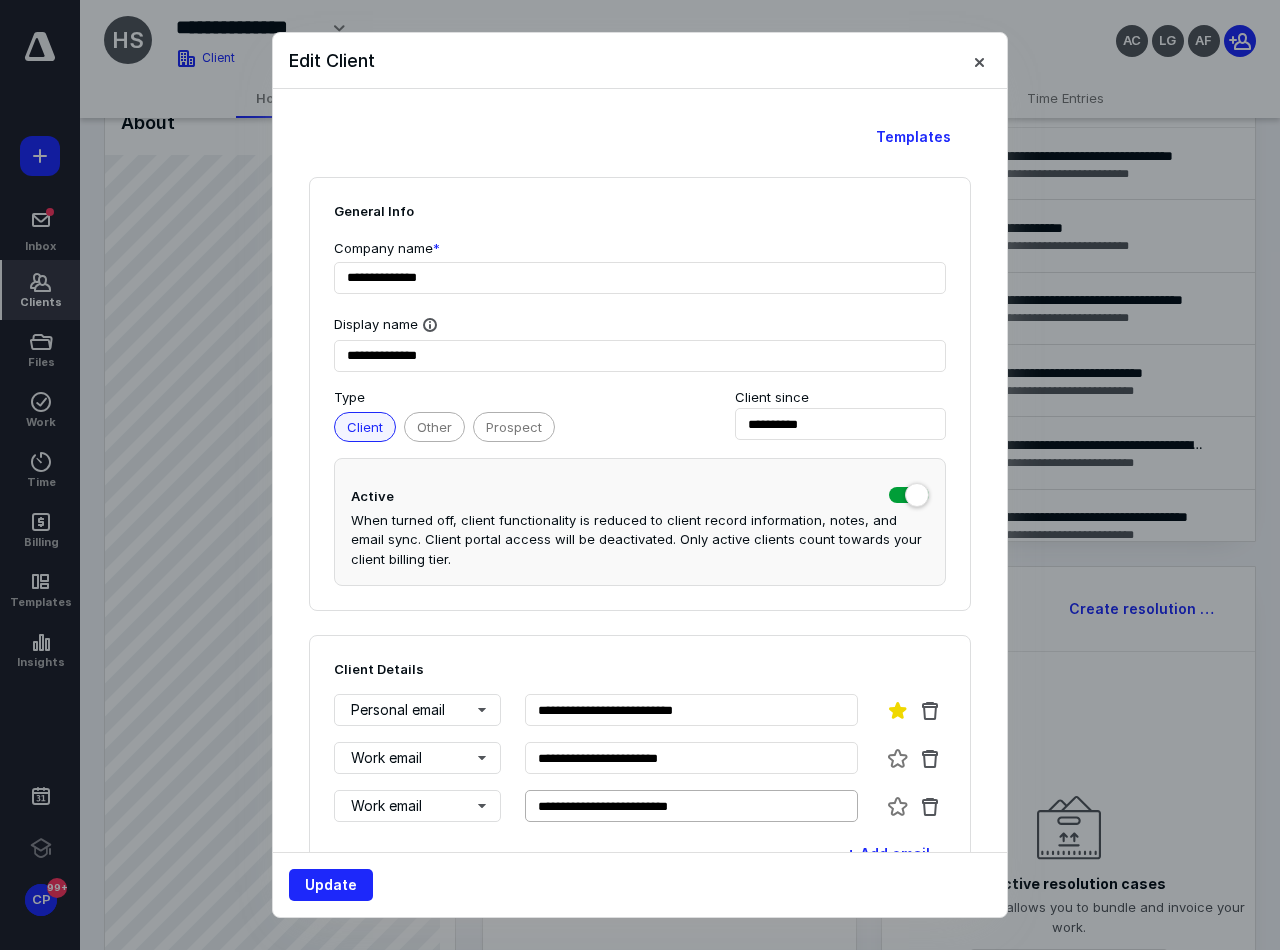 type on "**********" 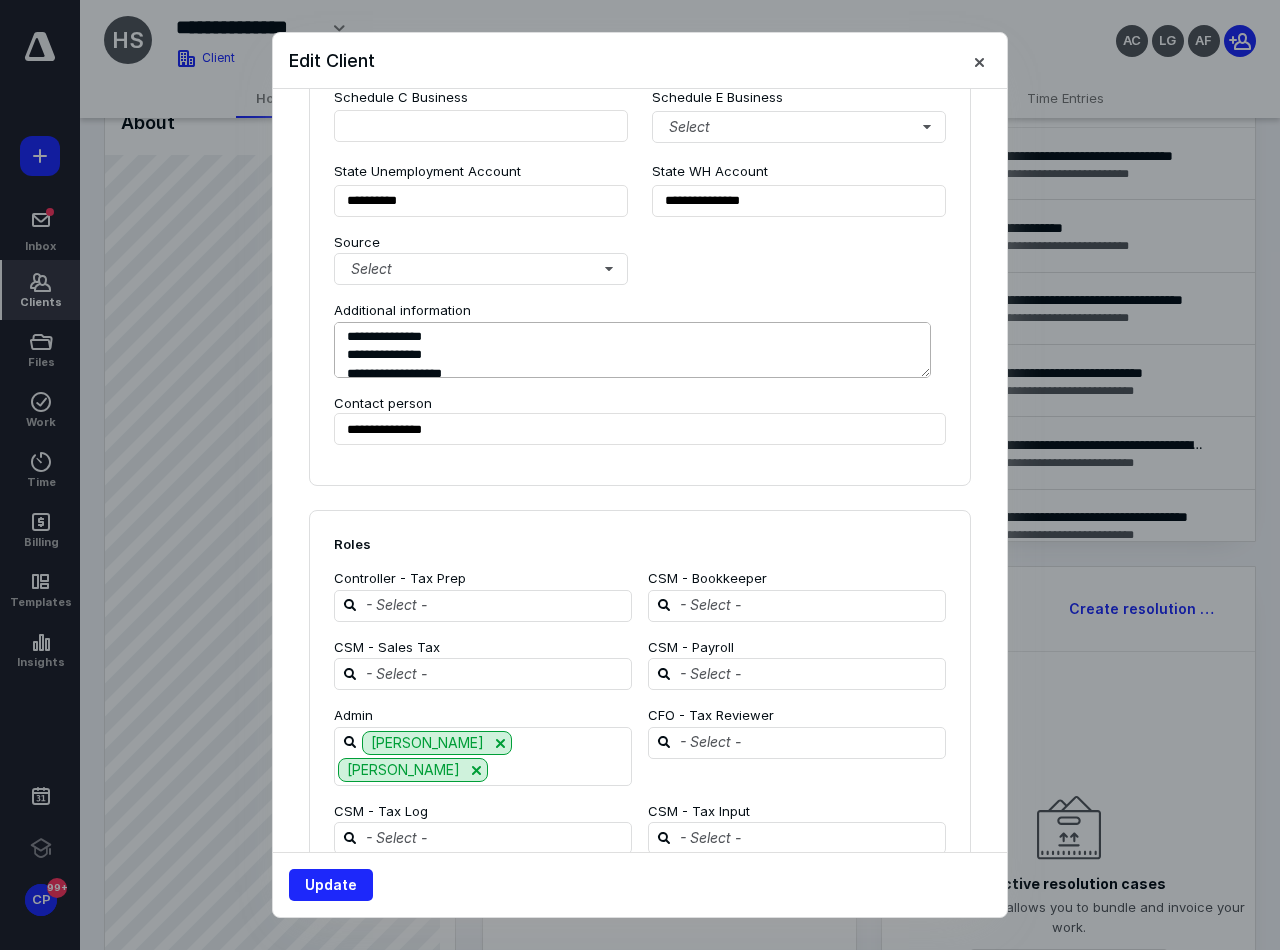 scroll, scrollTop: 1900, scrollLeft: 0, axis: vertical 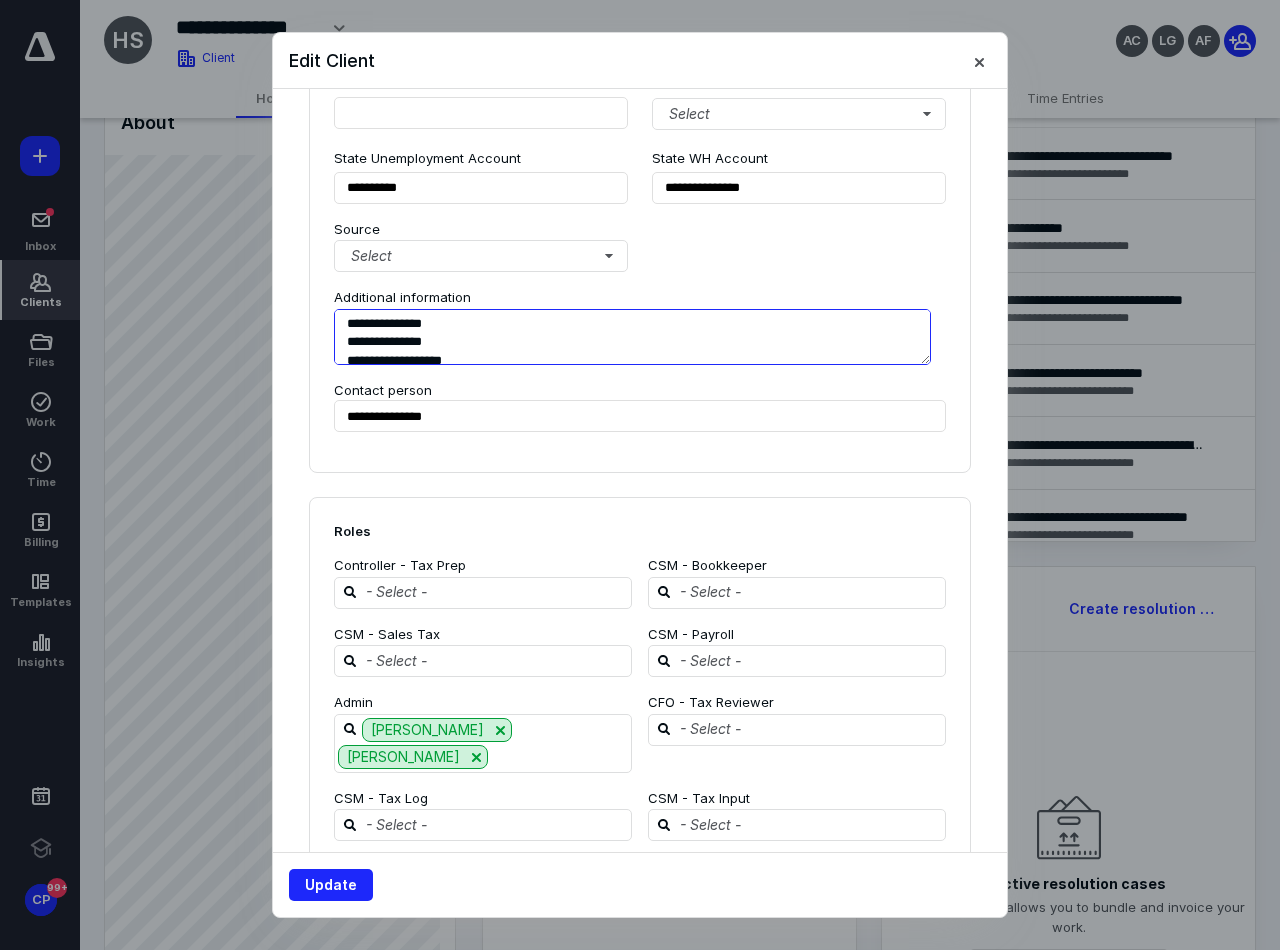 drag, startPoint x: 623, startPoint y: 360, endPoint x: 626, endPoint y: 464, distance: 104.04326 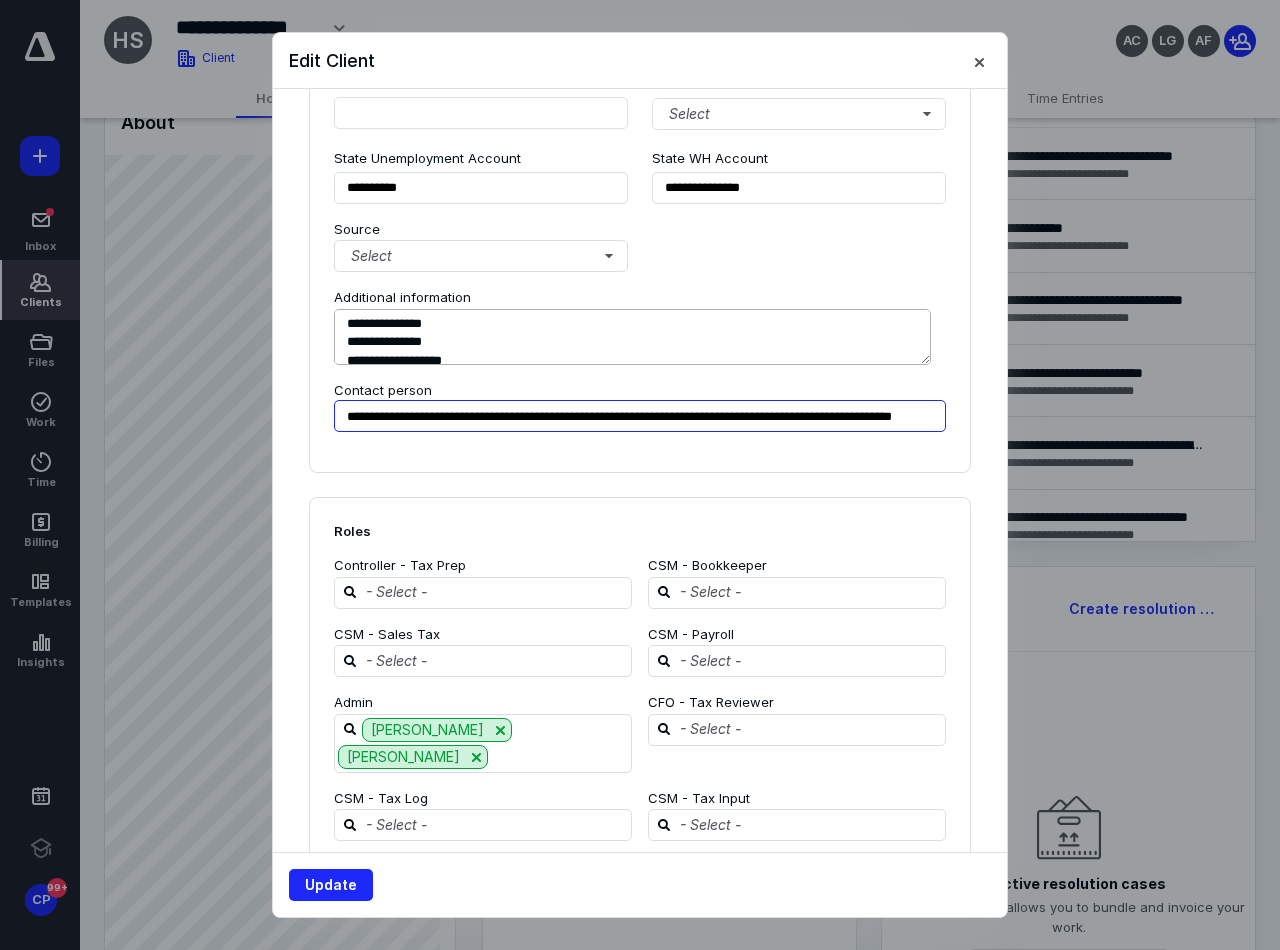 type on "**********" 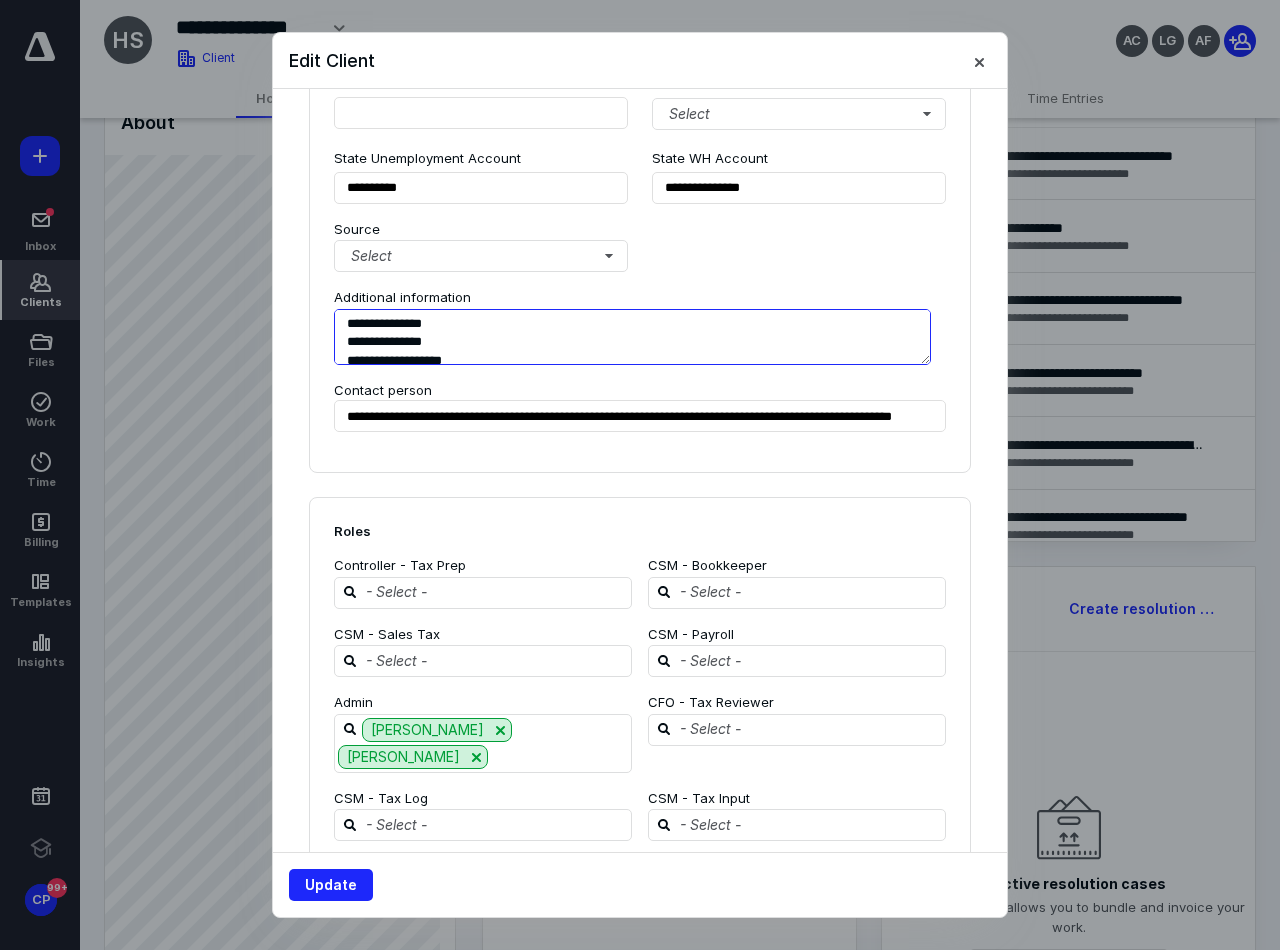 scroll, scrollTop: 7, scrollLeft: 0, axis: vertical 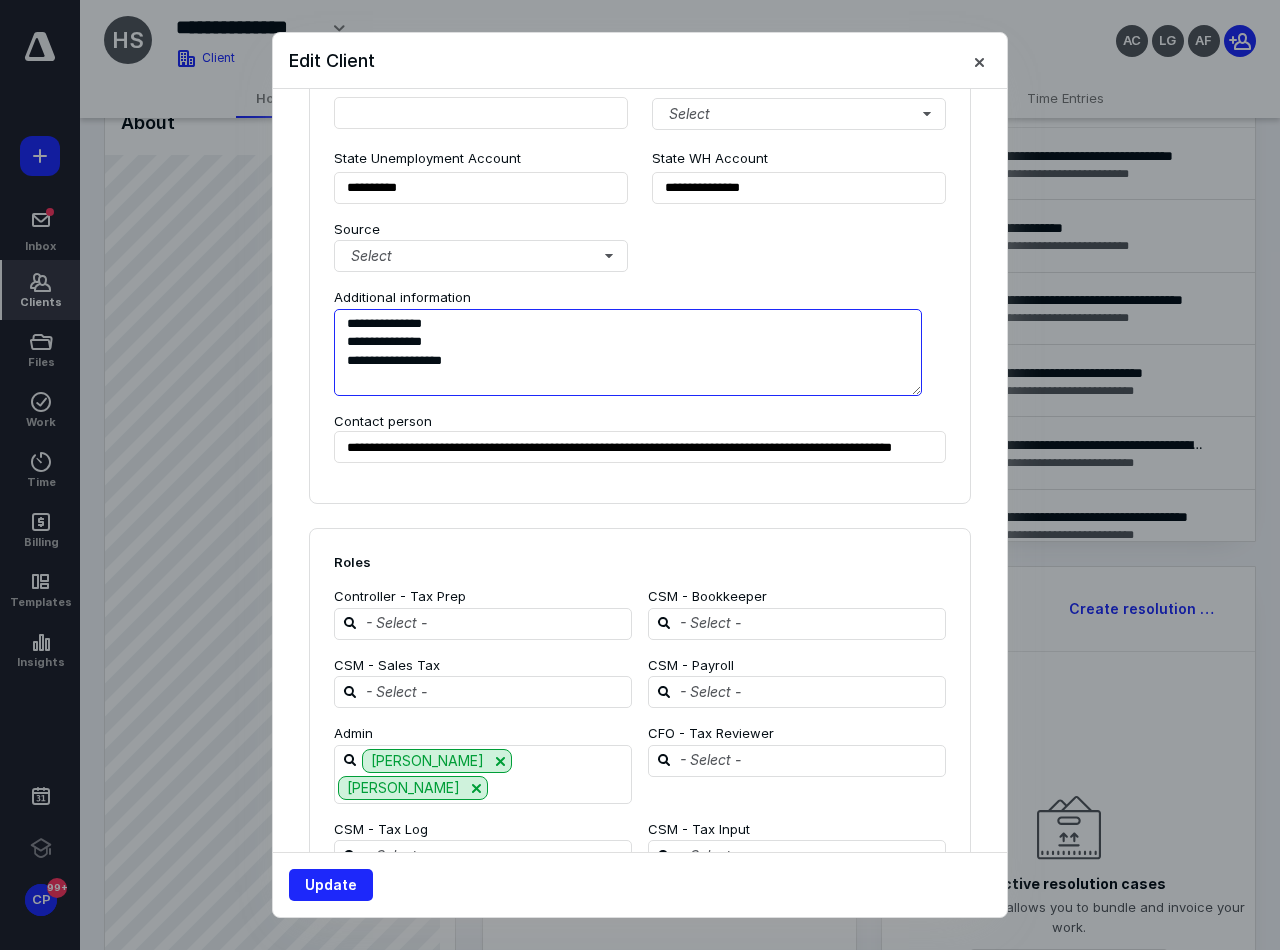 drag, startPoint x: 922, startPoint y: 359, endPoint x: 913, endPoint y: 390, distance: 32.280025 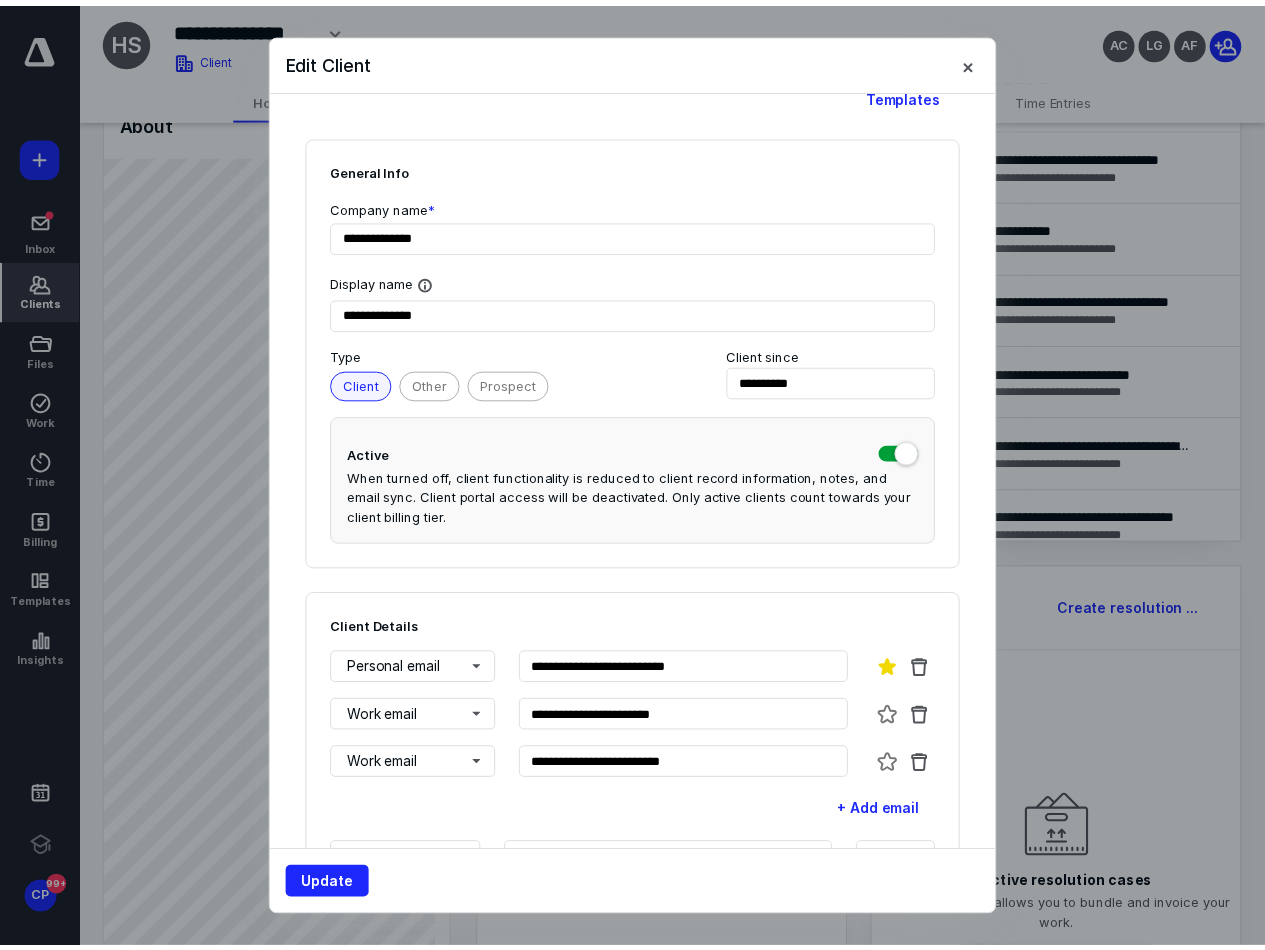 scroll, scrollTop: 0, scrollLeft: 0, axis: both 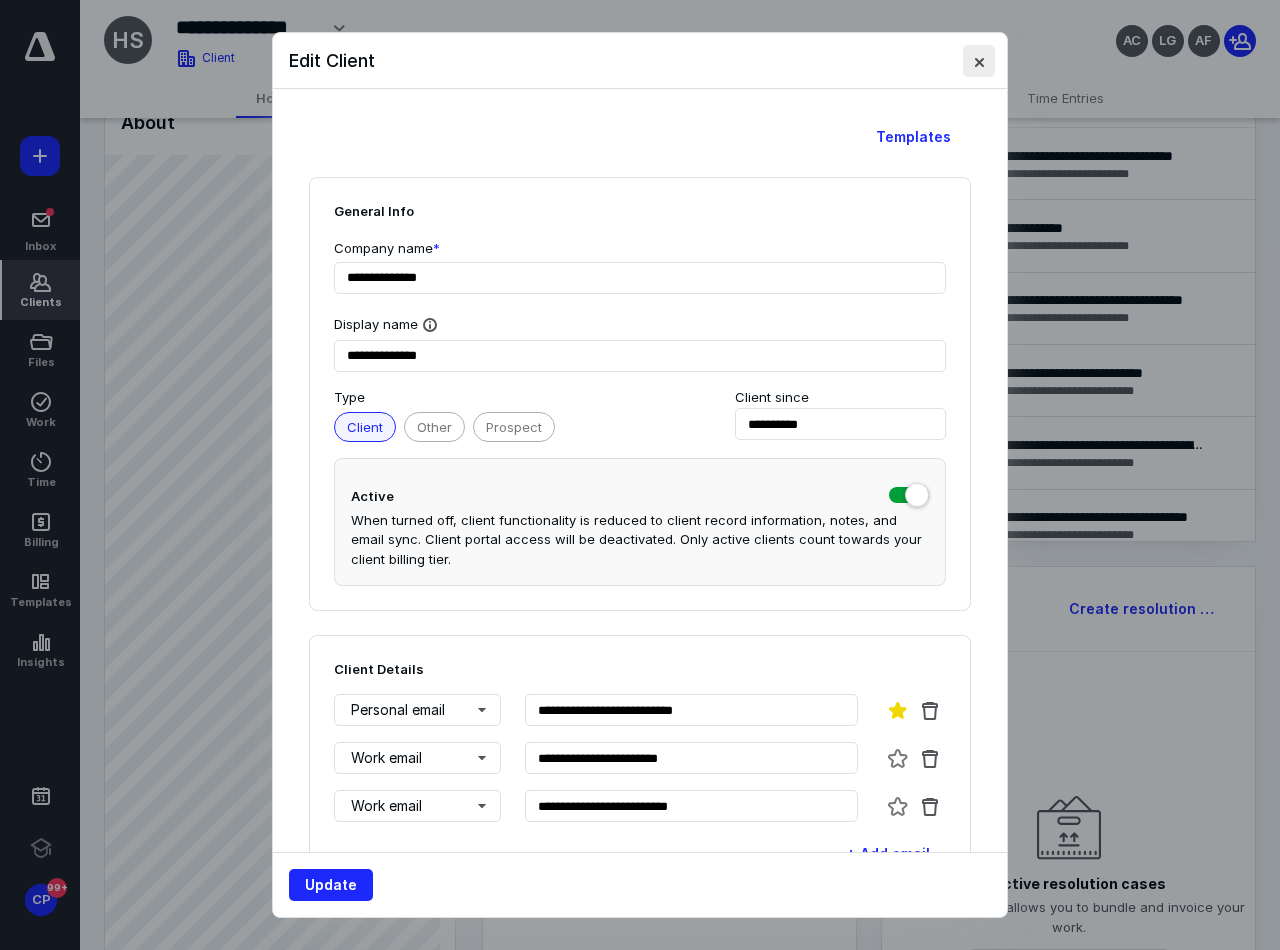 click at bounding box center (979, 61) 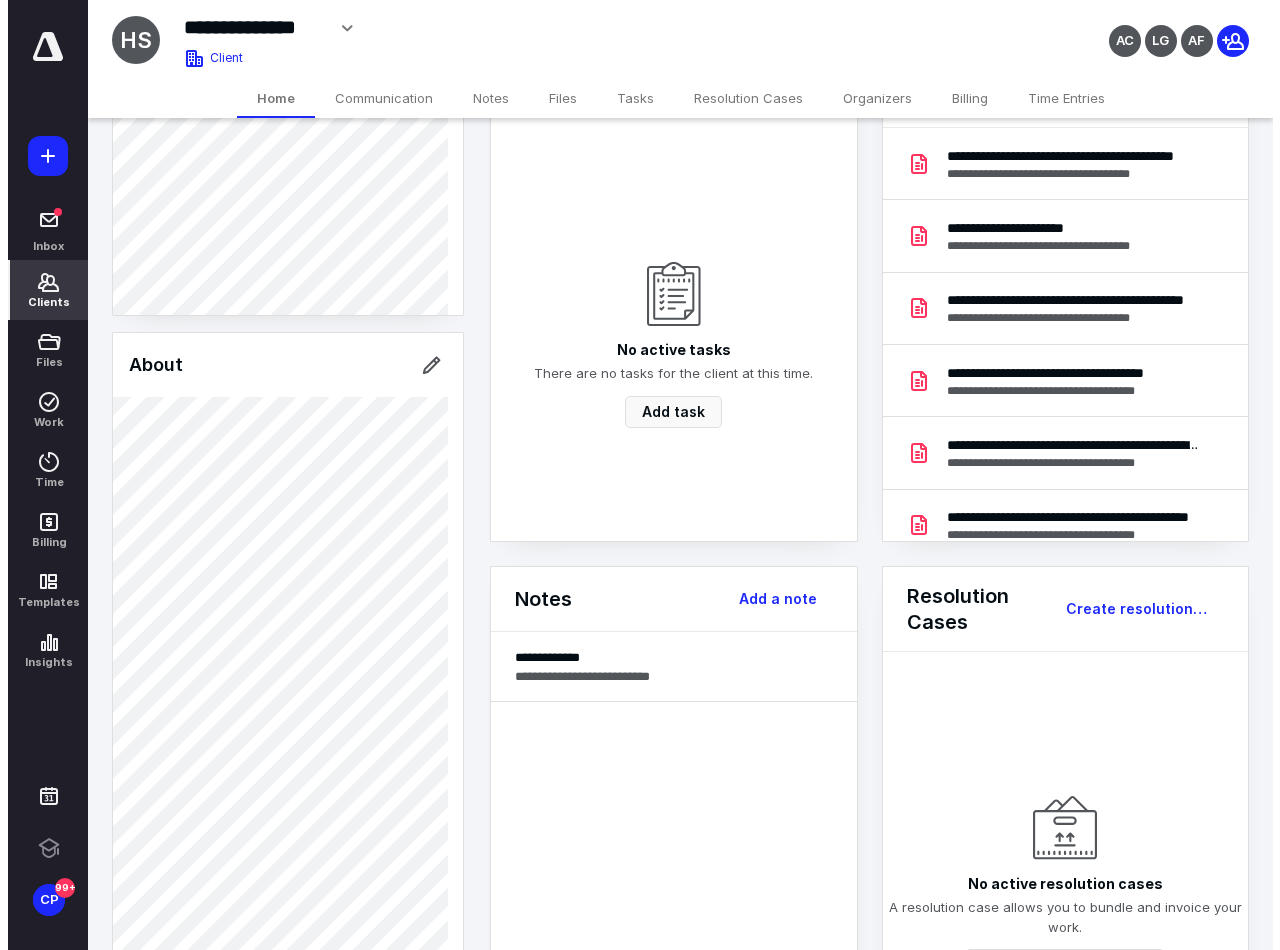 scroll, scrollTop: 246, scrollLeft: 0, axis: vertical 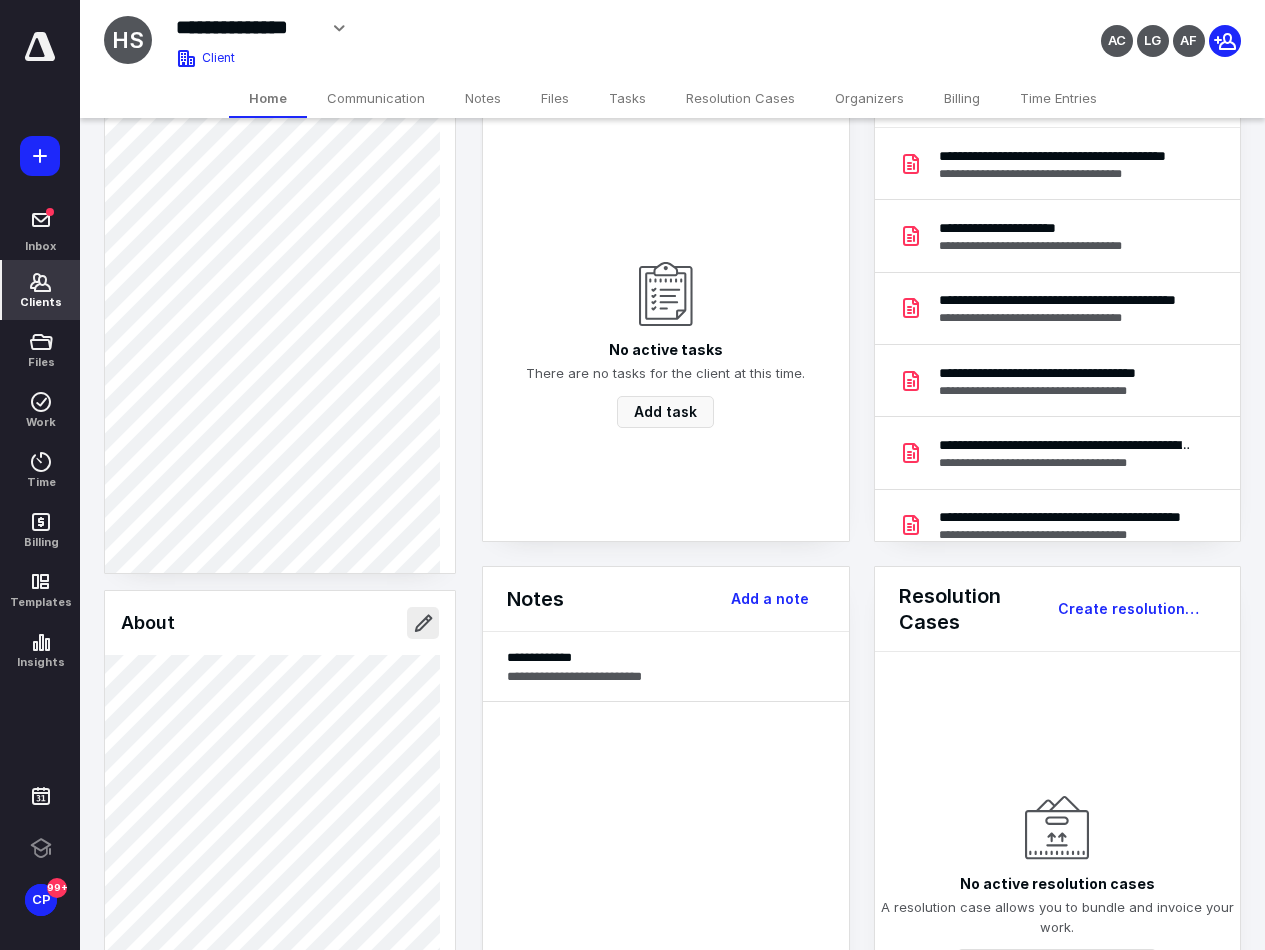 click at bounding box center [423, 623] 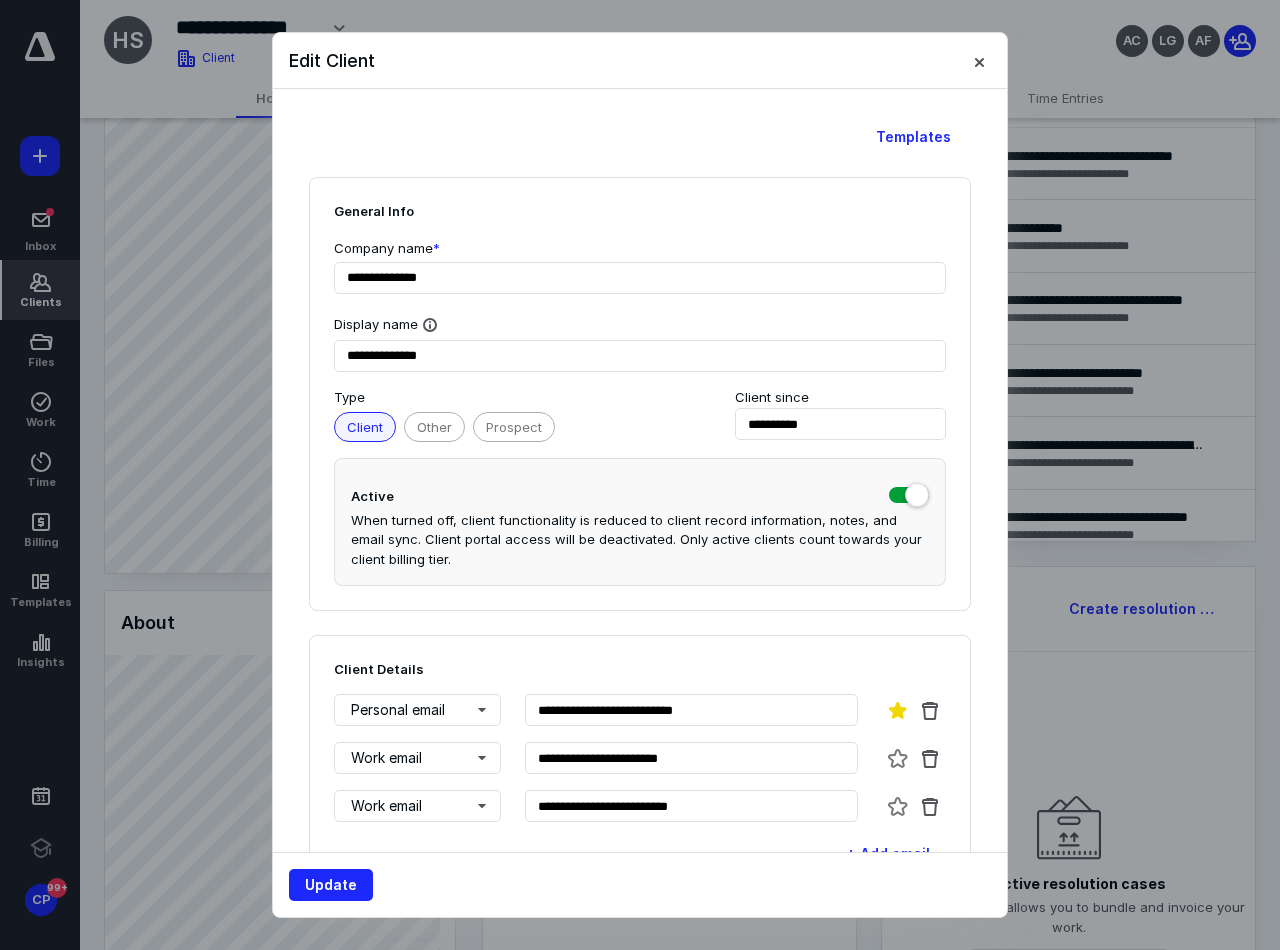 type on "**********" 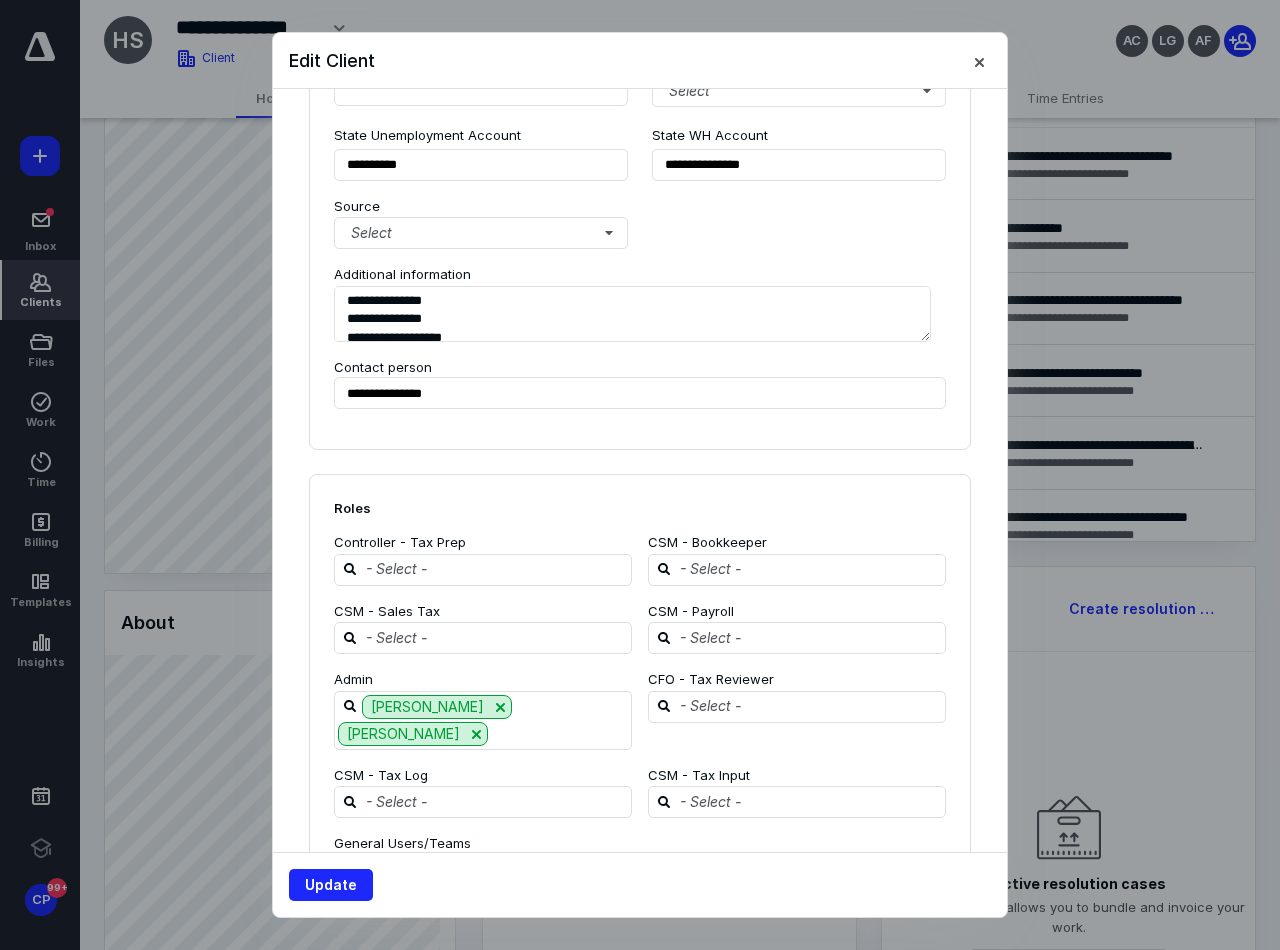 scroll, scrollTop: 1900, scrollLeft: 0, axis: vertical 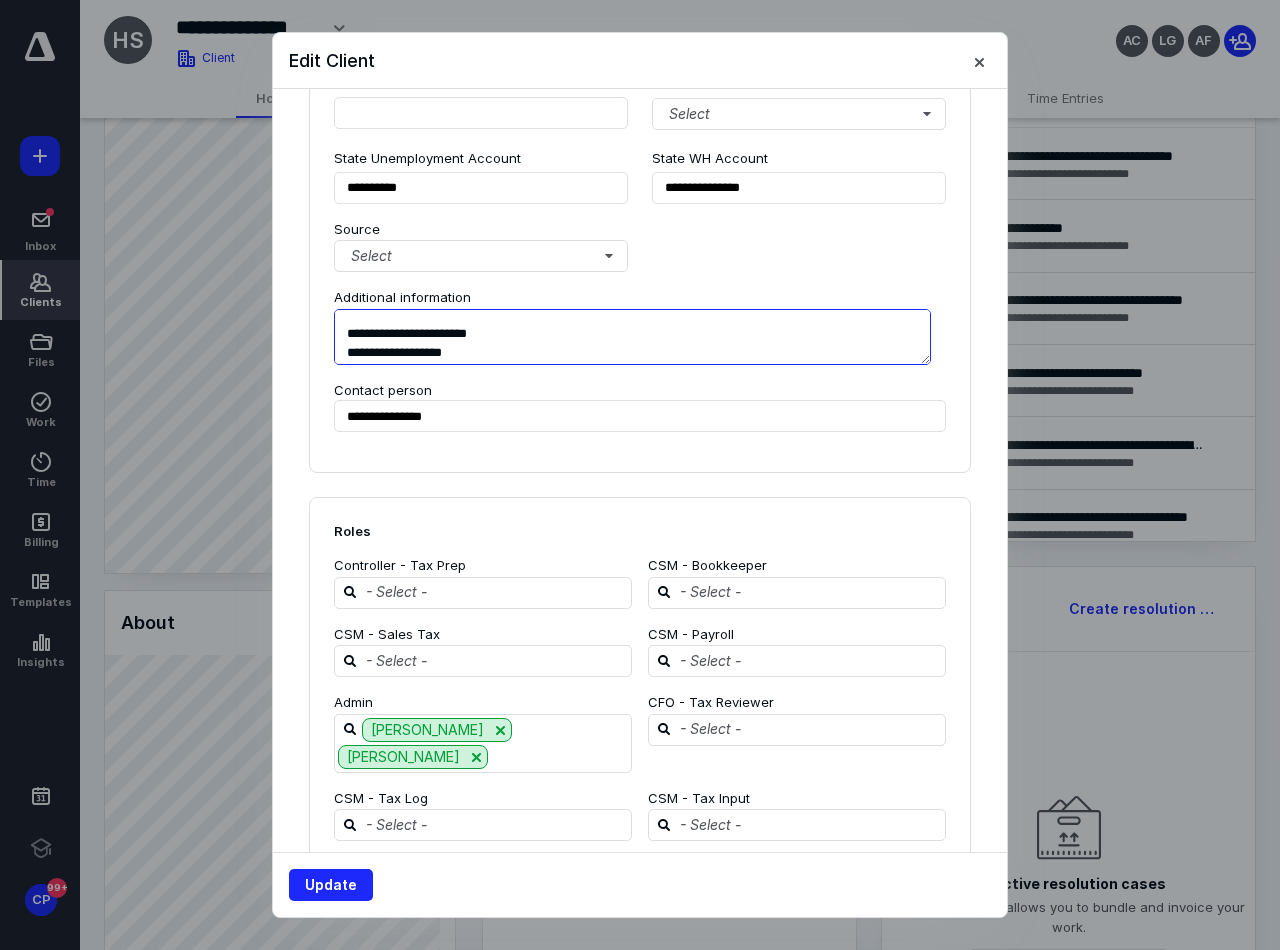 drag, startPoint x: 906, startPoint y: 361, endPoint x: 898, endPoint y: 377, distance: 17.888544 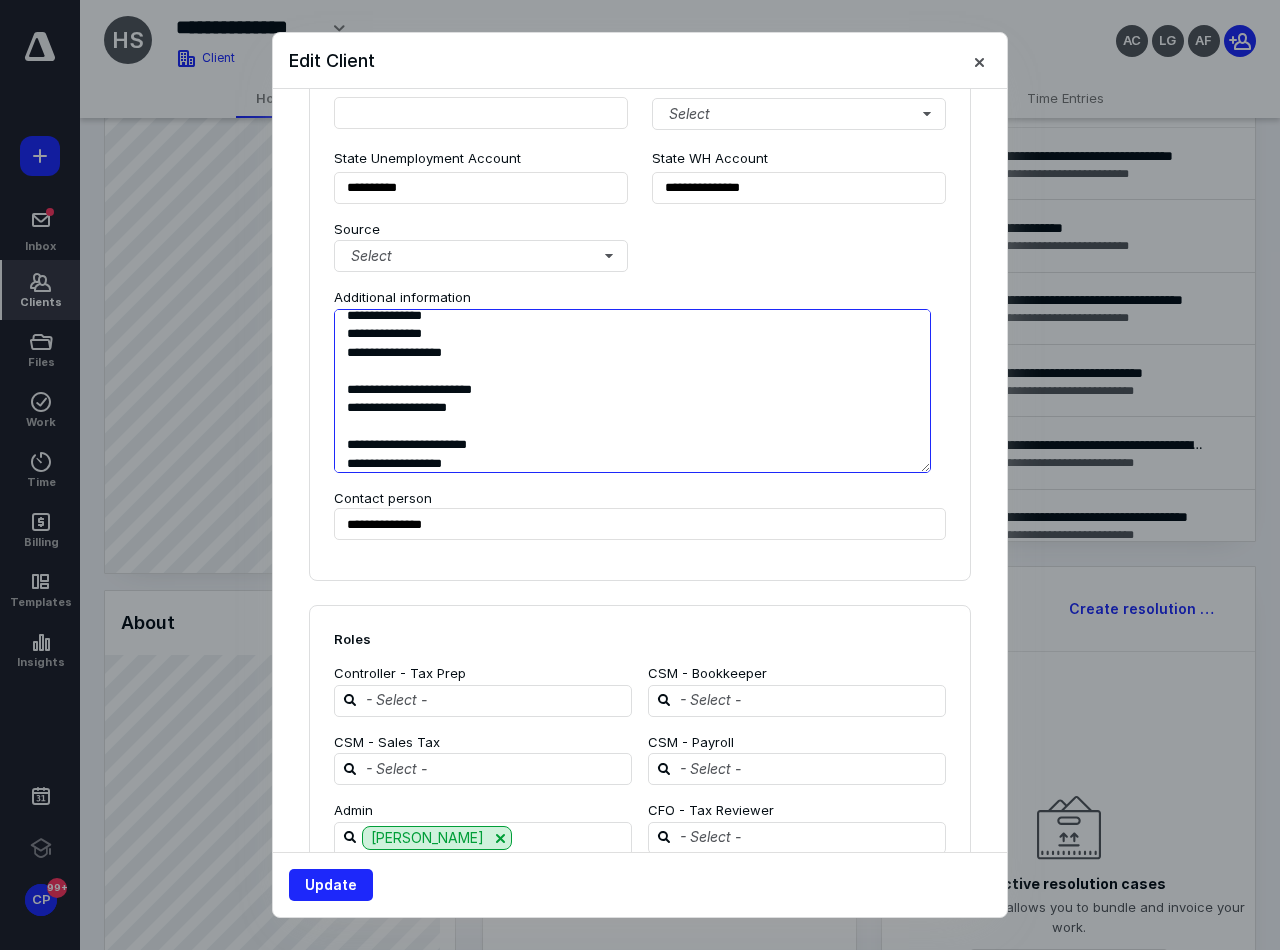scroll, scrollTop: 0, scrollLeft: 0, axis: both 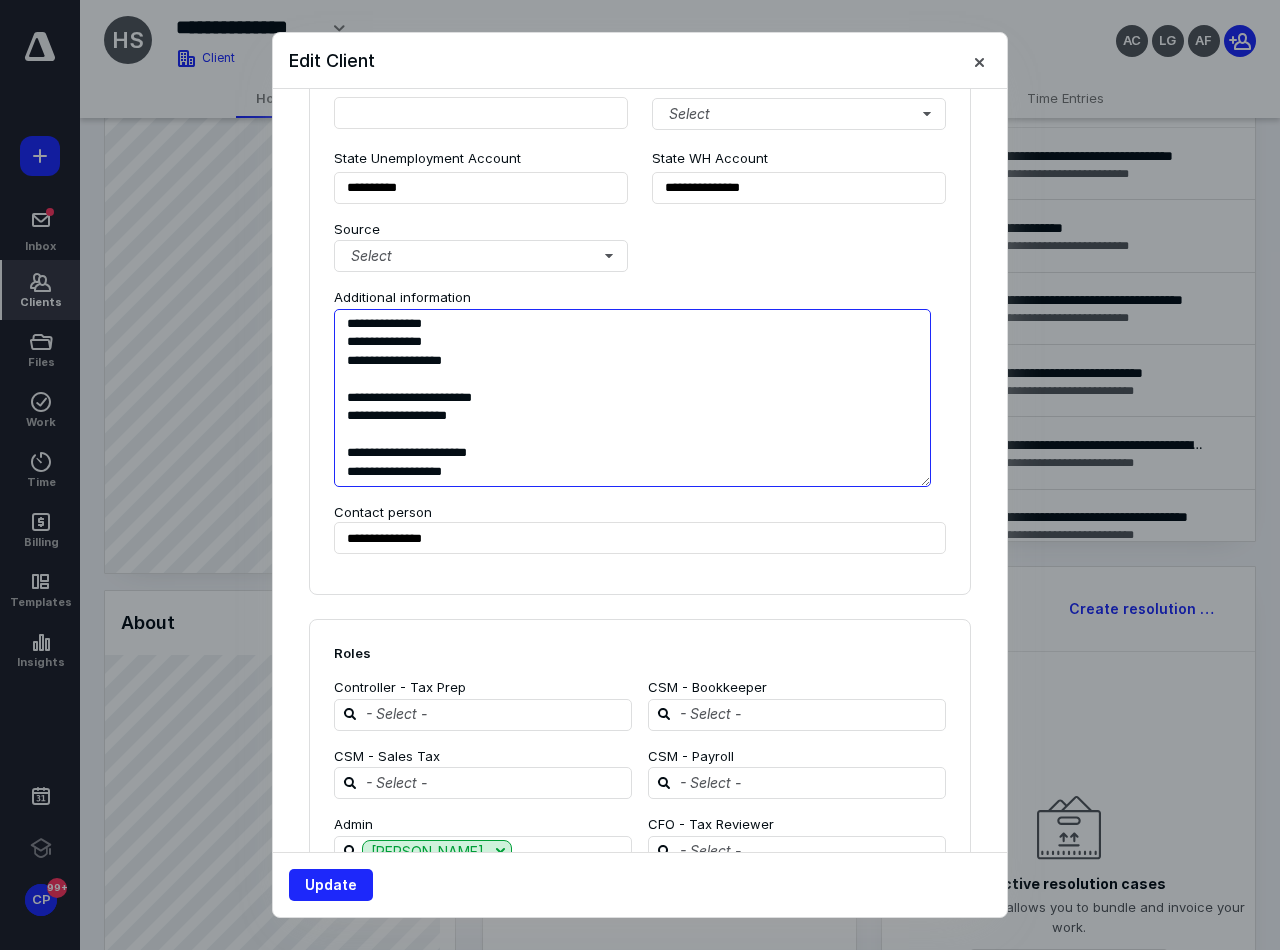 drag, startPoint x: 926, startPoint y: 362, endPoint x: 942, endPoint y: 484, distance: 123.04471 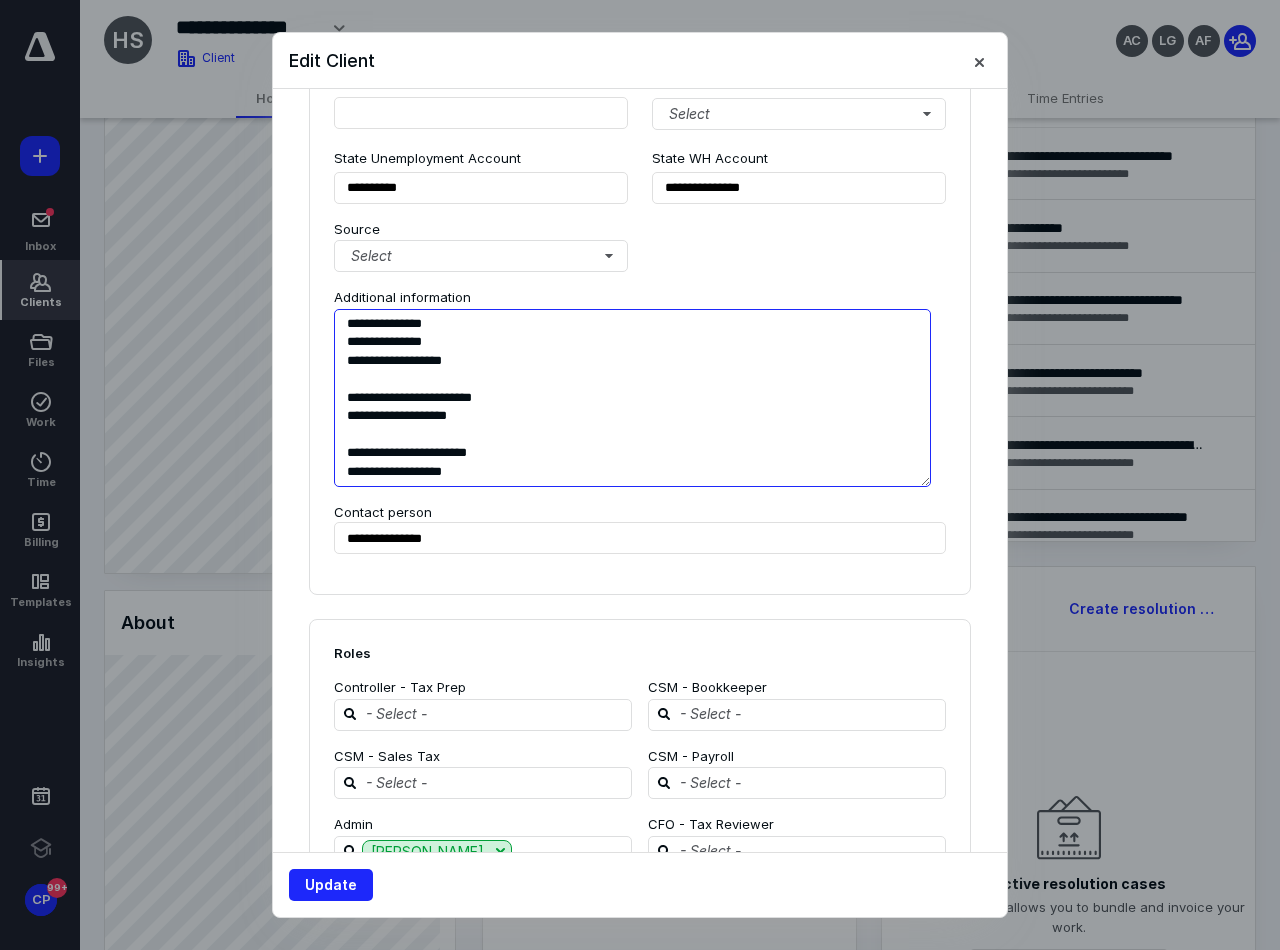 click on "**********" at bounding box center [640, 160] 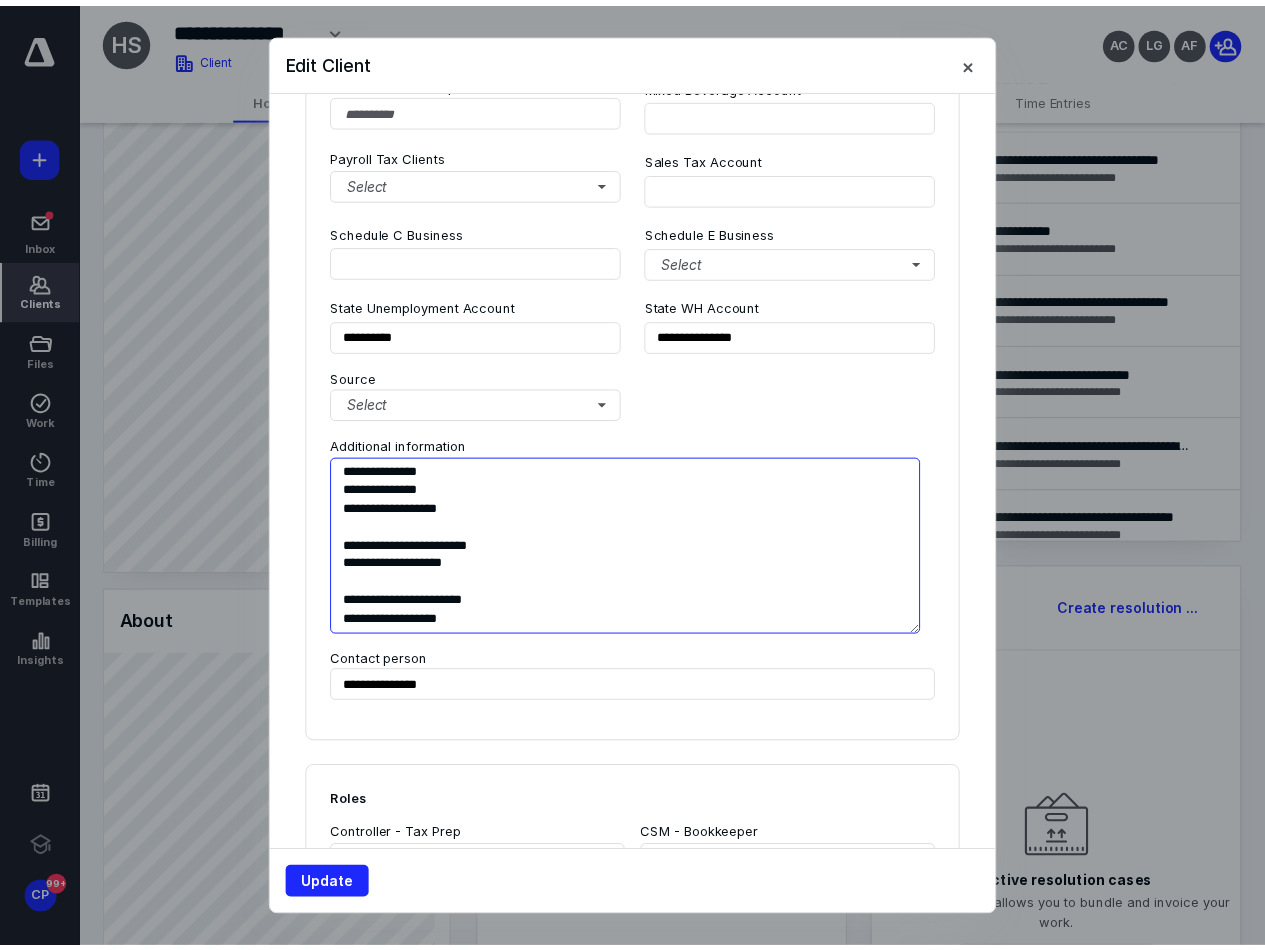 scroll, scrollTop: 1800, scrollLeft: 0, axis: vertical 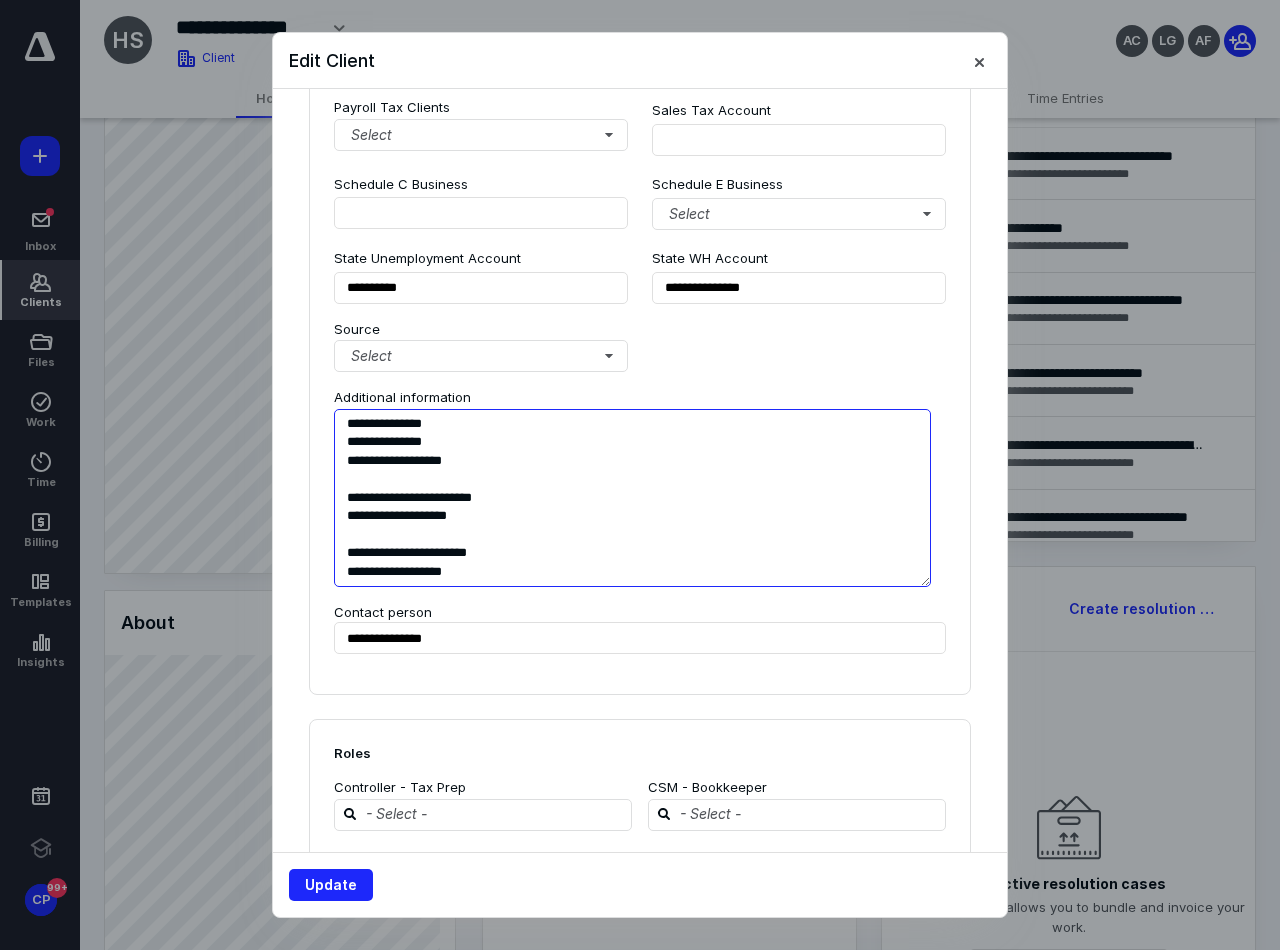 click on "**********" at bounding box center (632, 498) 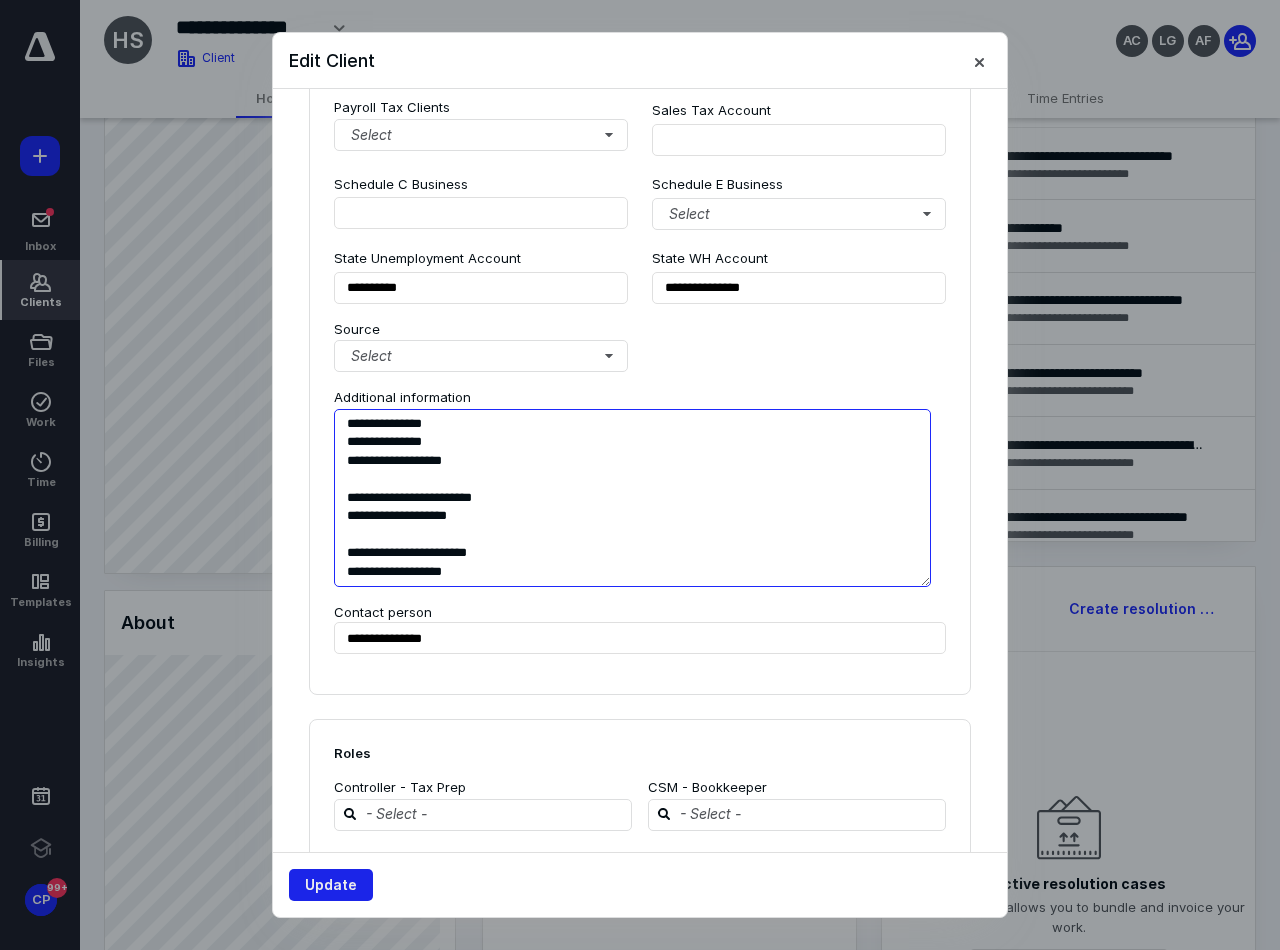 type on "**********" 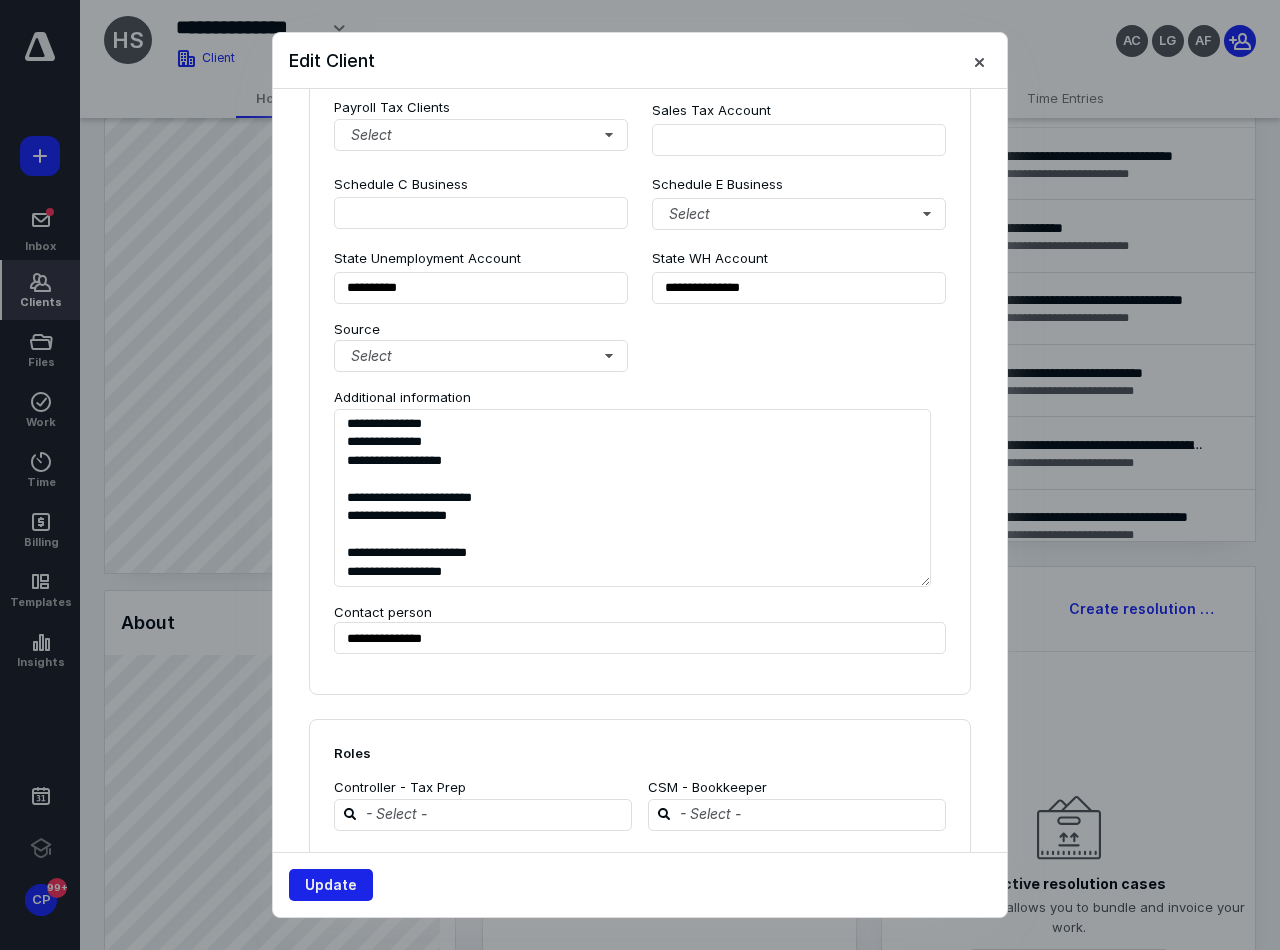 click on "Update" at bounding box center (331, 885) 